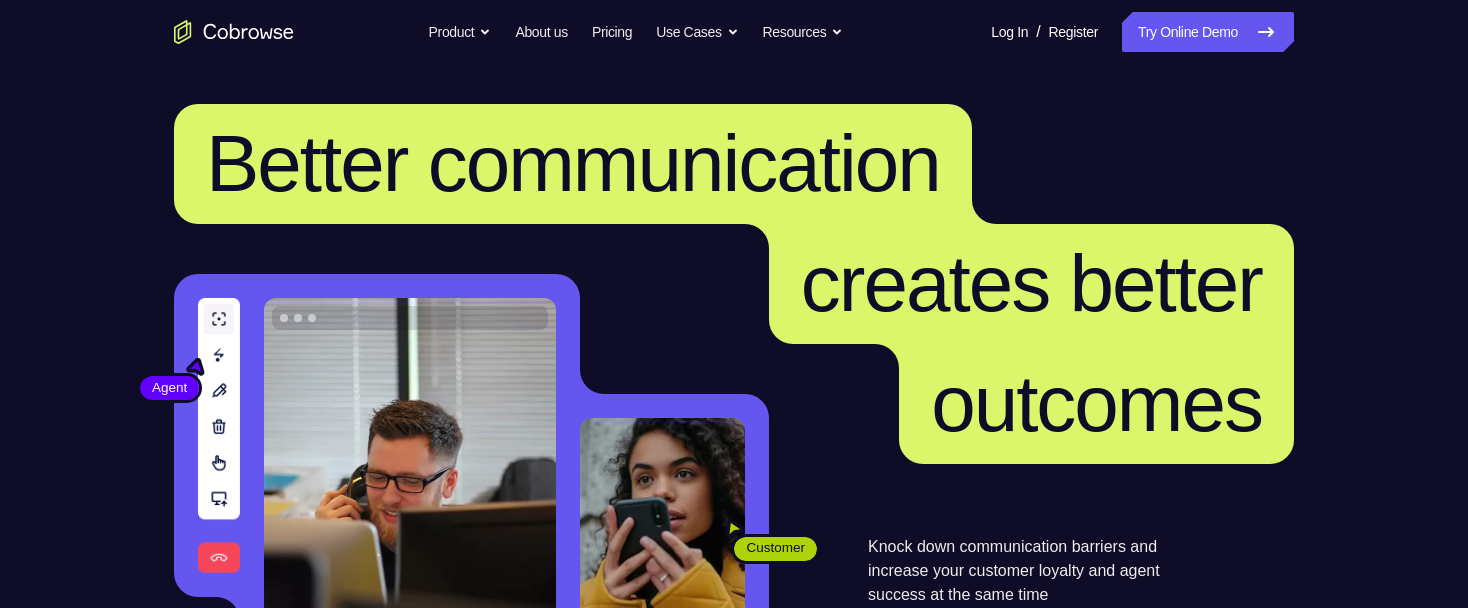 scroll, scrollTop: 0, scrollLeft: 0, axis: both 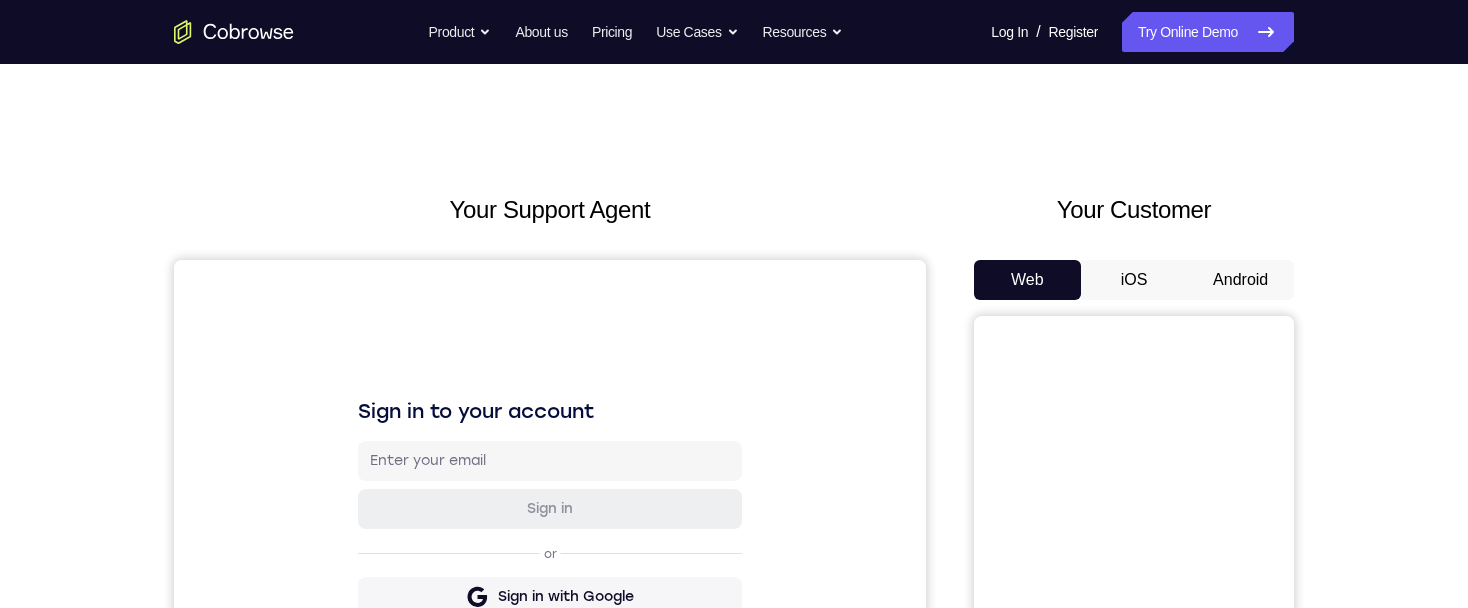 click on "Android" at bounding box center (1240, 280) 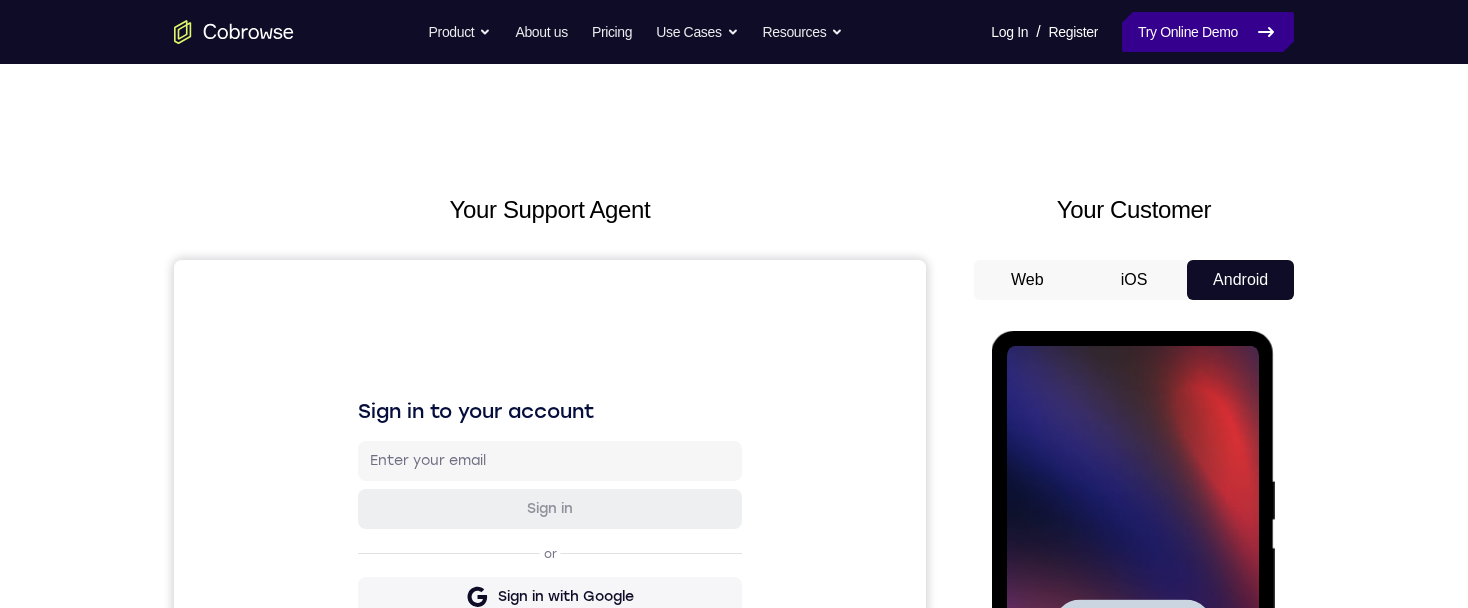 scroll, scrollTop: 0, scrollLeft: 0, axis: both 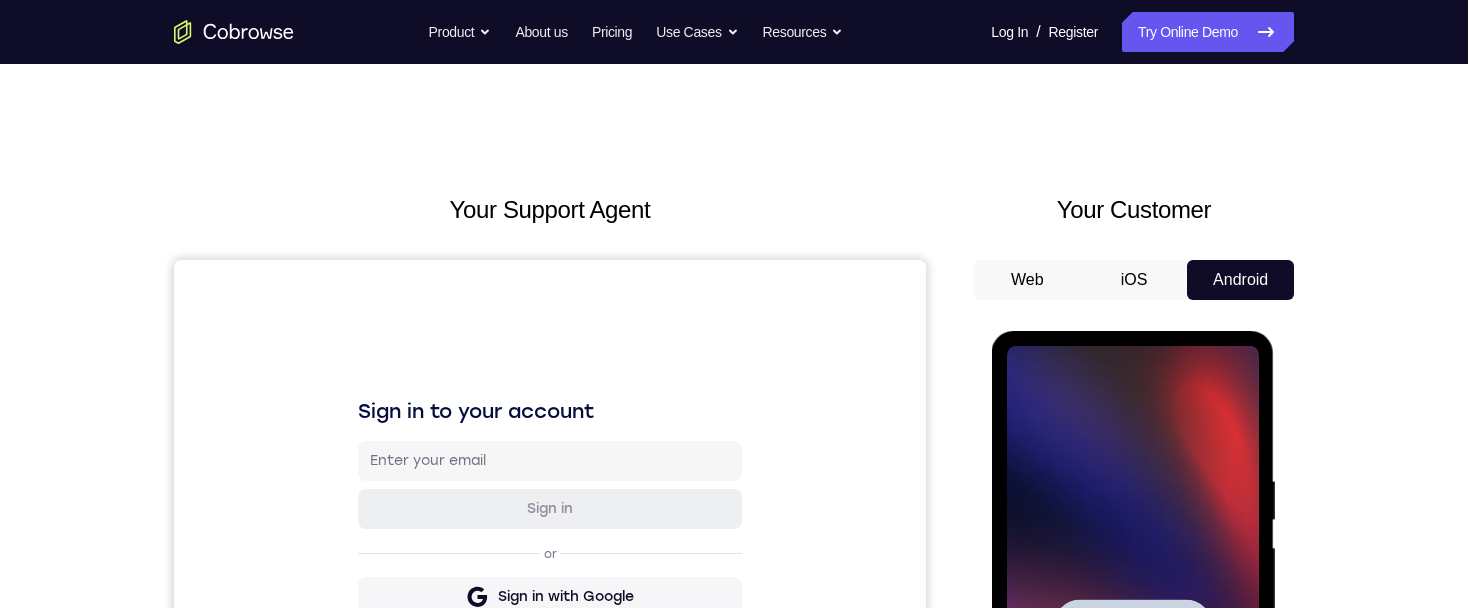 click at bounding box center (1132, 626) 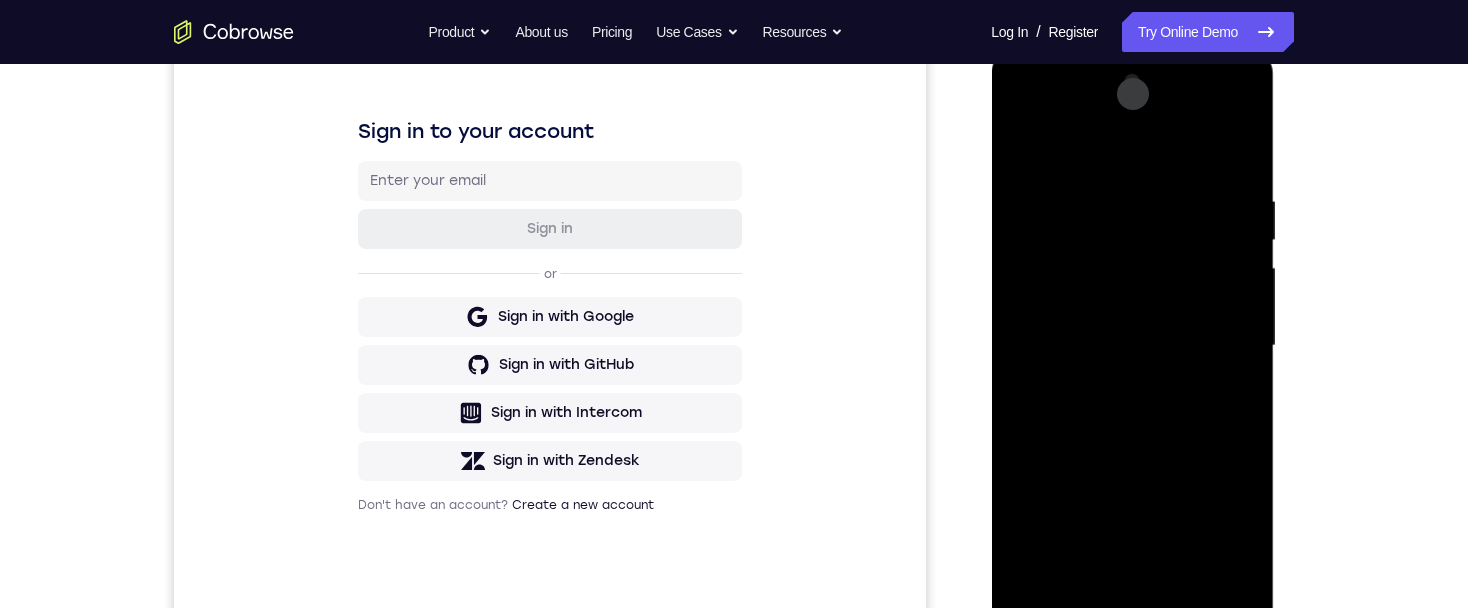 scroll, scrollTop: 360, scrollLeft: 0, axis: vertical 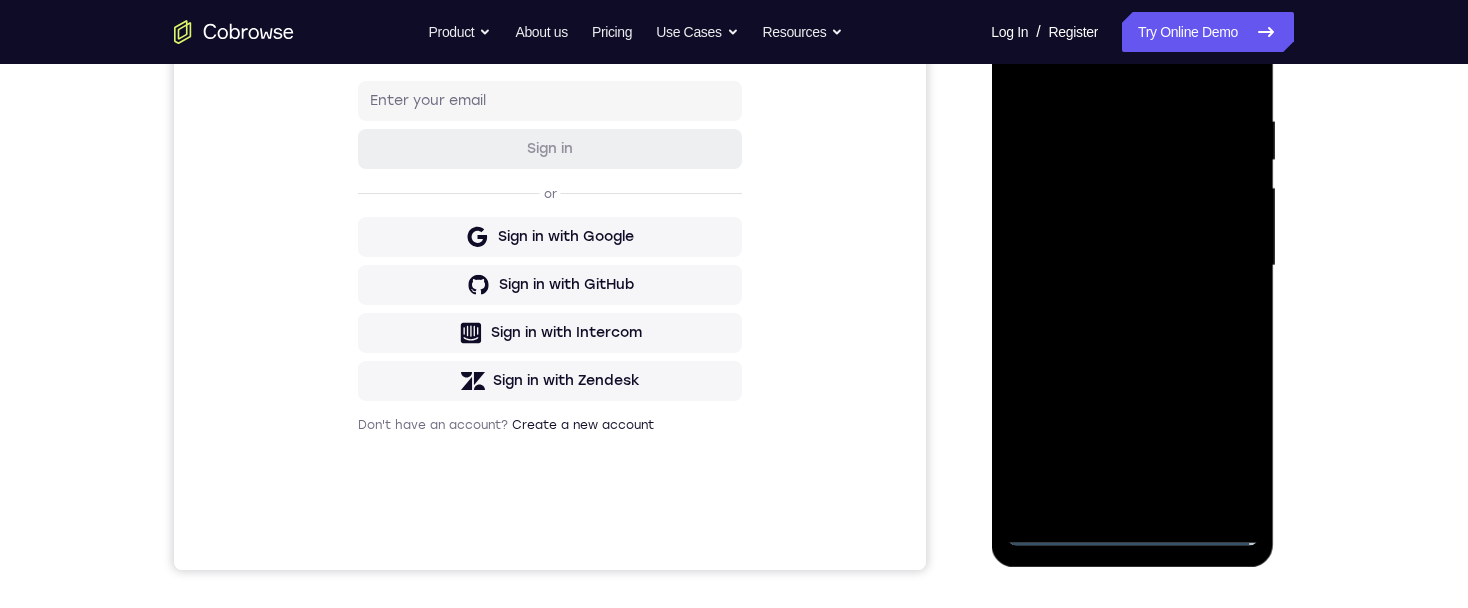 click at bounding box center (1132, 266) 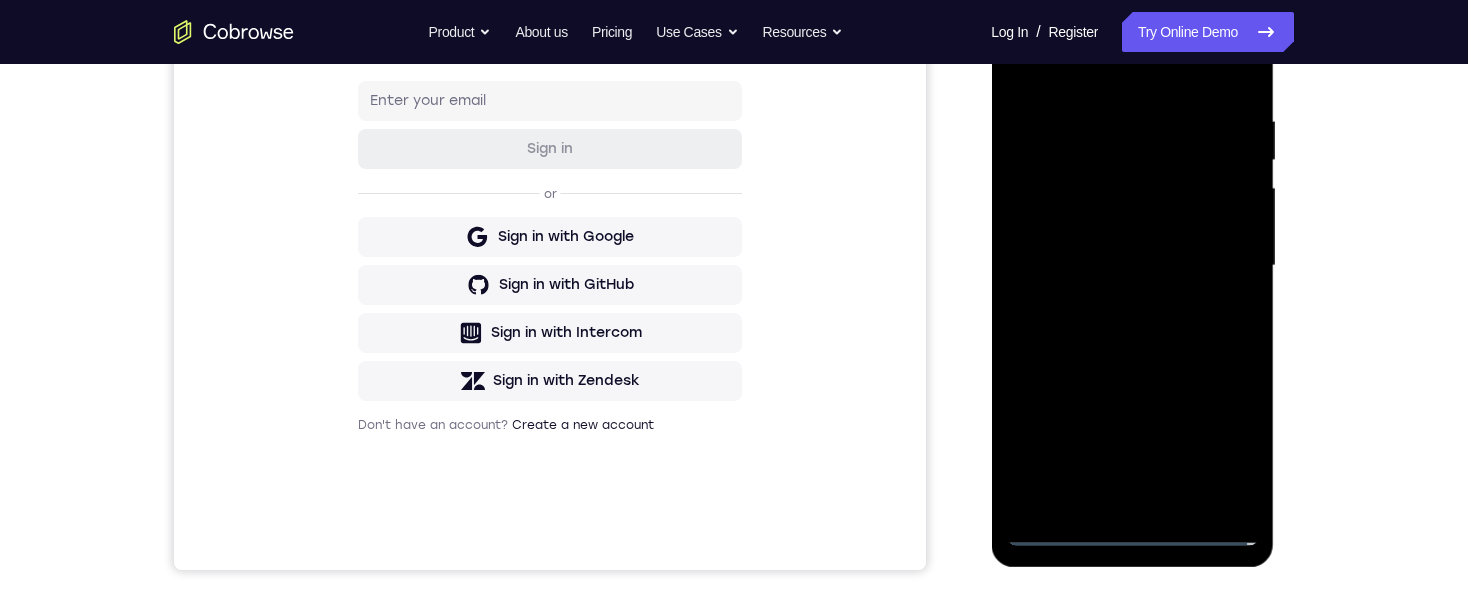 click at bounding box center [1132, 266] 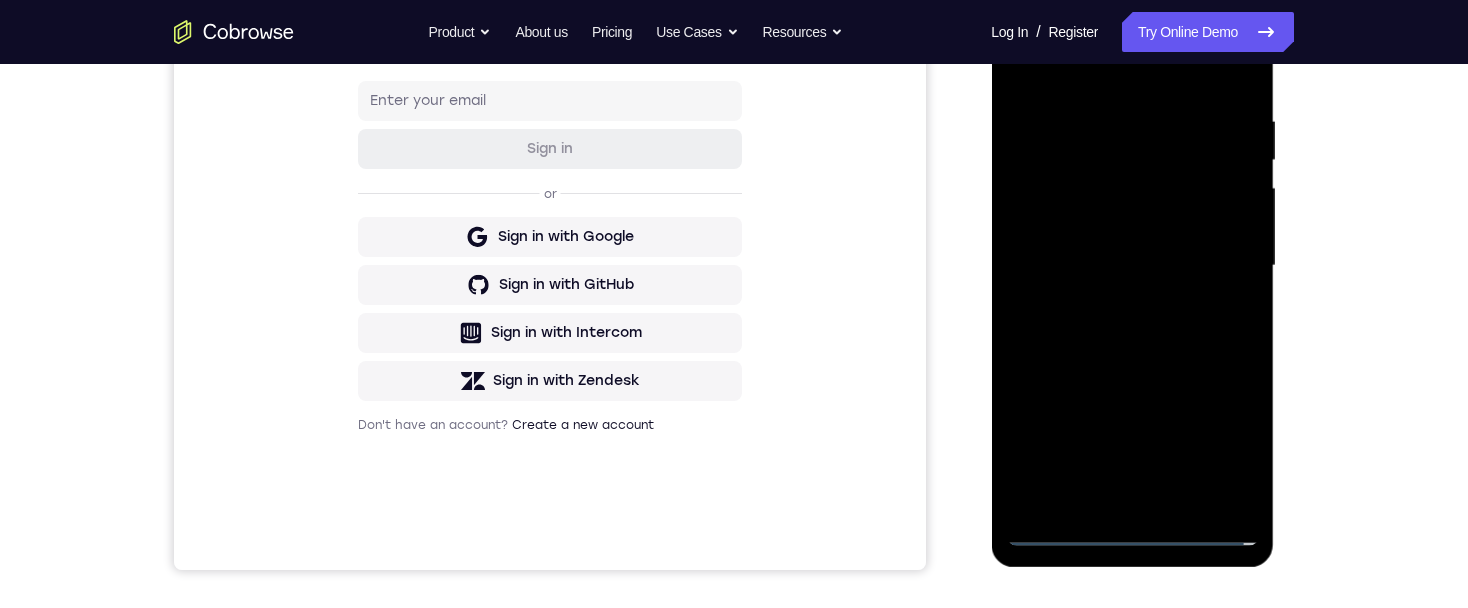 click at bounding box center (1132, 266) 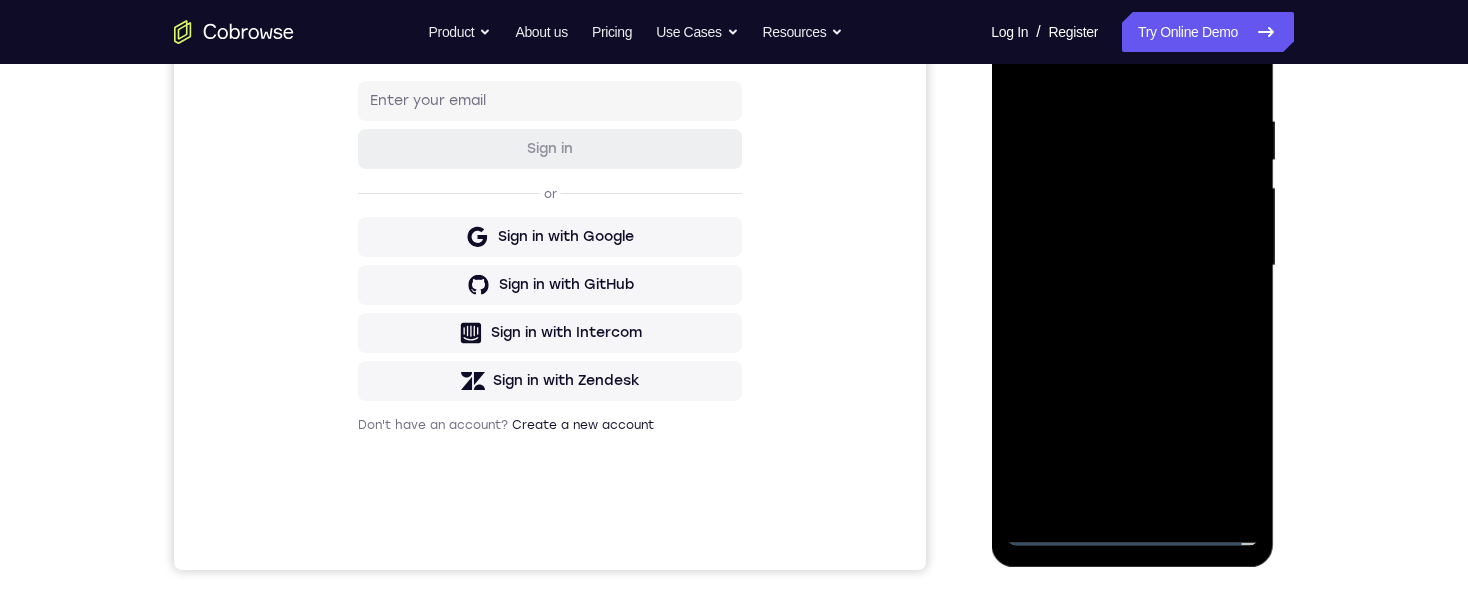 click at bounding box center (1132, 266) 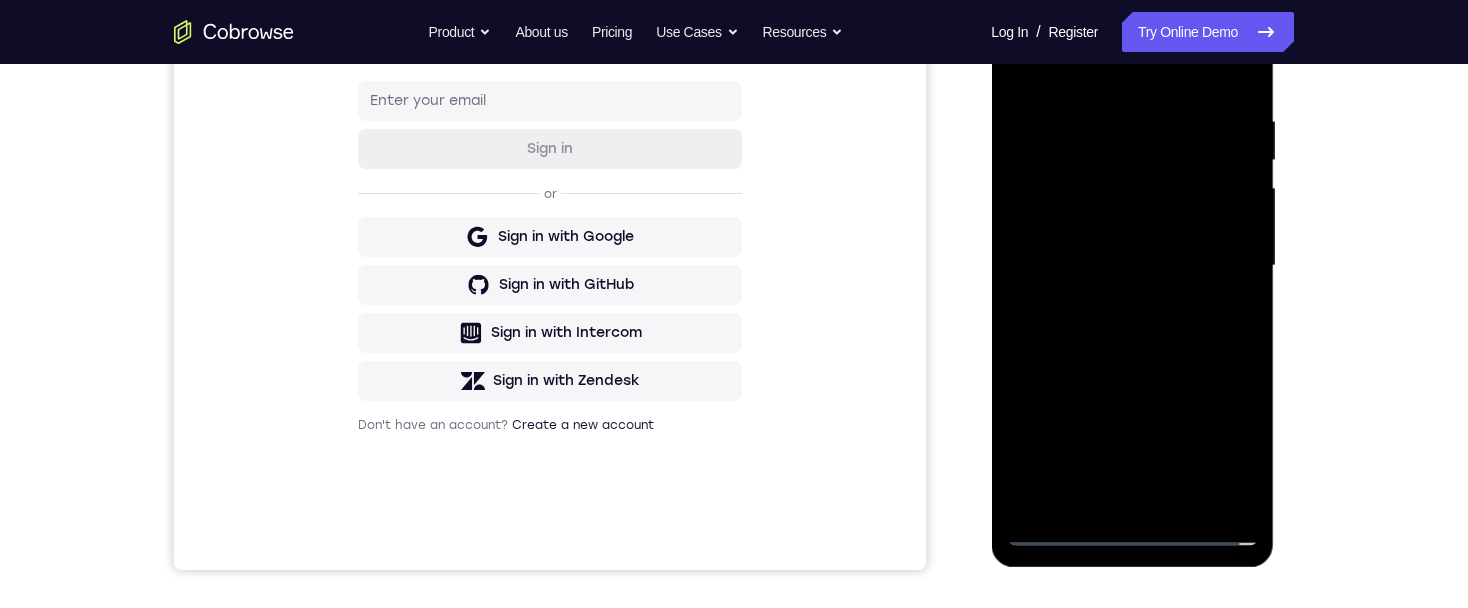 click at bounding box center [1132, 266] 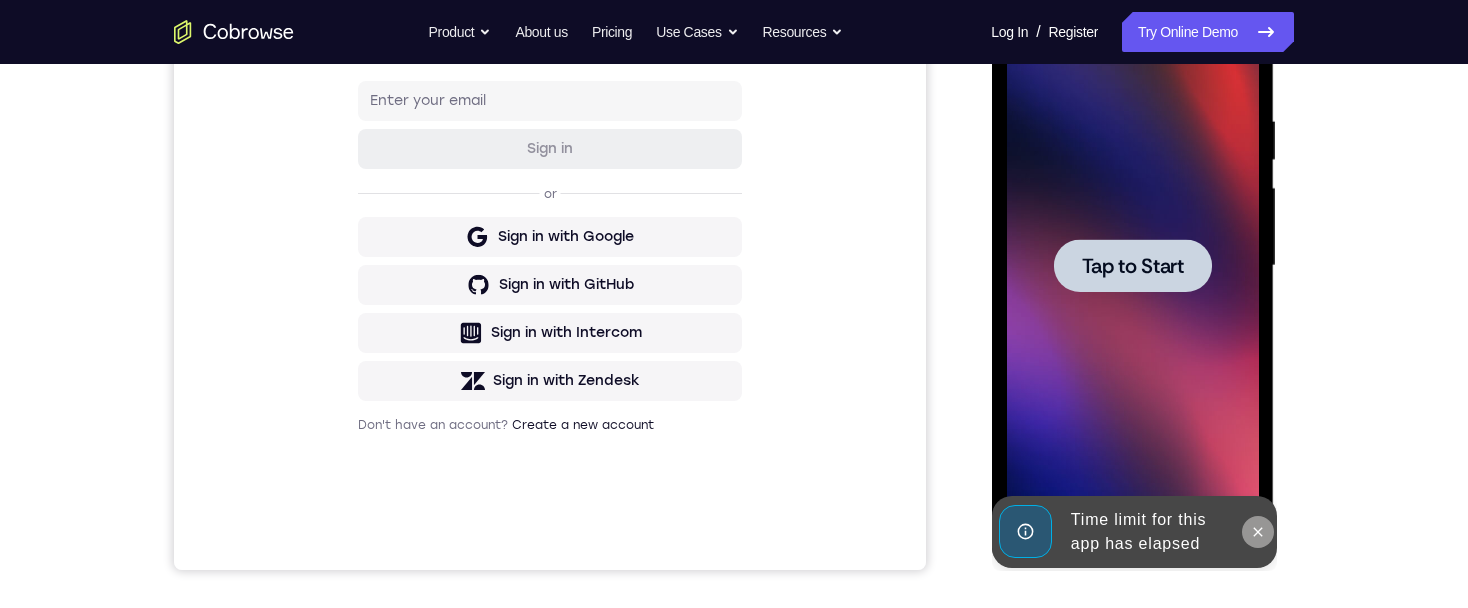 click 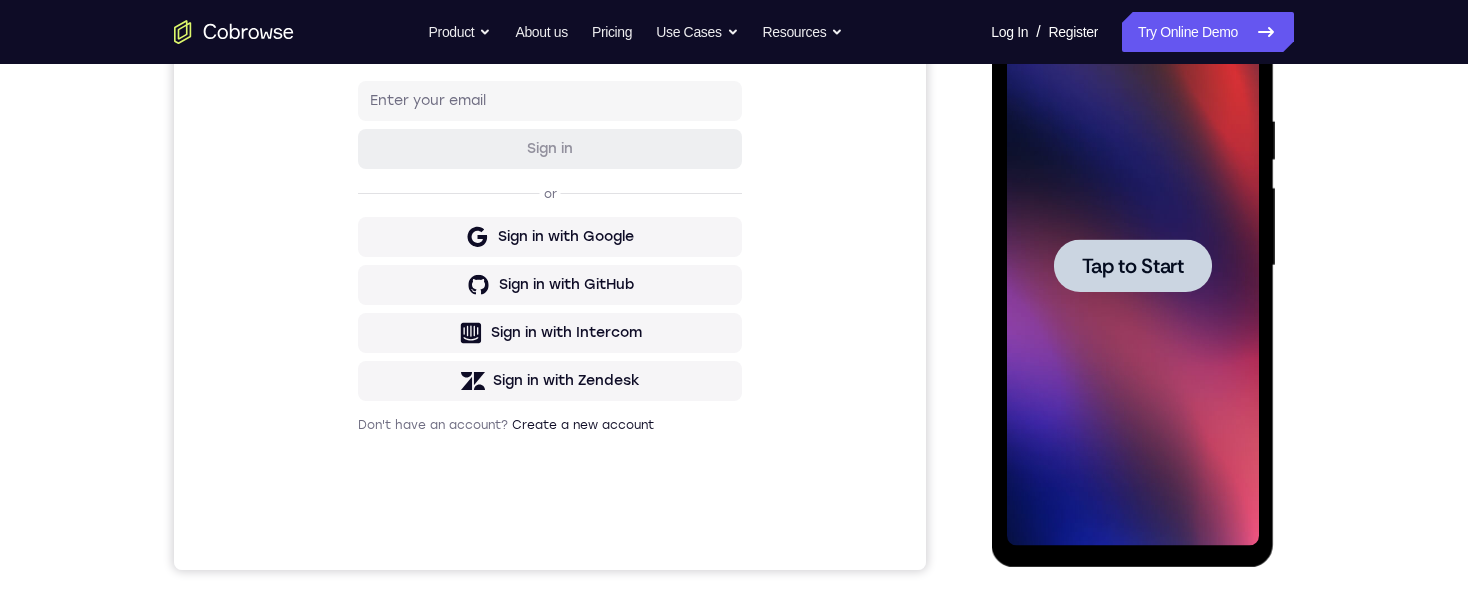 click on "Tap to Start" at bounding box center [1132, 266] 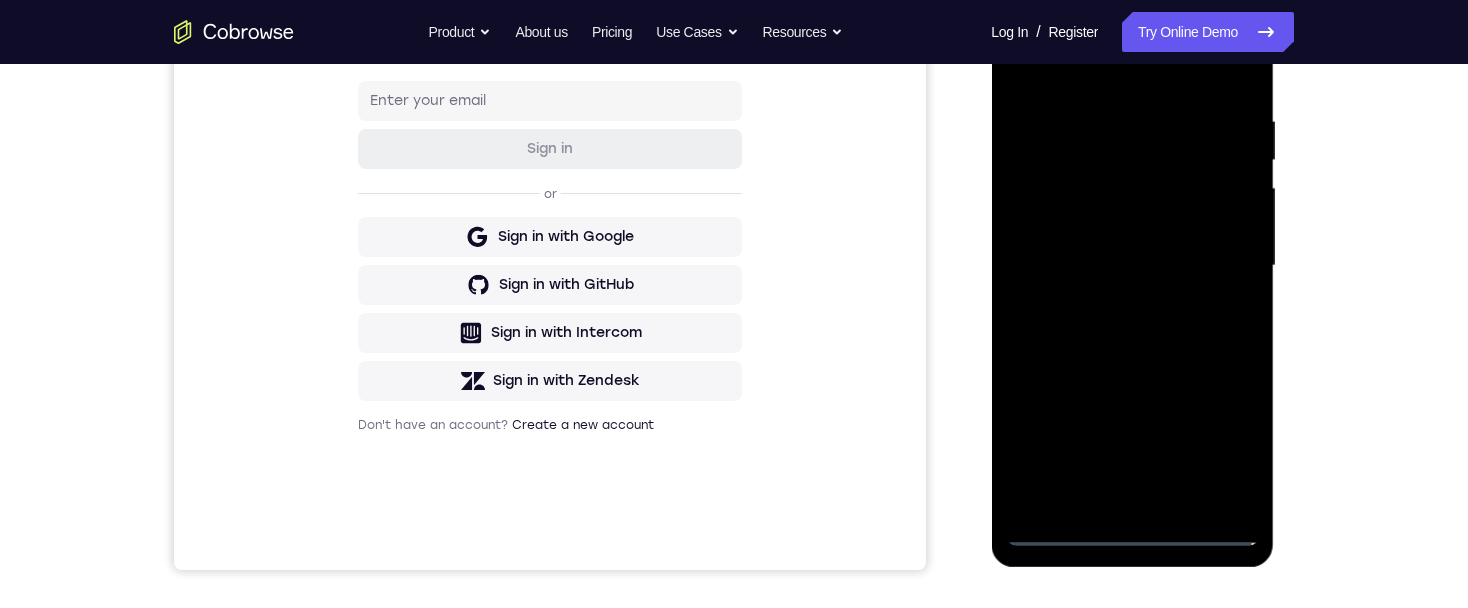 click at bounding box center [1132, 266] 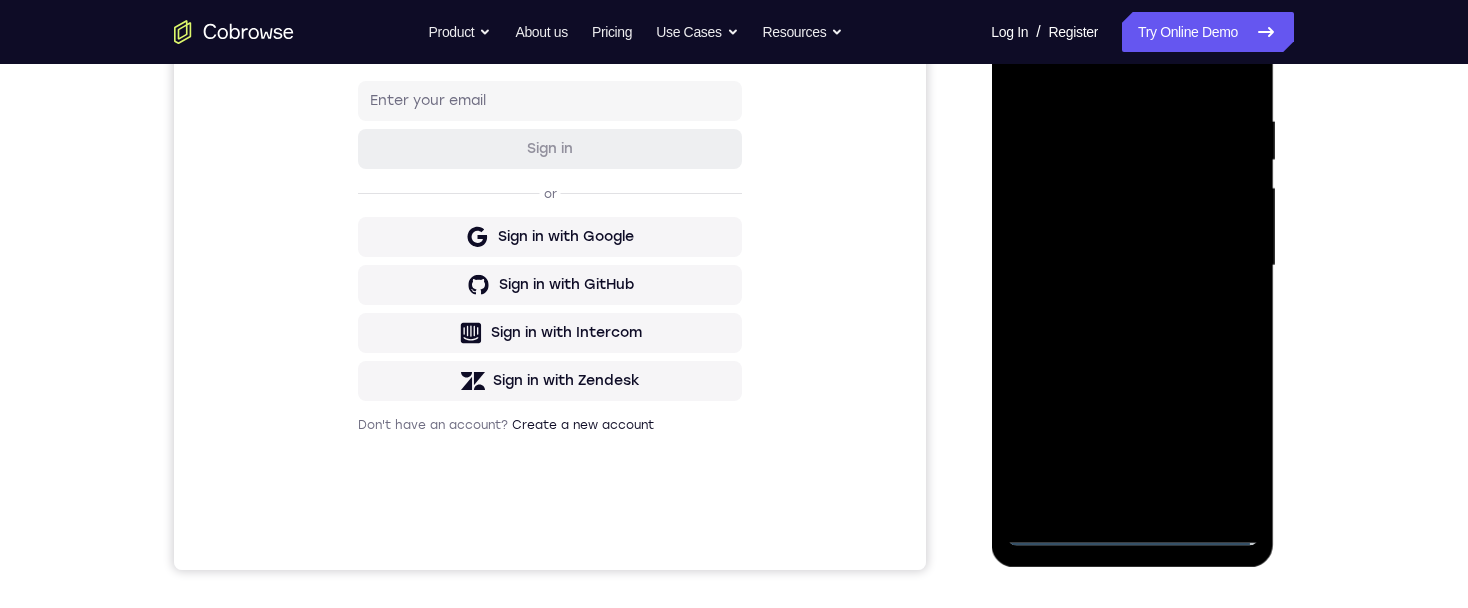 click at bounding box center [1132, 266] 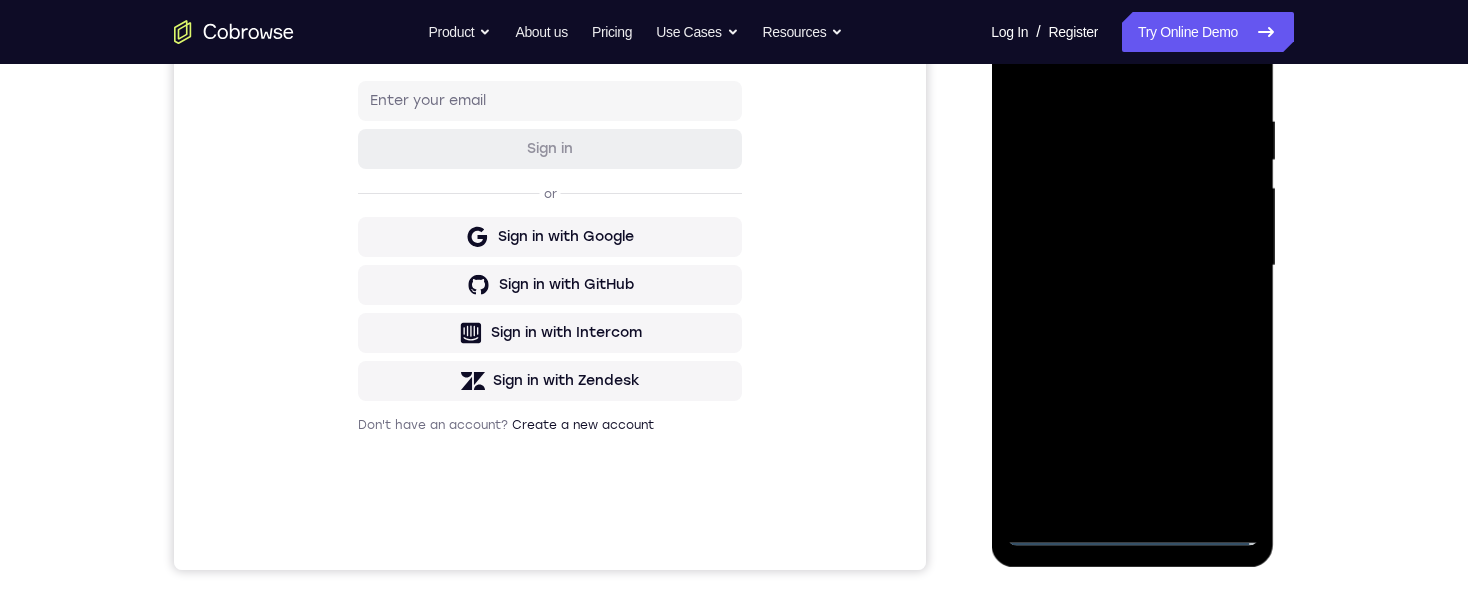 click at bounding box center (1132, 266) 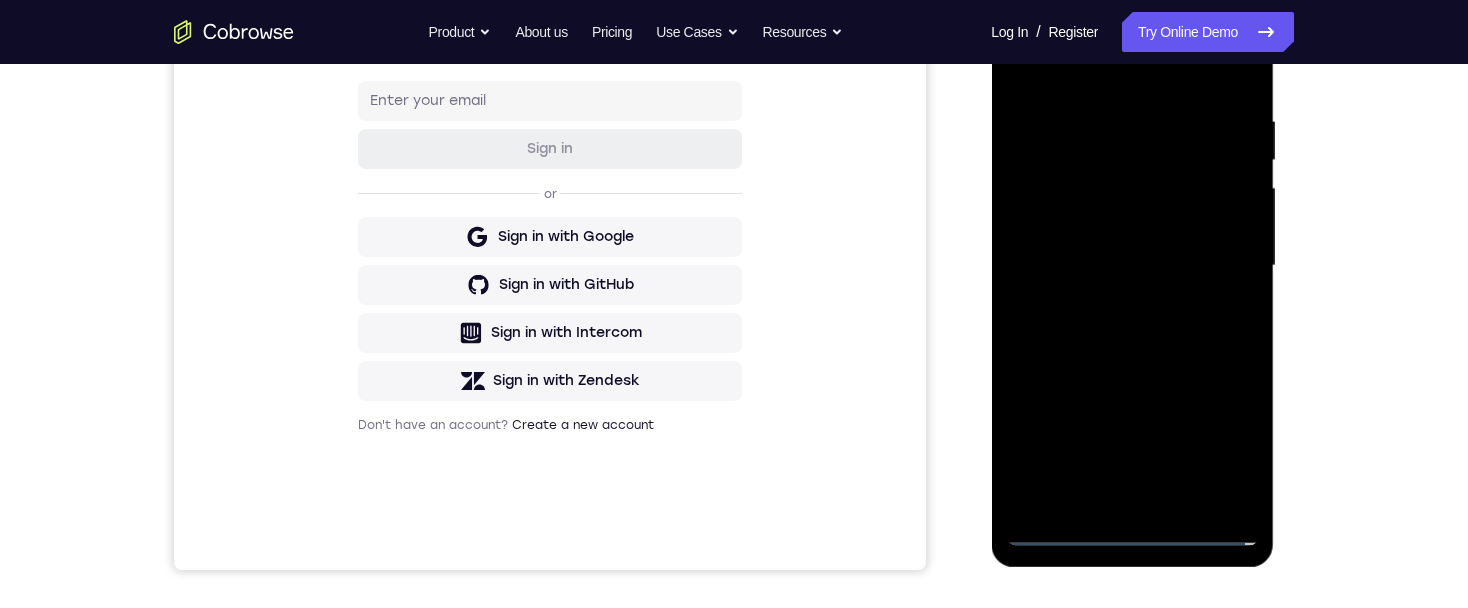 click at bounding box center [1132, 266] 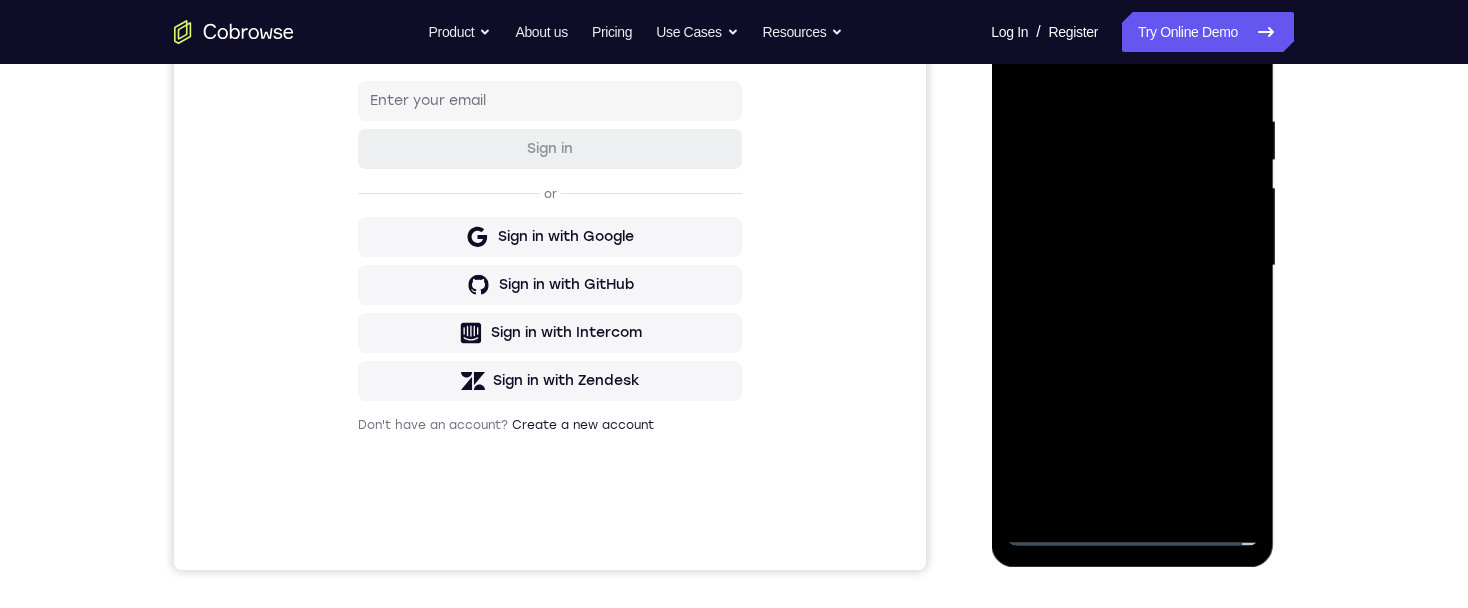 click at bounding box center (1132, 266) 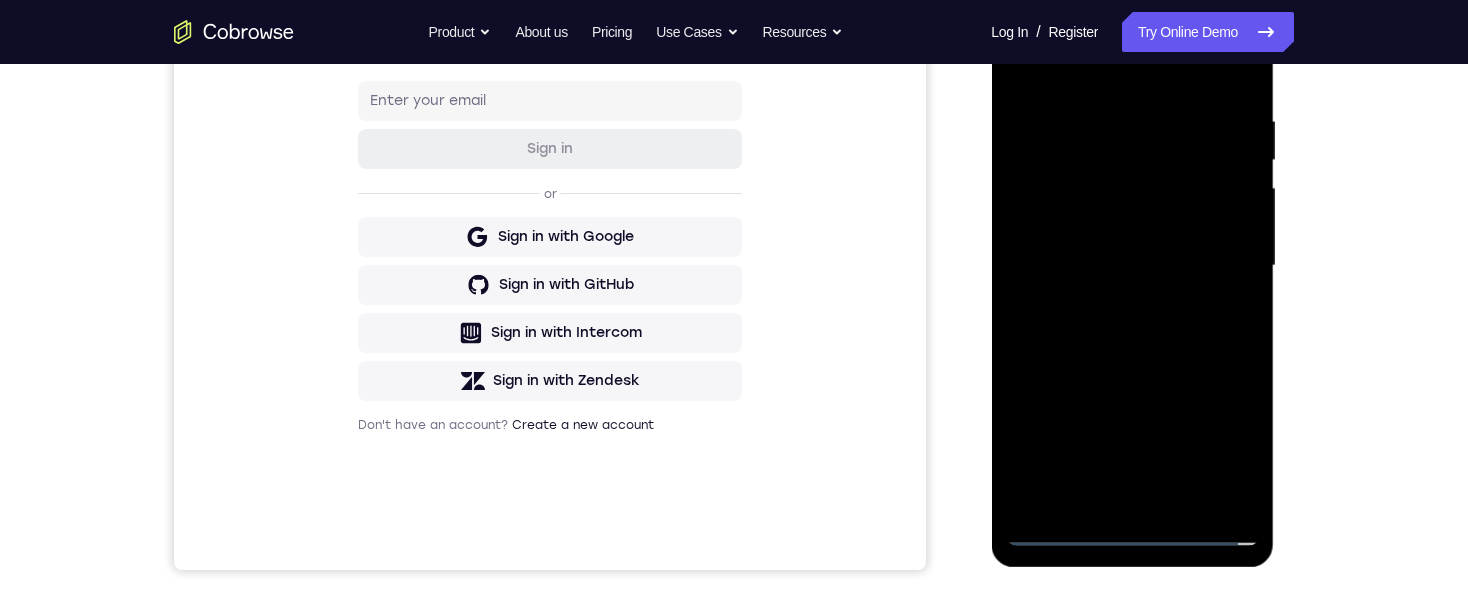 click at bounding box center (1132, 266) 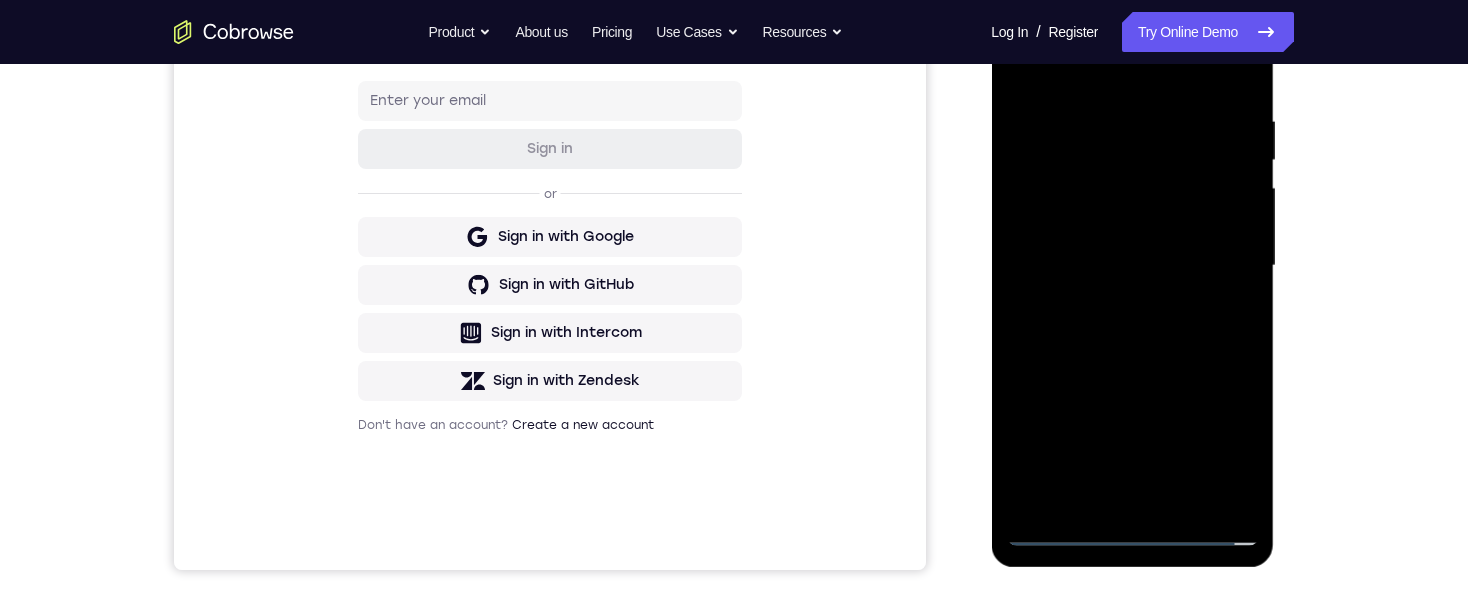 click at bounding box center (1132, 266) 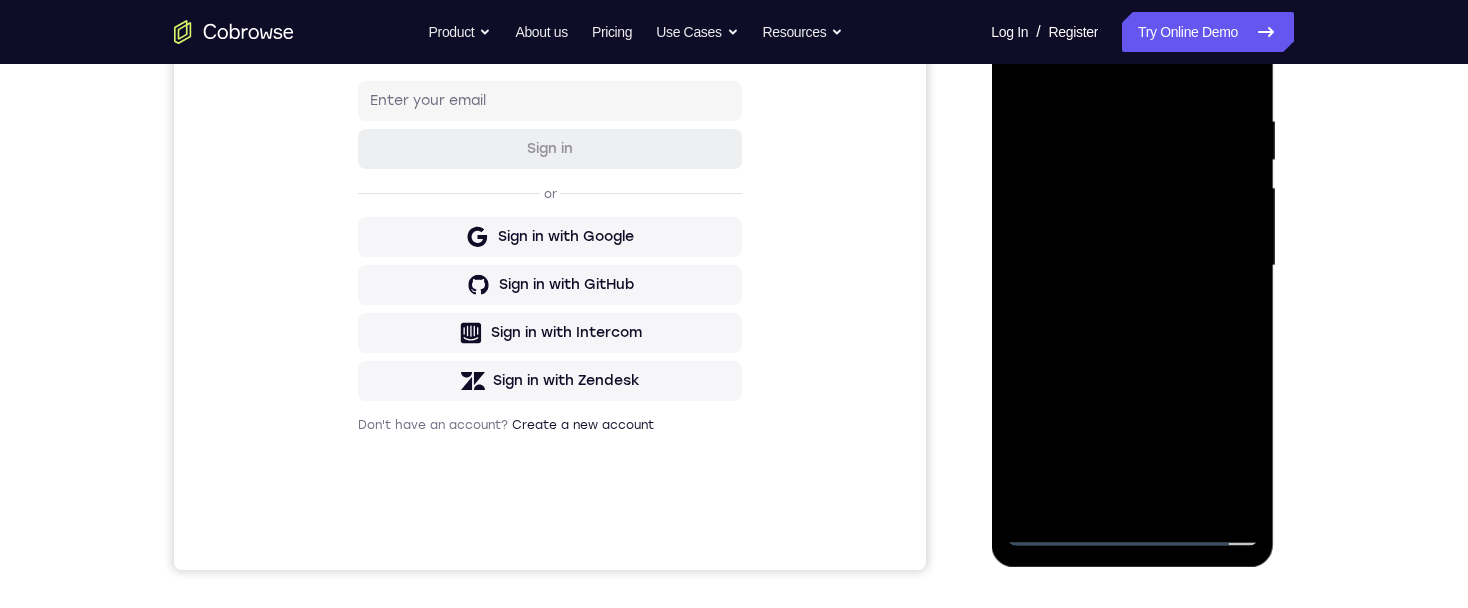 click at bounding box center (1132, 266) 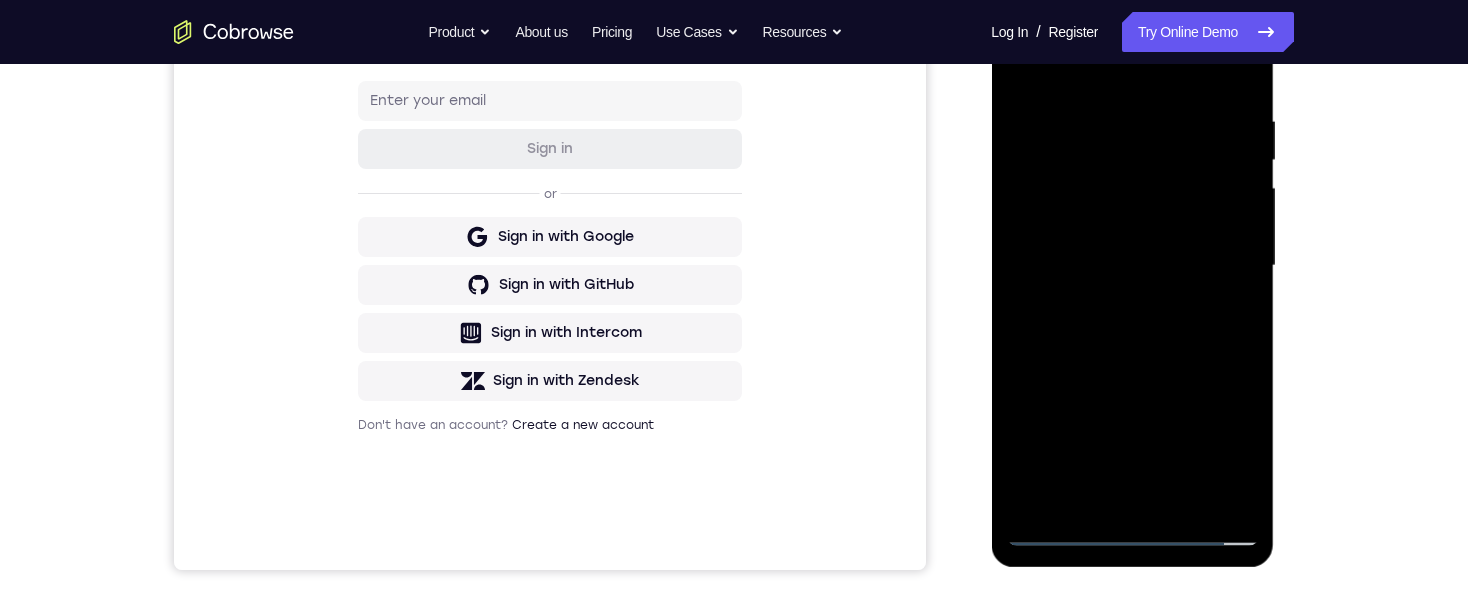 click at bounding box center (1132, 266) 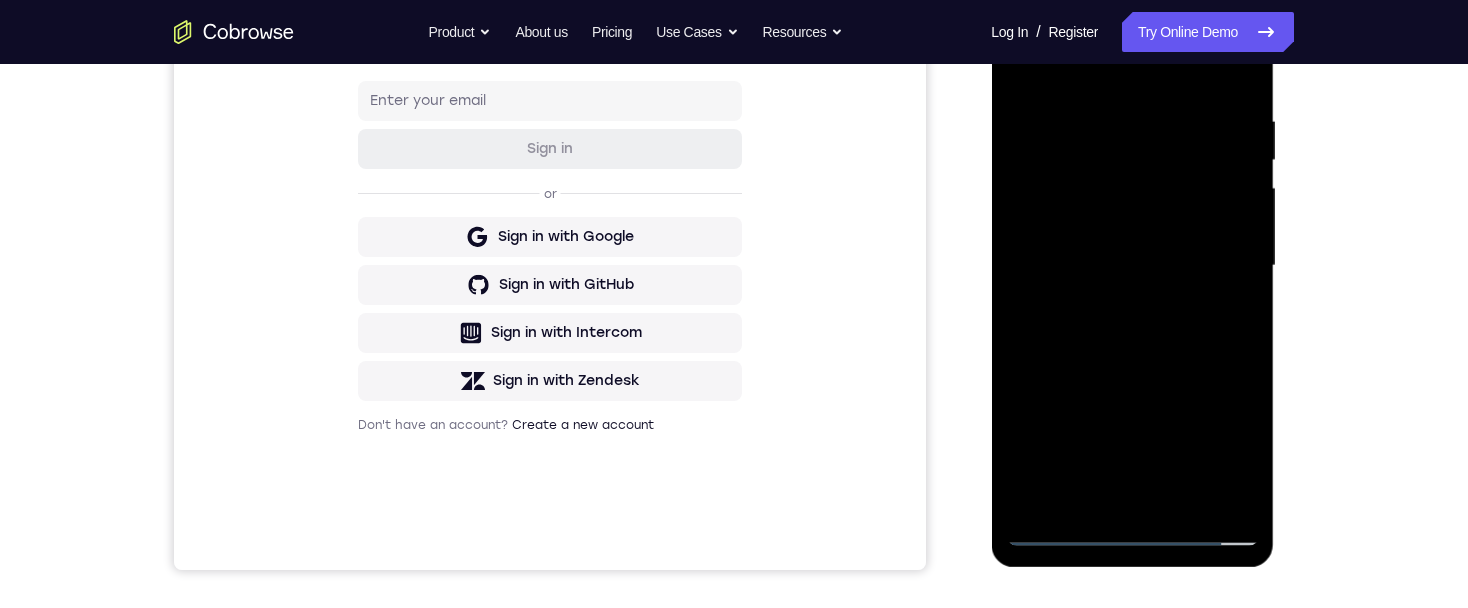 click at bounding box center [1132, 266] 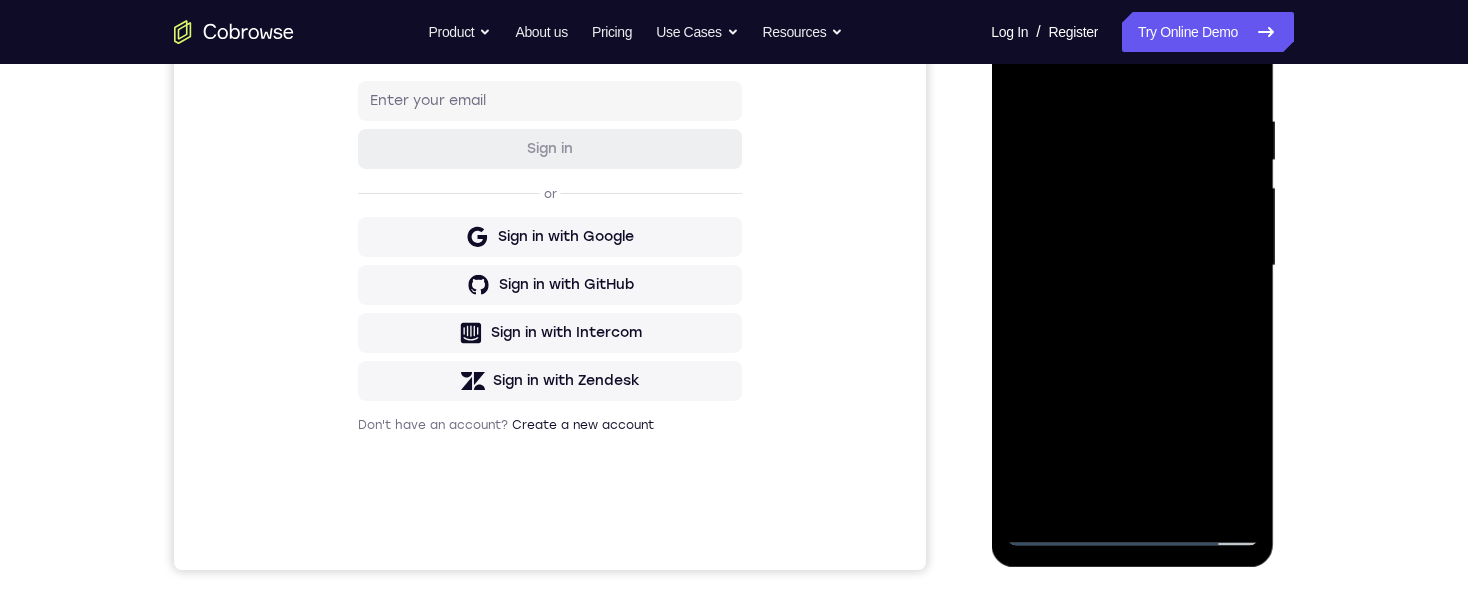 click at bounding box center (1132, 266) 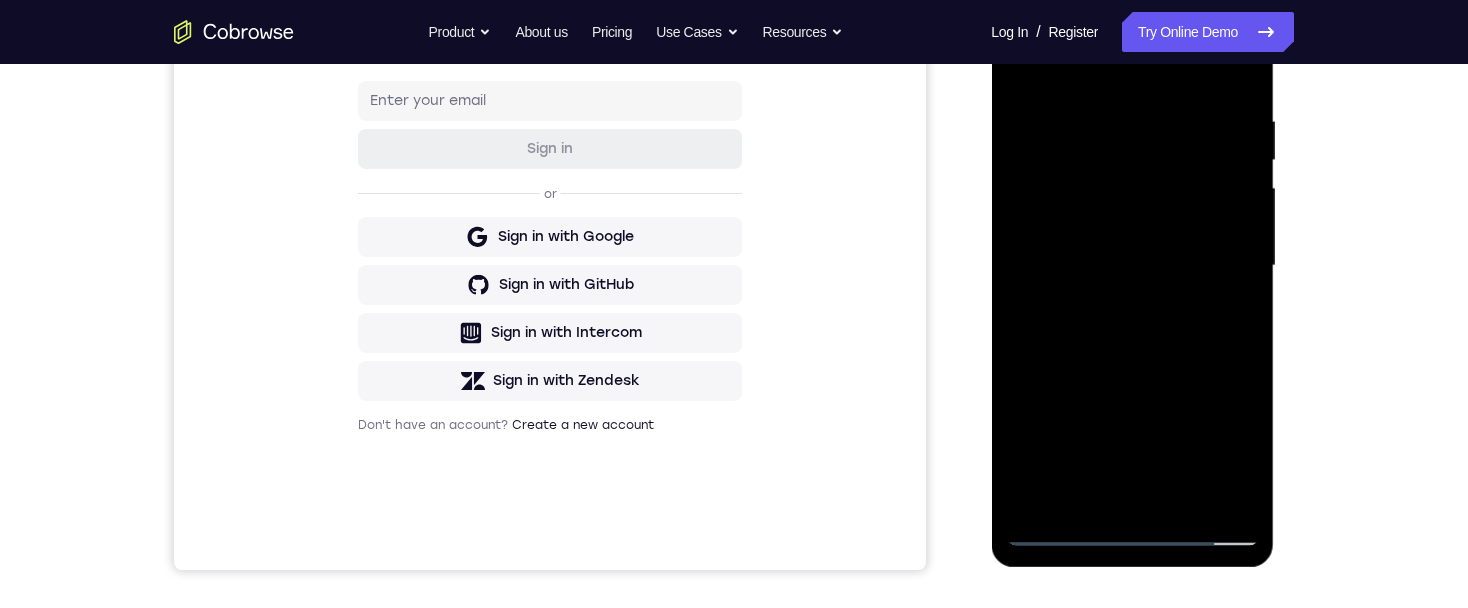 scroll, scrollTop: 360, scrollLeft: 0, axis: vertical 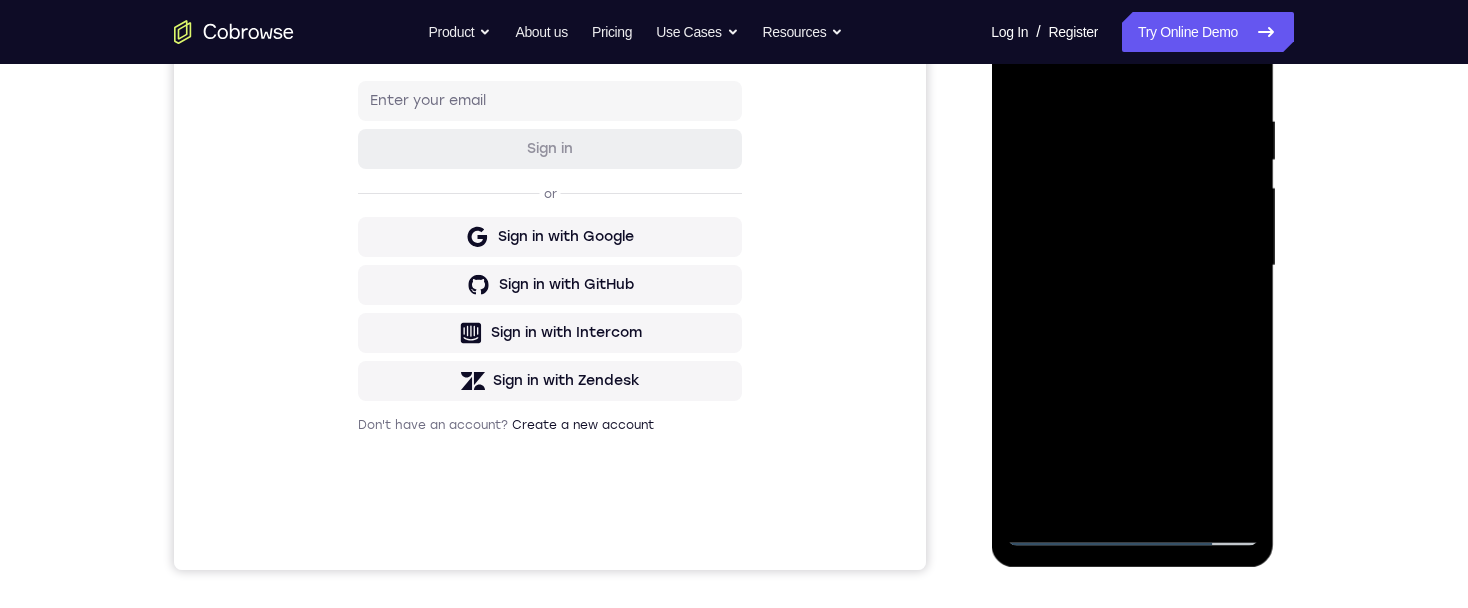 click at bounding box center (1132, 266) 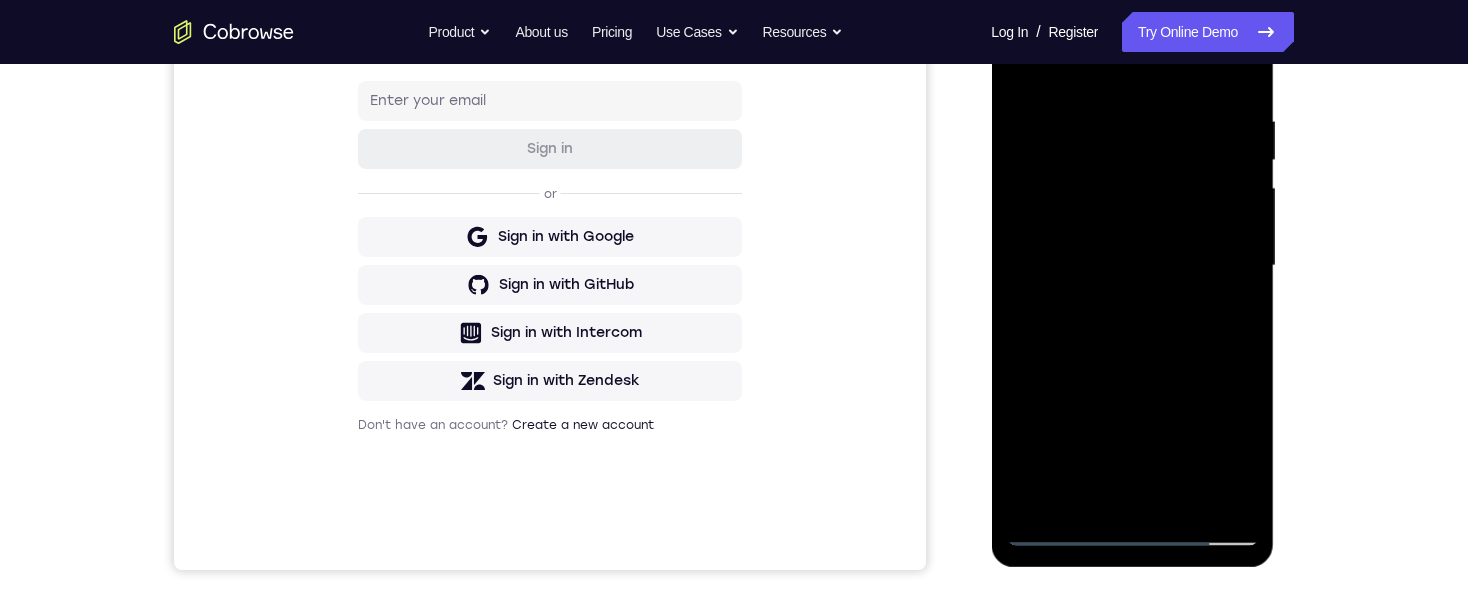 click at bounding box center (1132, 266) 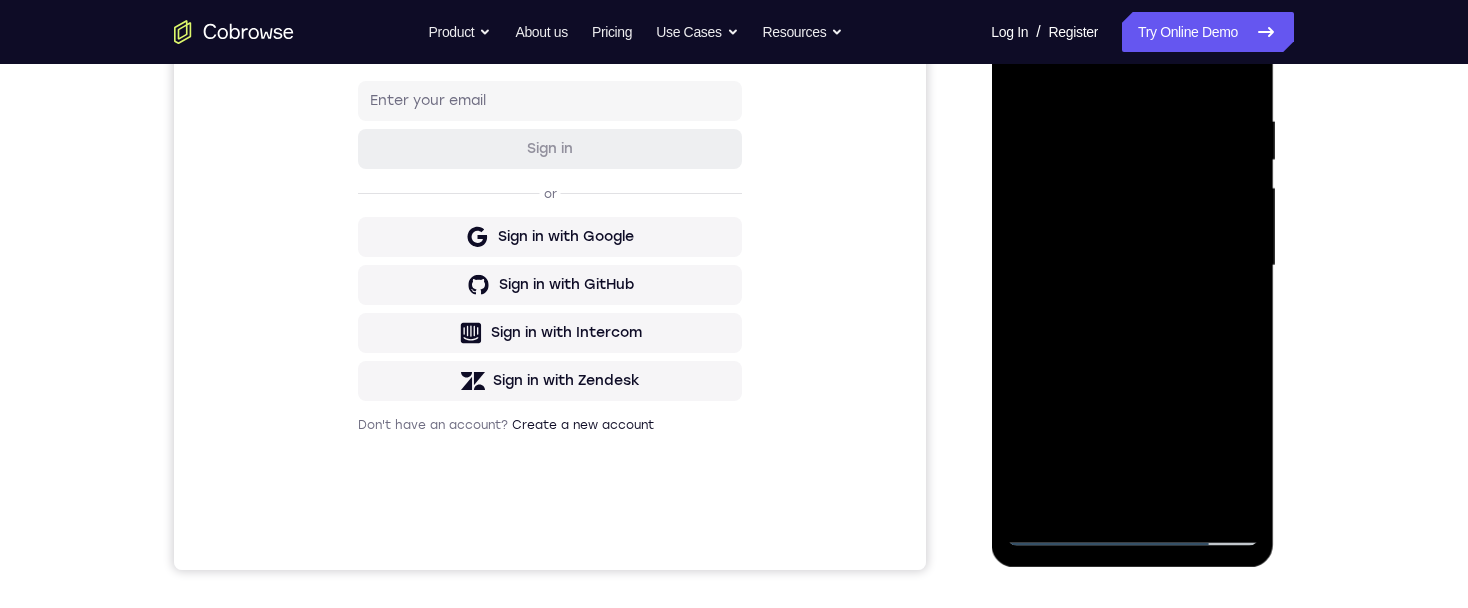 click at bounding box center [1132, 266] 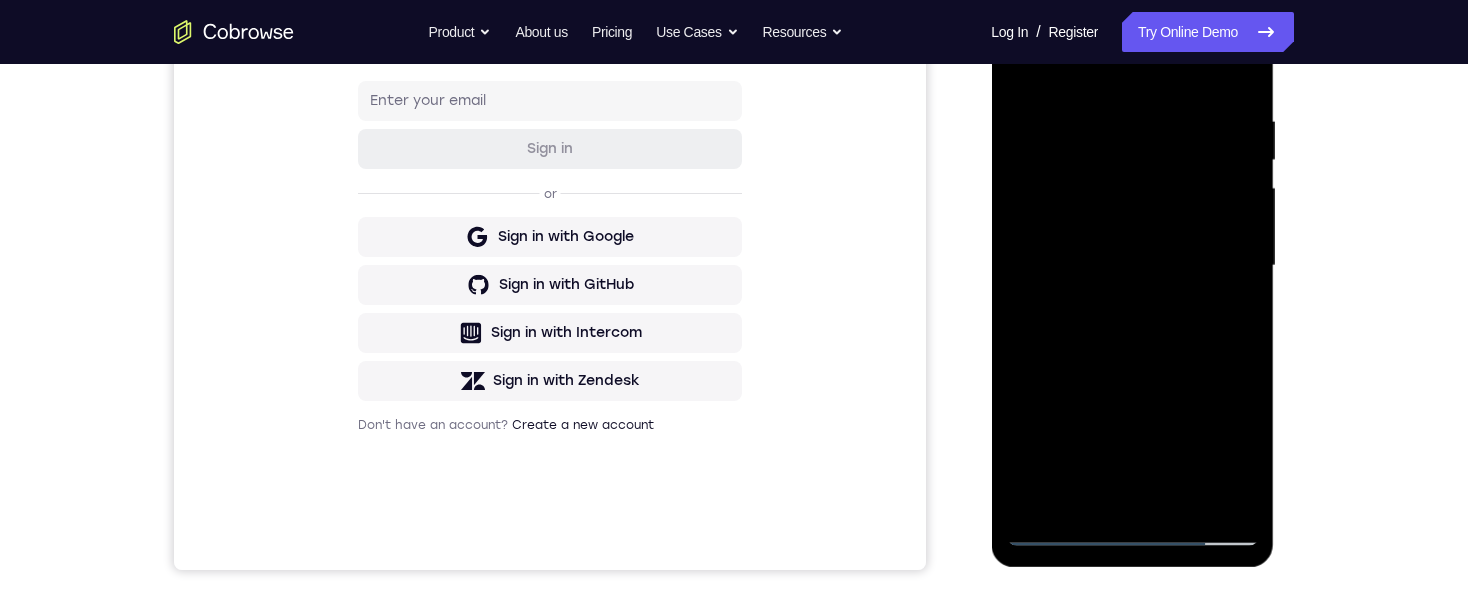 click at bounding box center [1132, 266] 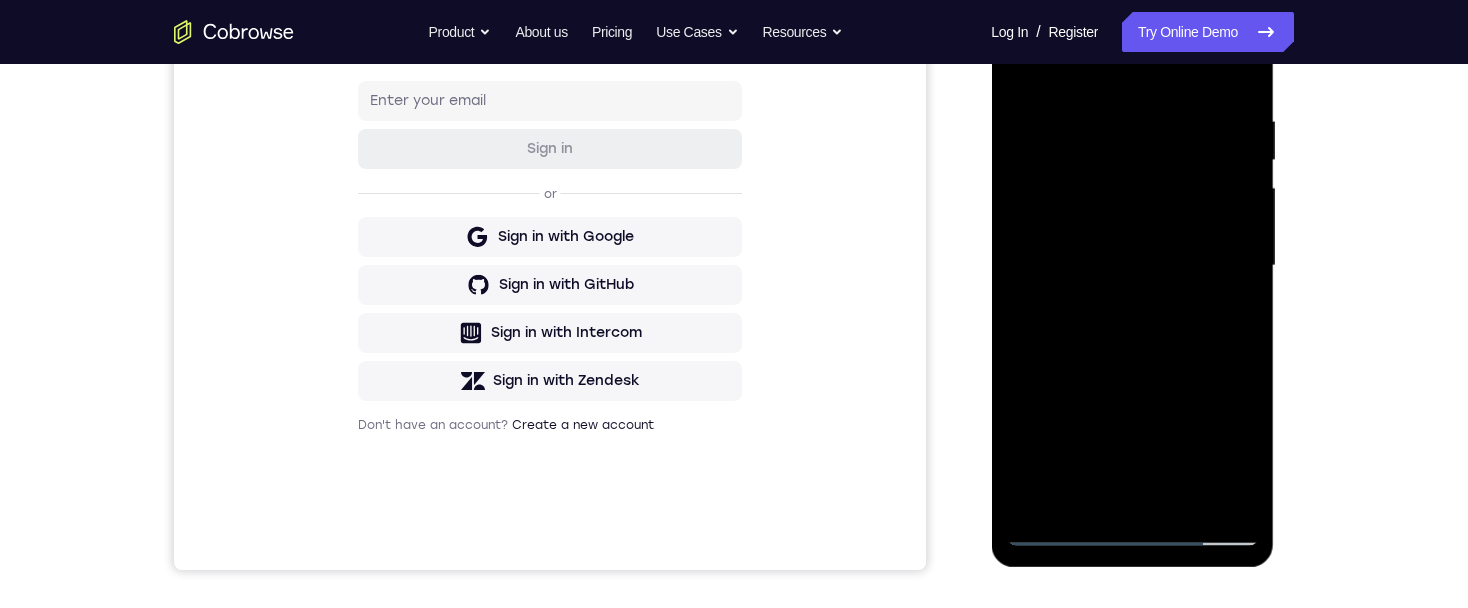 scroll, scrollTop: 361, scrollLeft: 0, axis: vertical 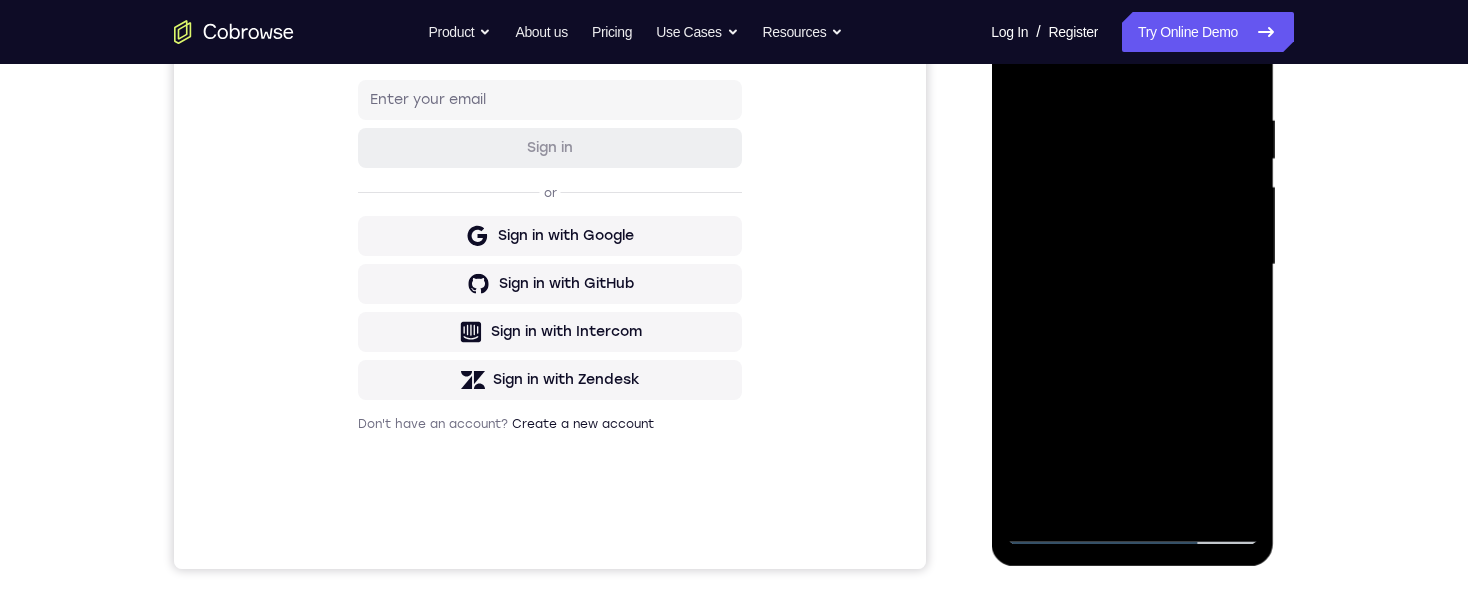 drag, startPoint x: 1027, startPoint y: 71, endPoint x: 1336, endPoint y: 105, distance: 310.86493 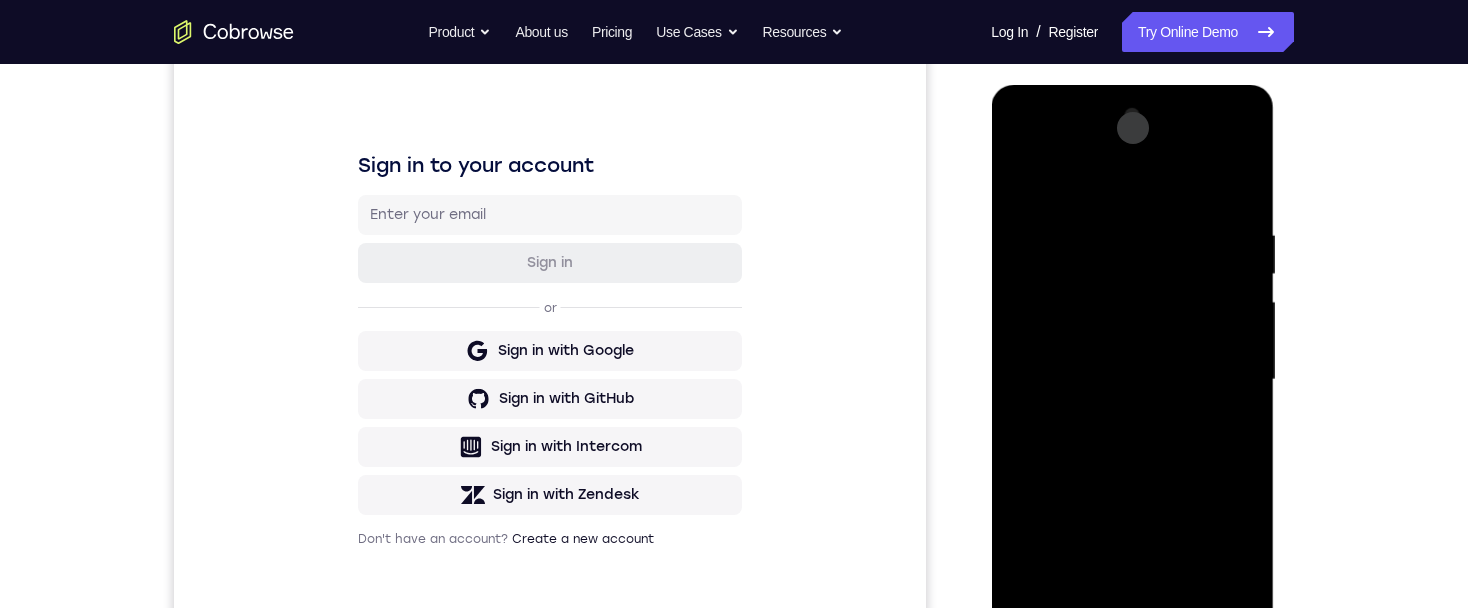 scroll, scrollTop: 241, scrollLeft: 0, axis: vertical 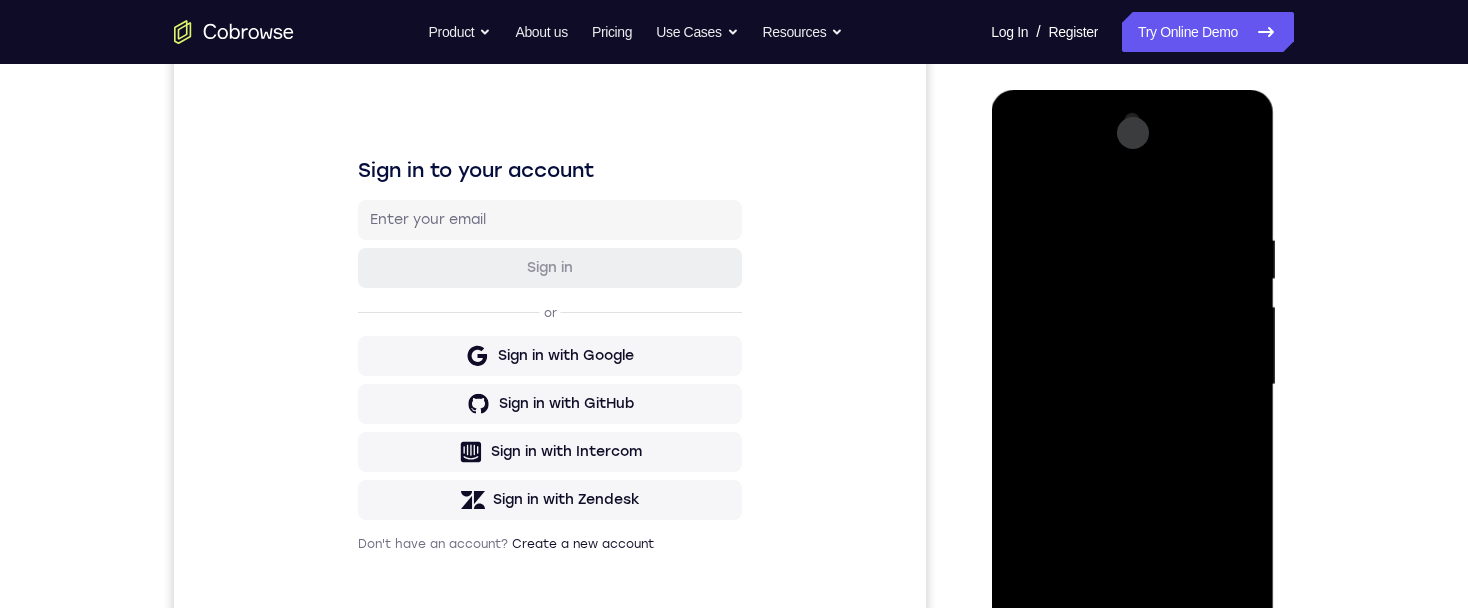 click at bounding box center [1132, 385] 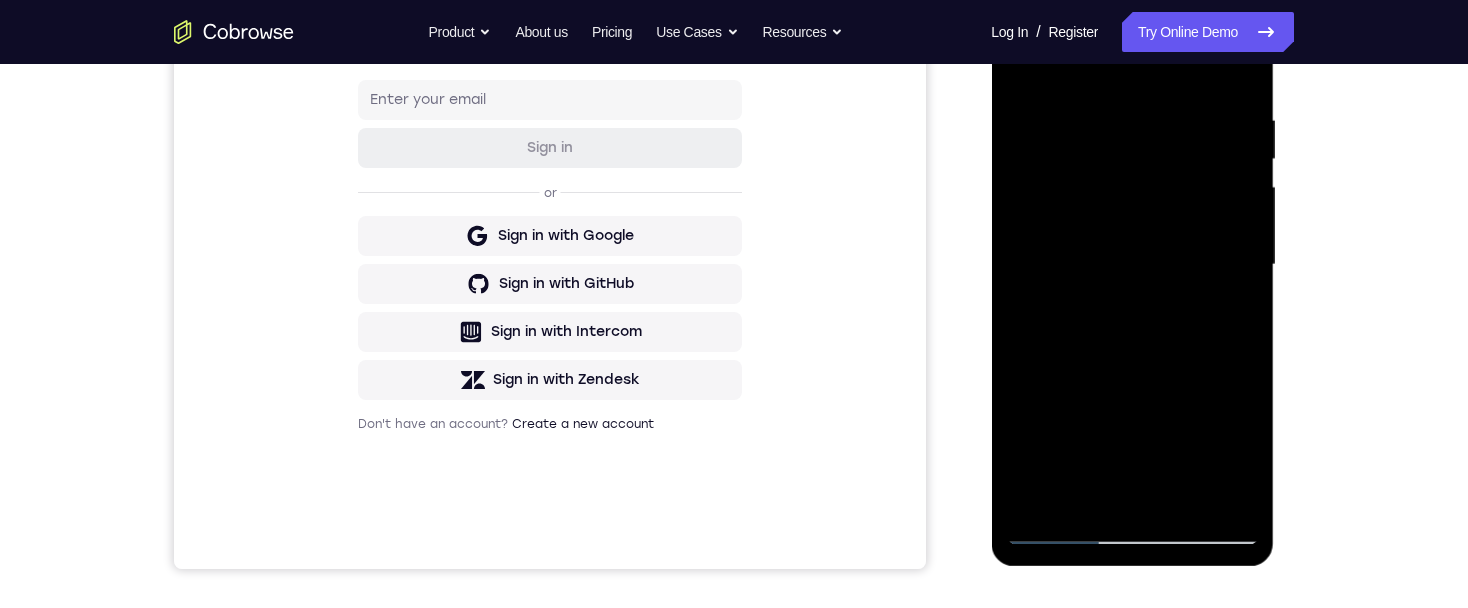 scroll, scrollTop: 388, scrollLeft: 0, axis: vertical 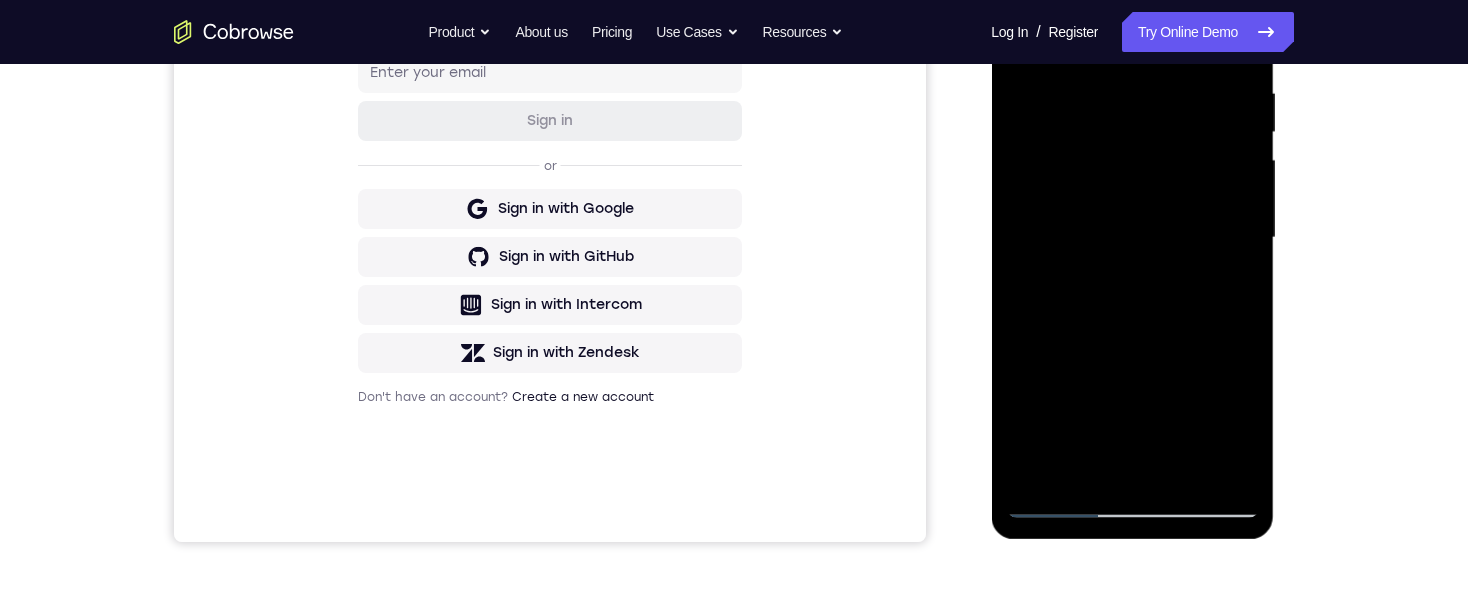 click at bounding box center (1132, 238) 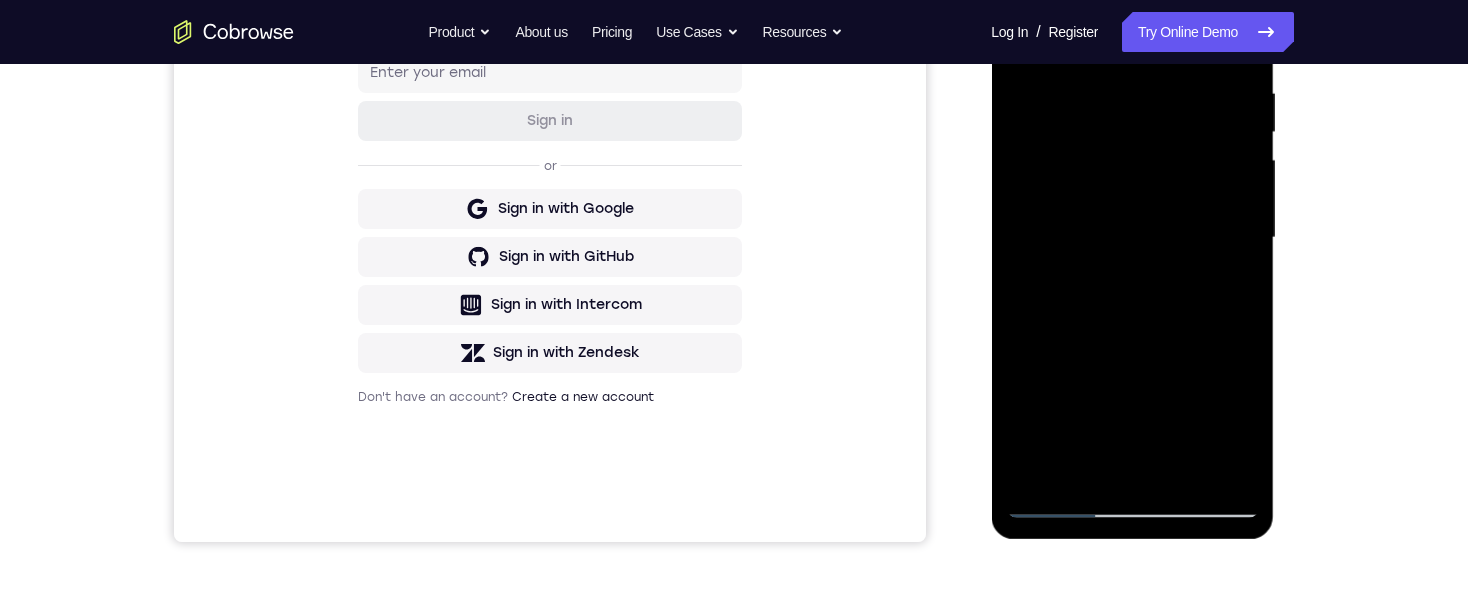 click at bounding box center (1132, 238) 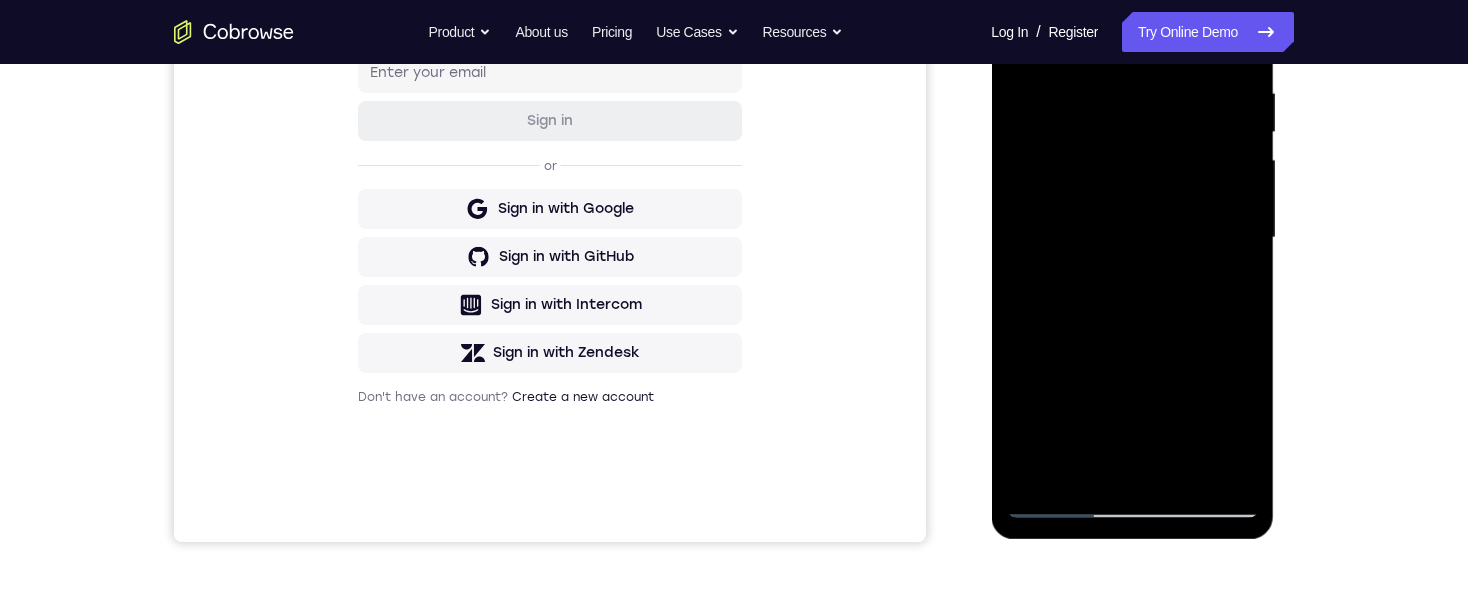click at bounding box center (1132, 238) 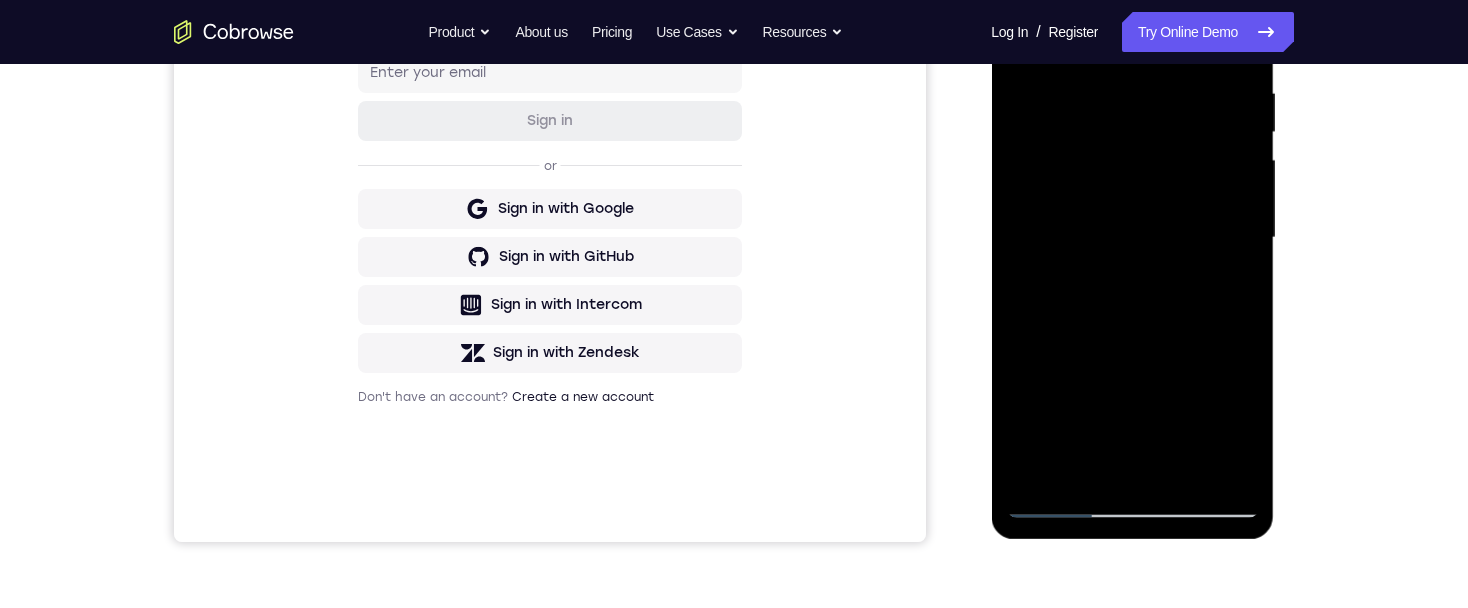 click at bounding box center [1132, 238] 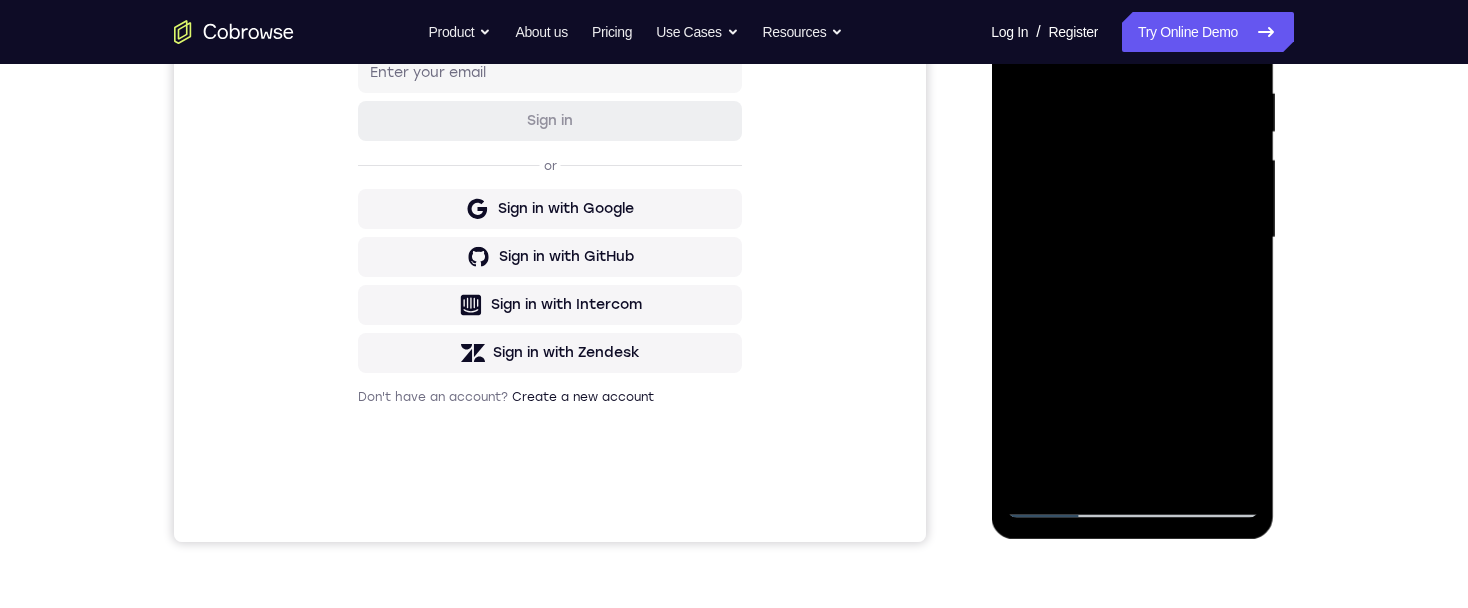 click at bounding box center [1132, 238] 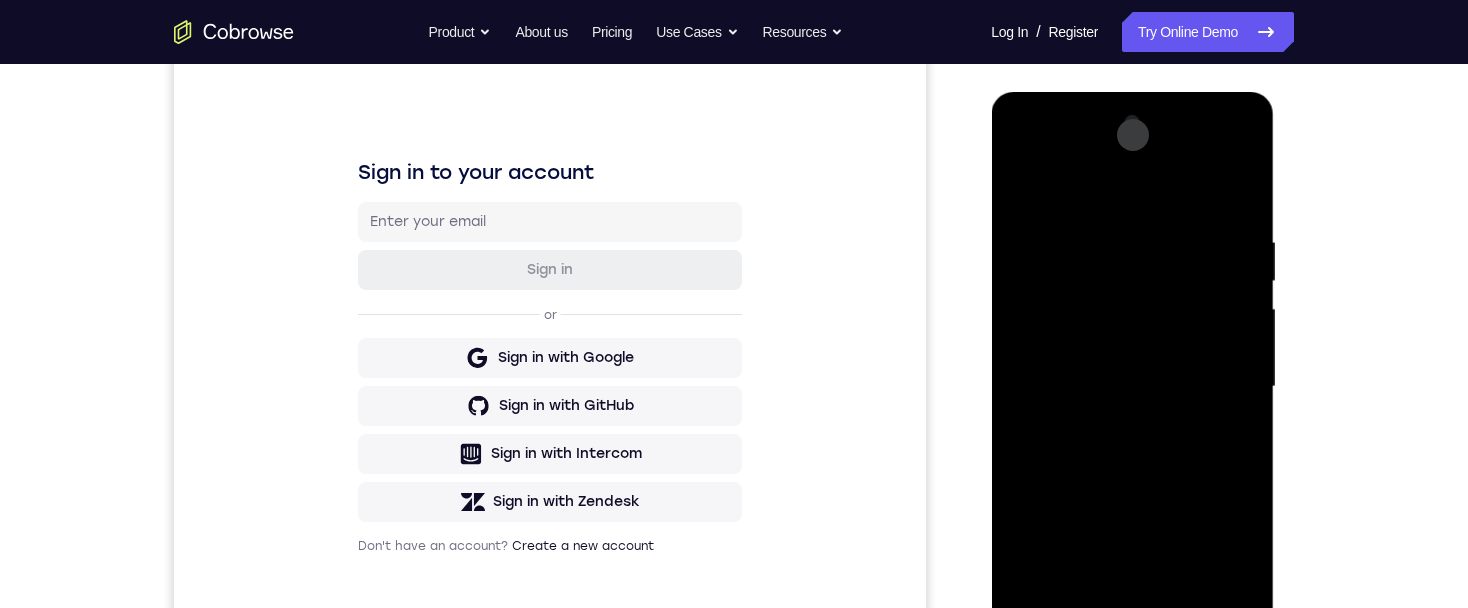 scroll, scrollTop: 228, scrollLeft: 0, axis: vertical 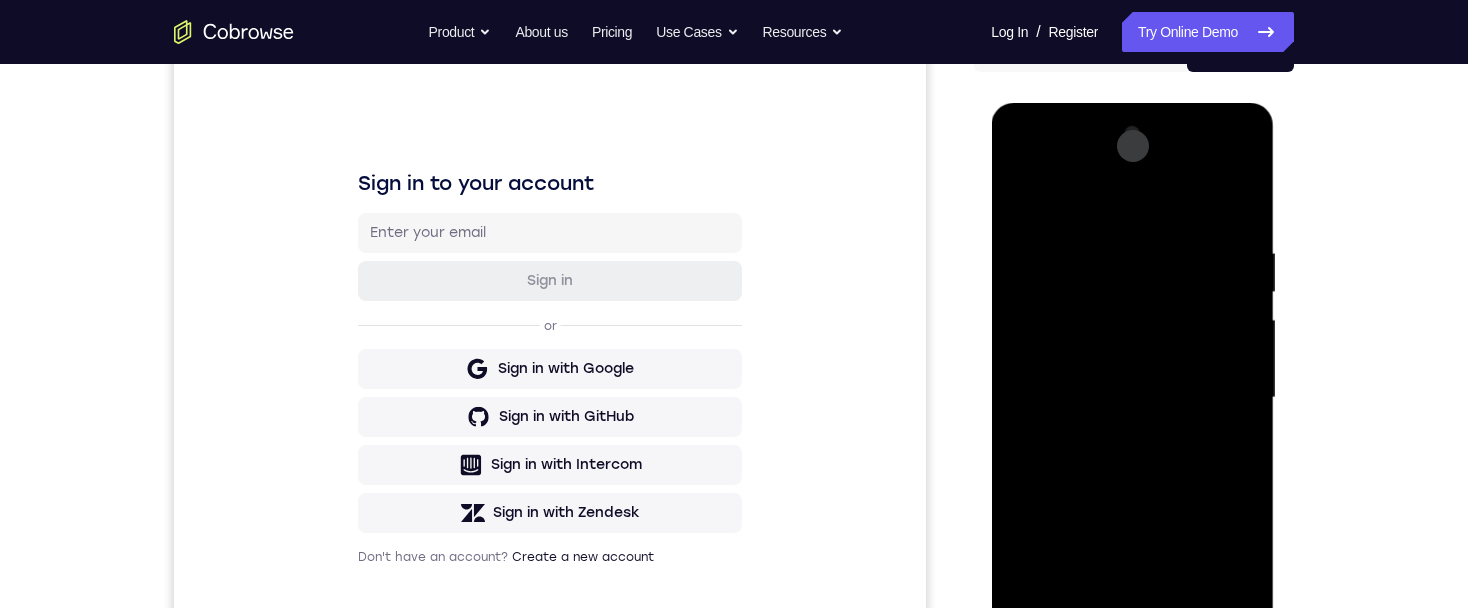 click at bounding box center [1132, 398] 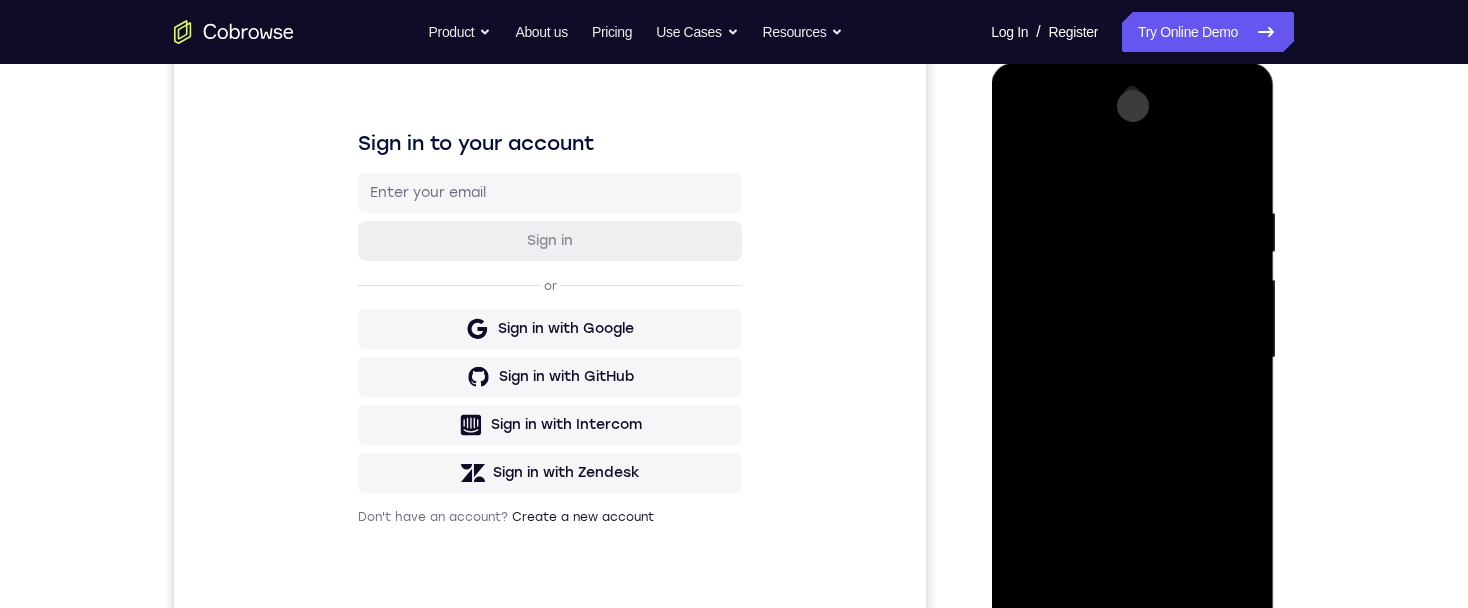 scroll, scrollTop: 308, scrollLeft: 0, axis: vertical 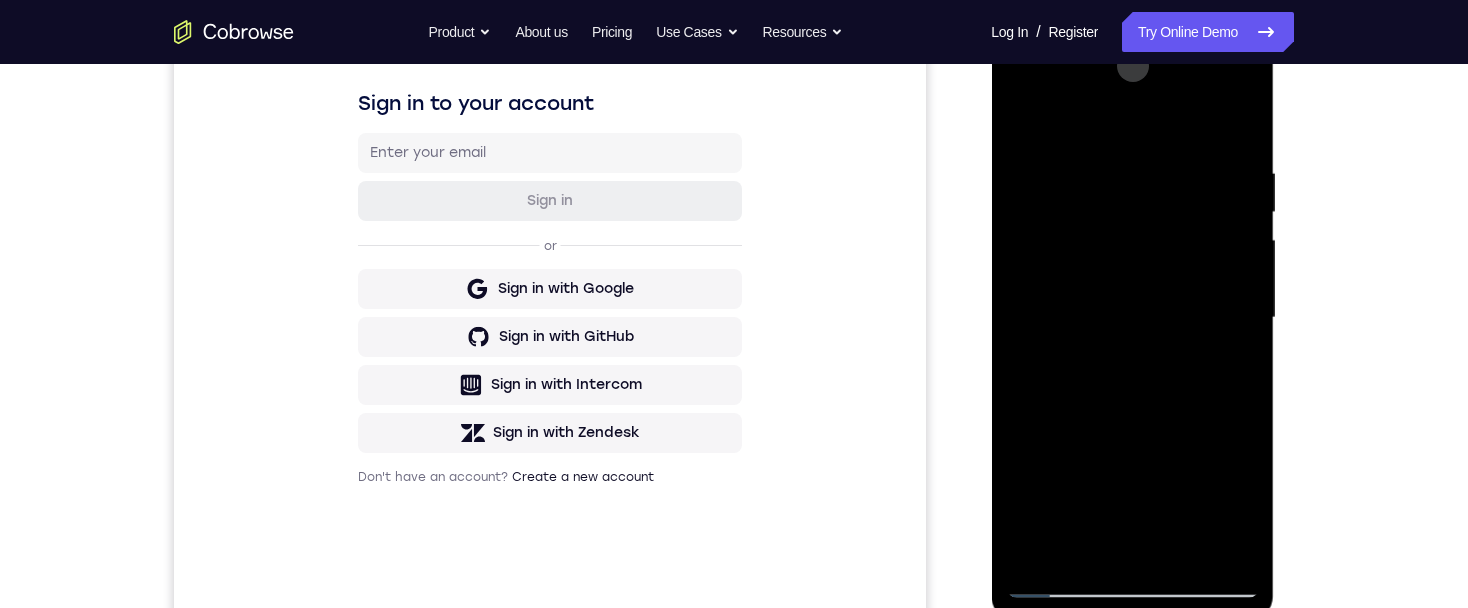 click at bounding box center [1132, 318] 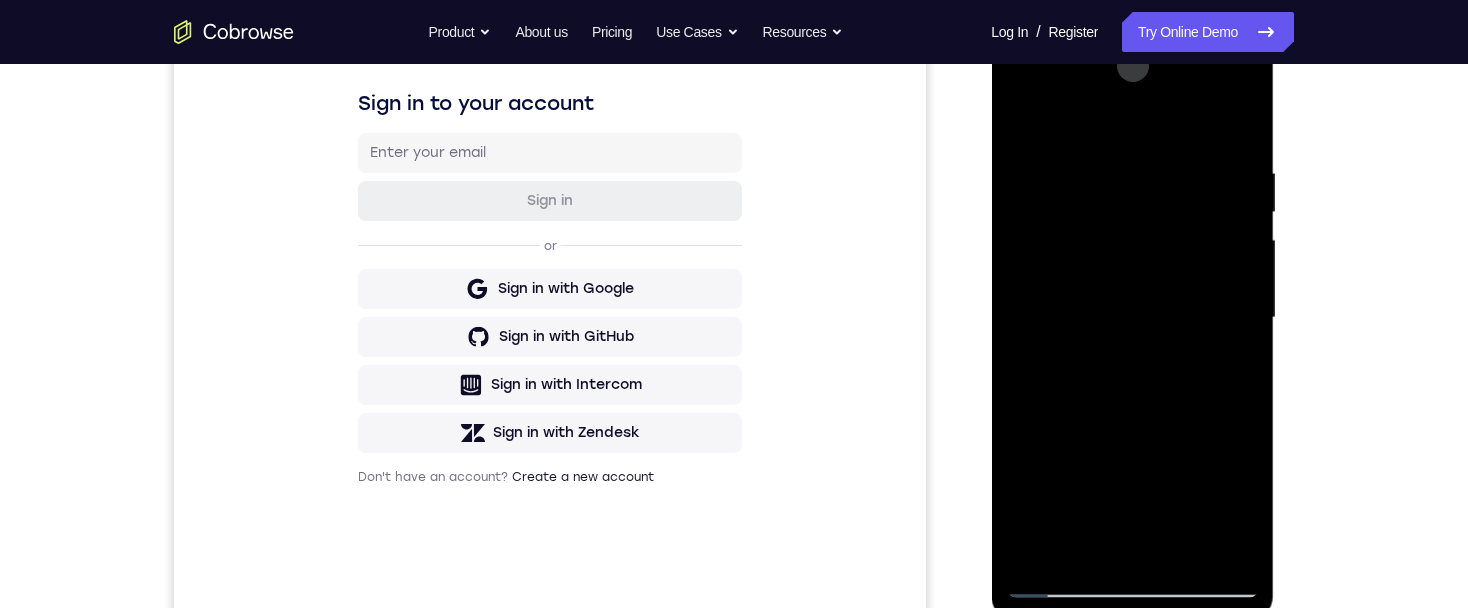 click at bounding box center (1132, 318) 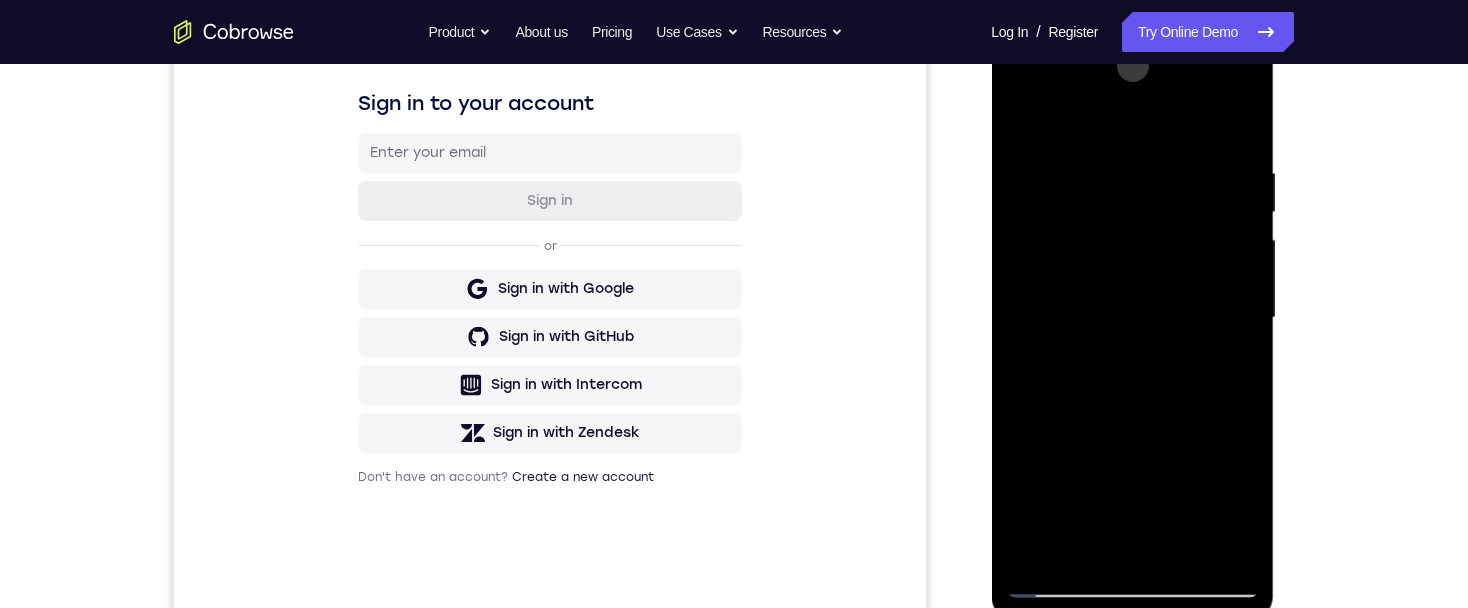 click at bounding box center [1132, 318] 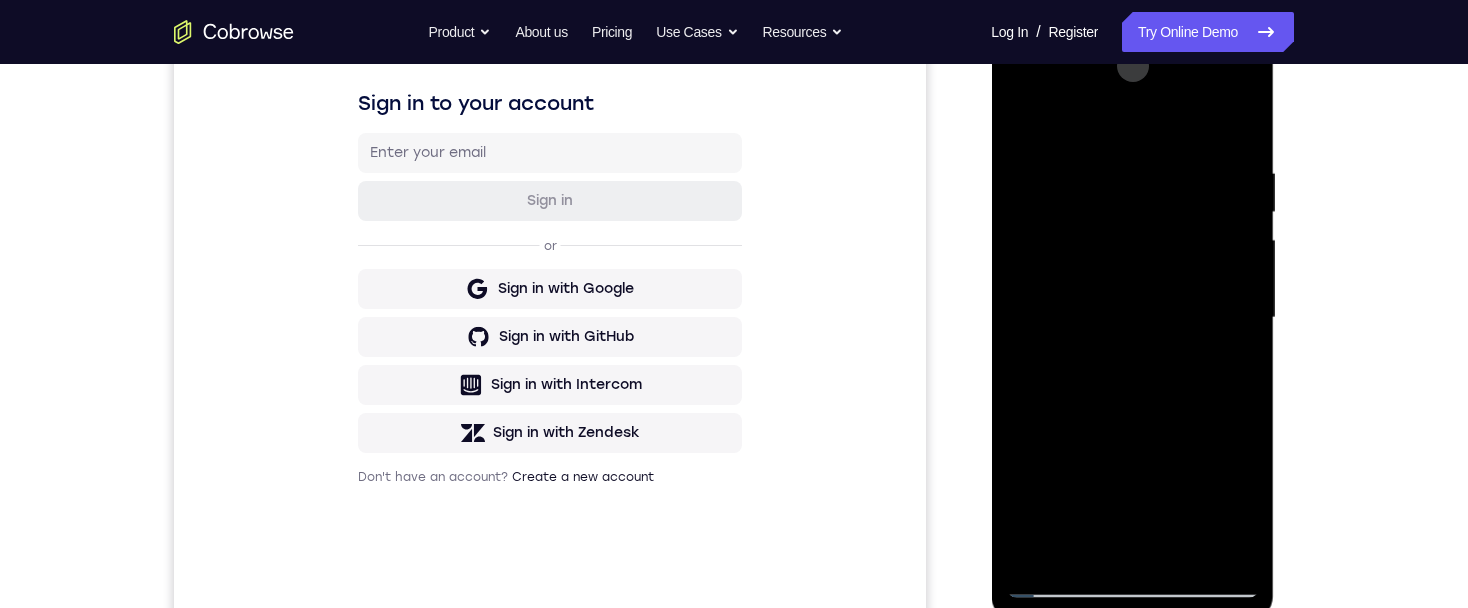 click at bounding box center [1132, 318] 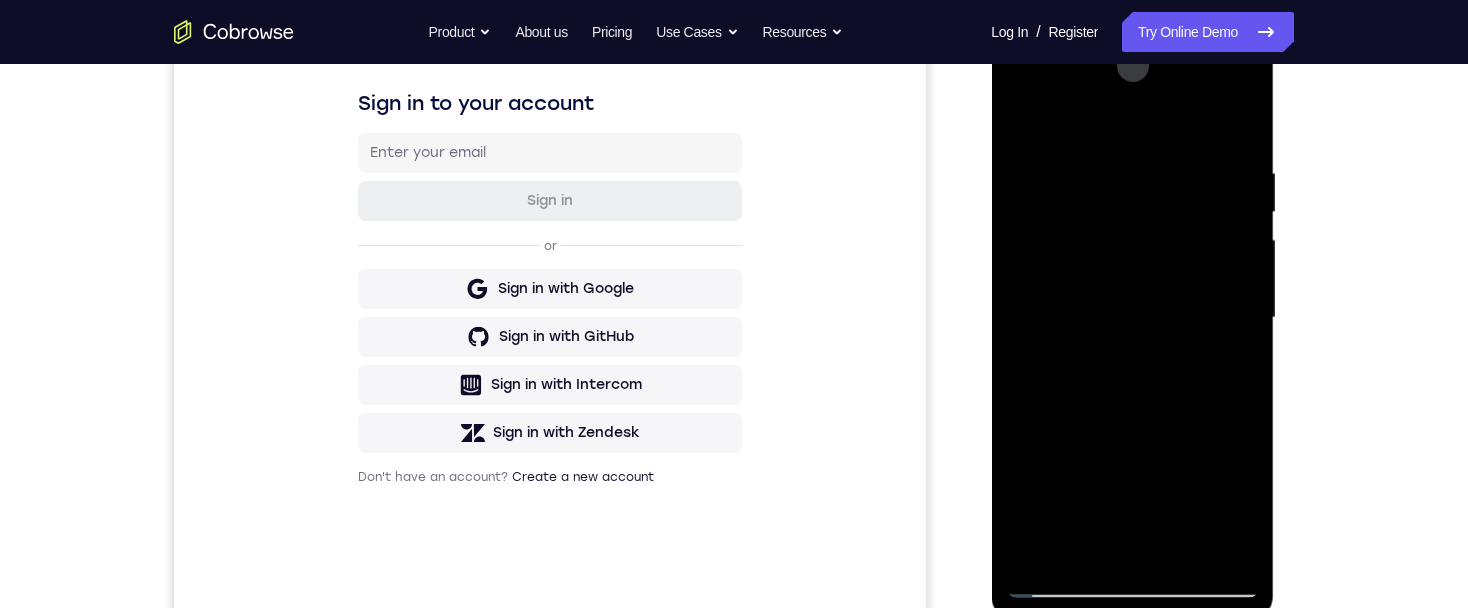 click at bounding box center (1132, 318) 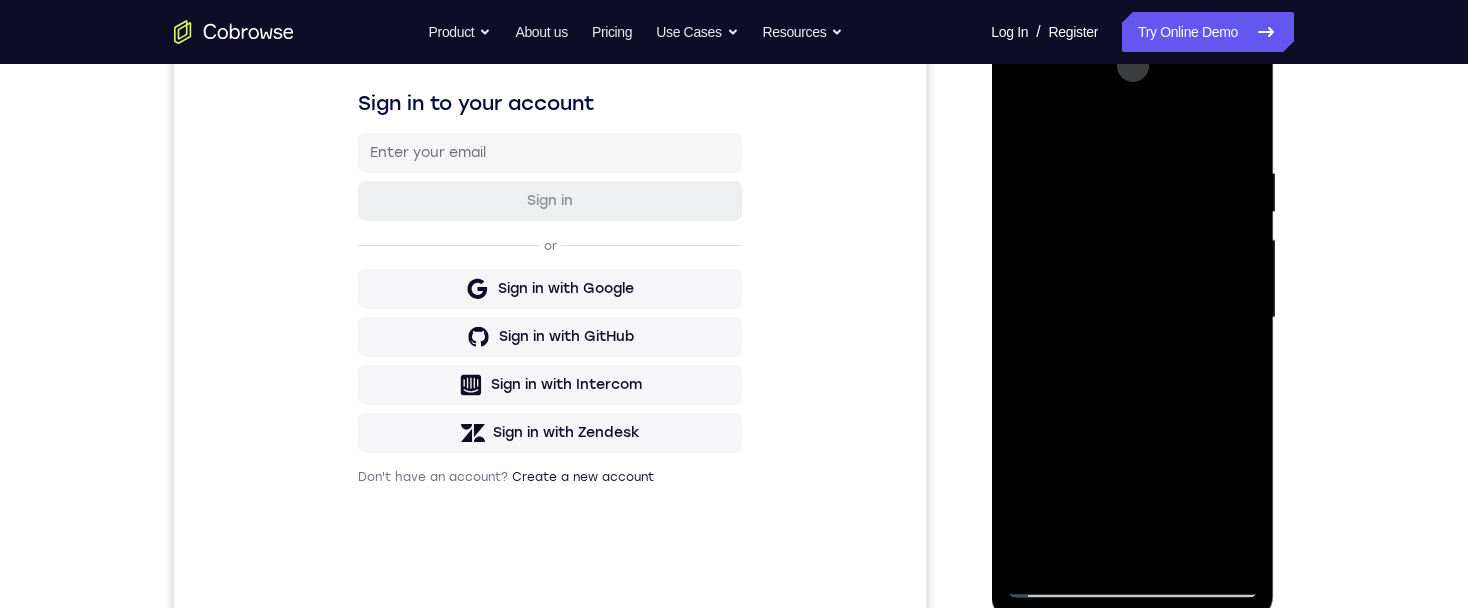 click at bounding box center [1132, 318] 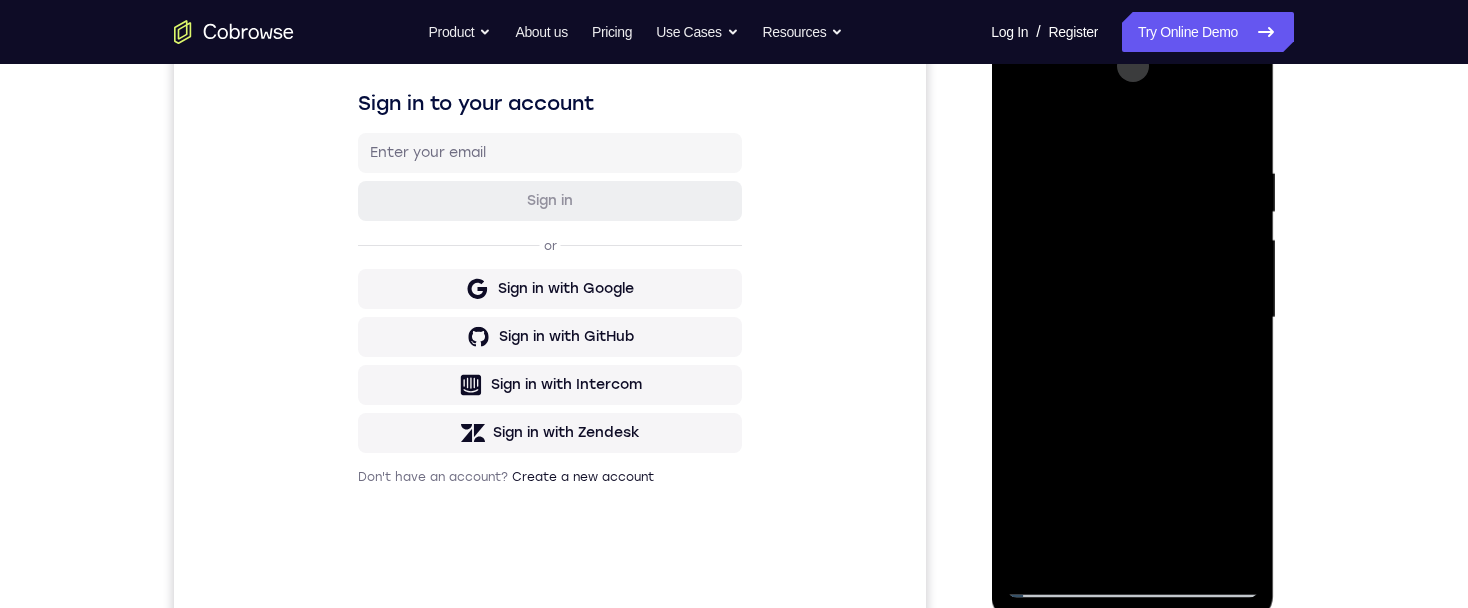 click at bounding box center (1132, 318) 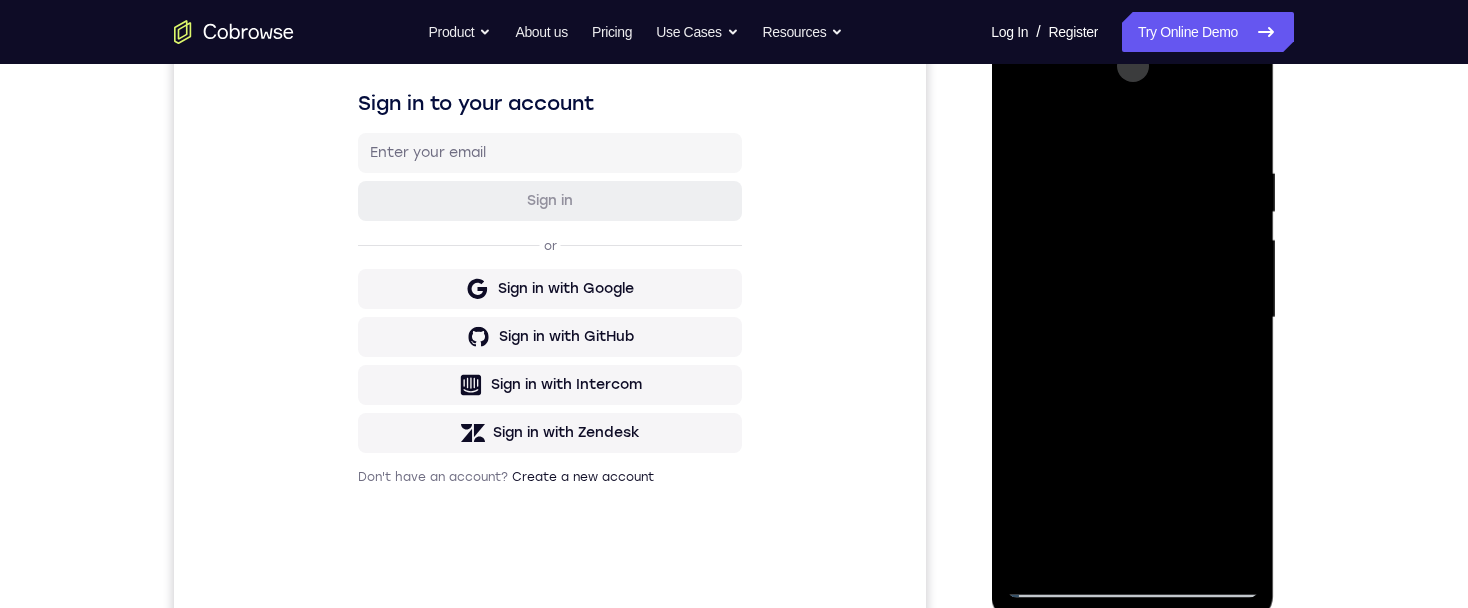 click at bounding box center [1132, 318] 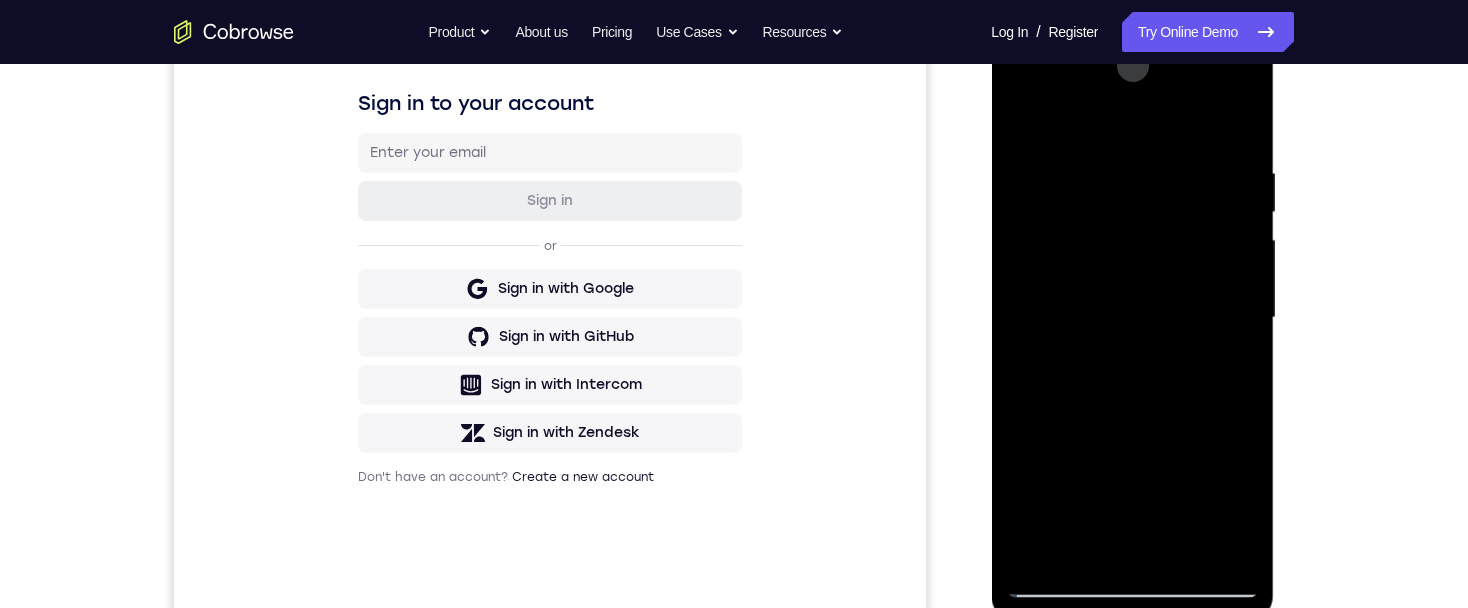 click at bounding box center [1132, 318] 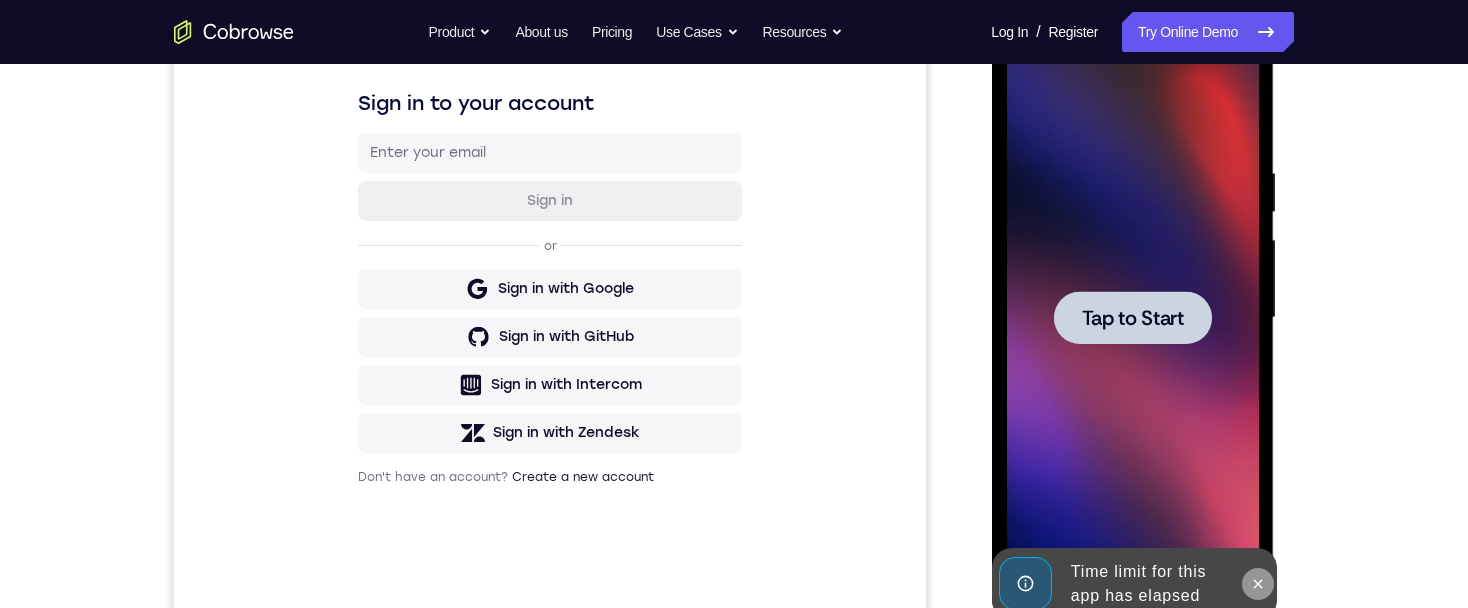 click 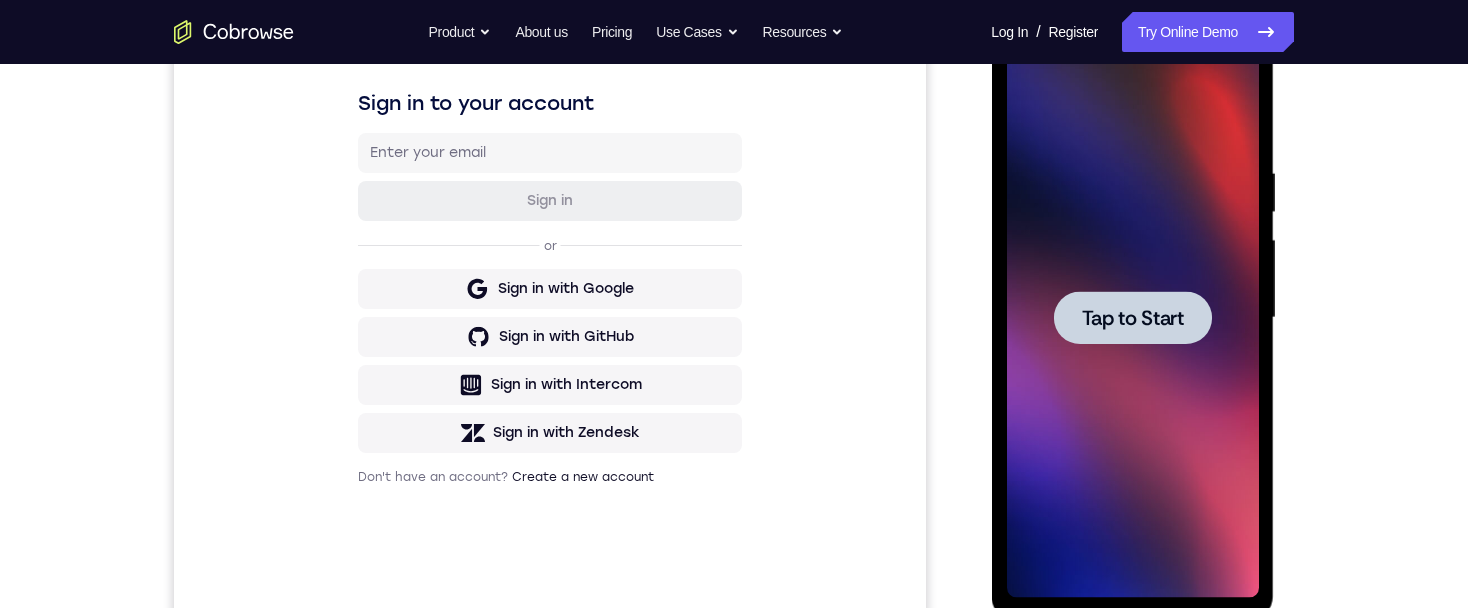 click on "Tap to Start" at bounding box center (1132, 318) 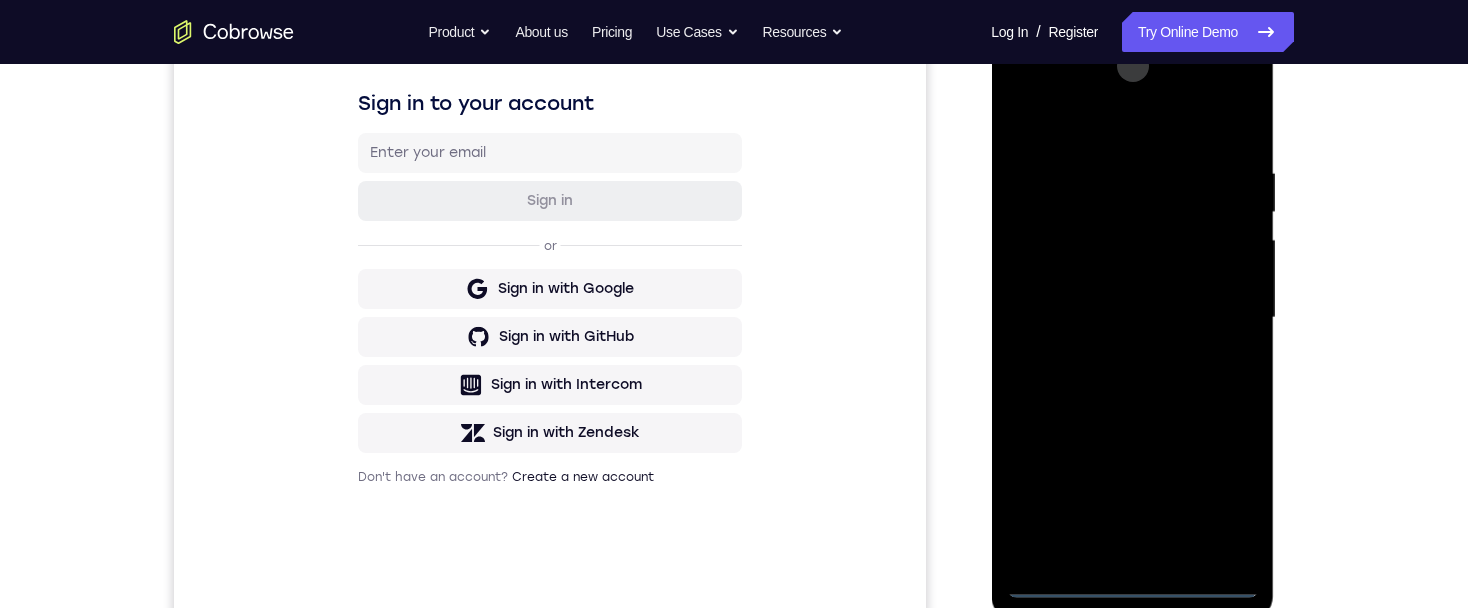 click at bounding box center (1132, 318) 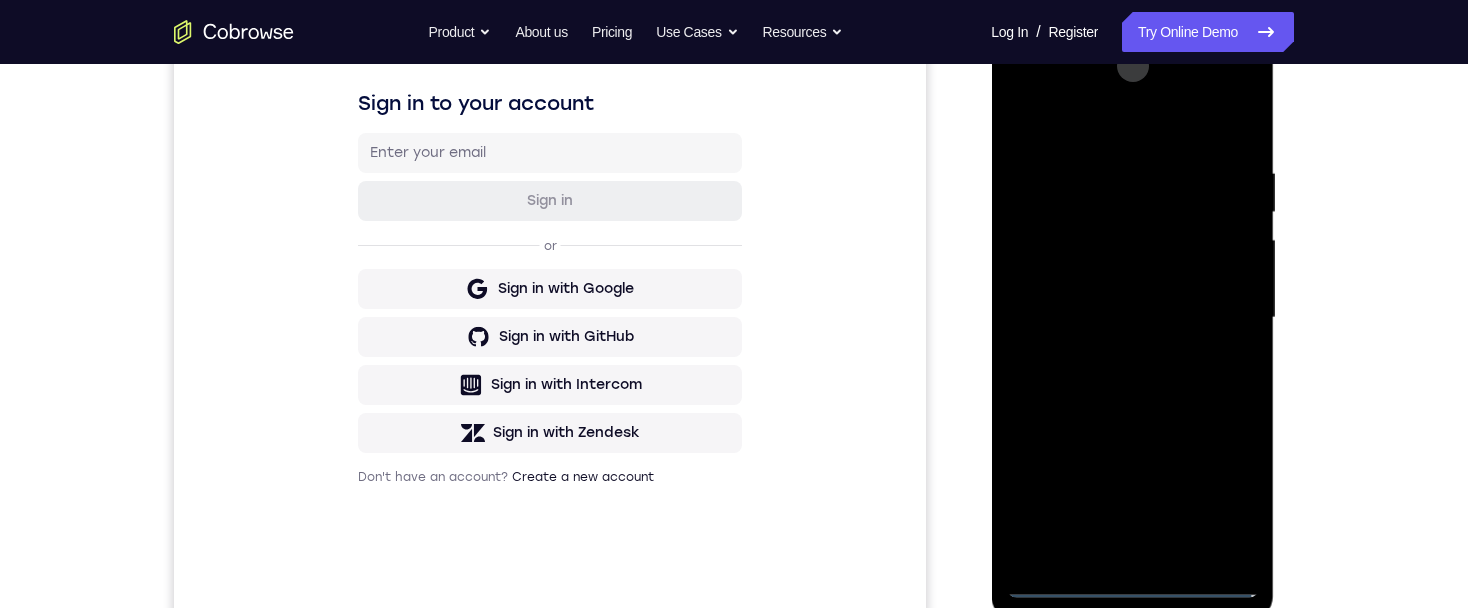 click at bounding box center [1132, 318] 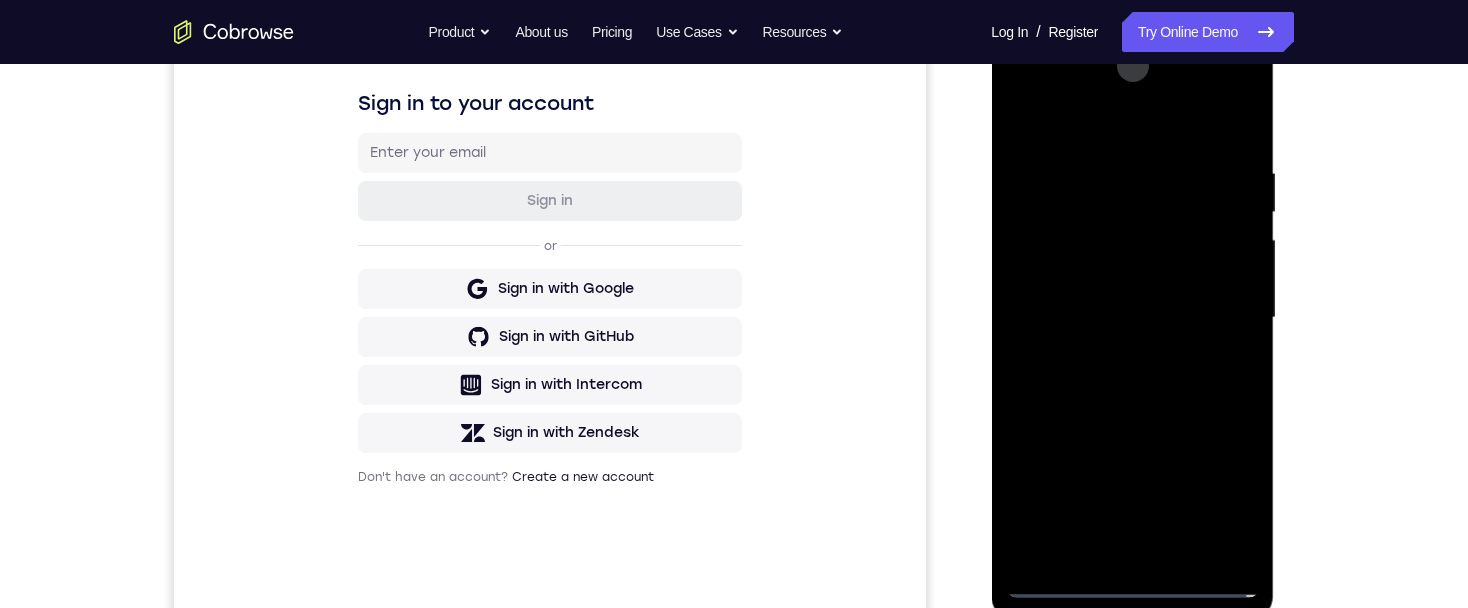 click at bounding box center (1132, 318) 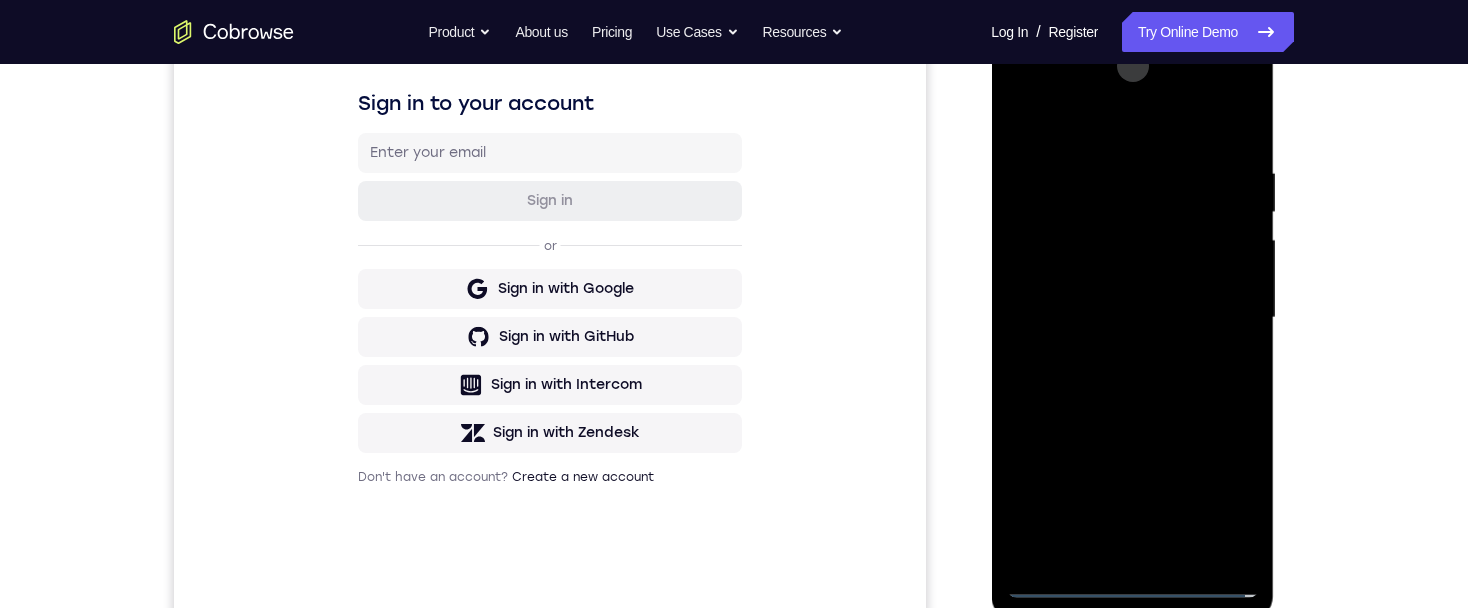 click at bounding box center (1132, 318) 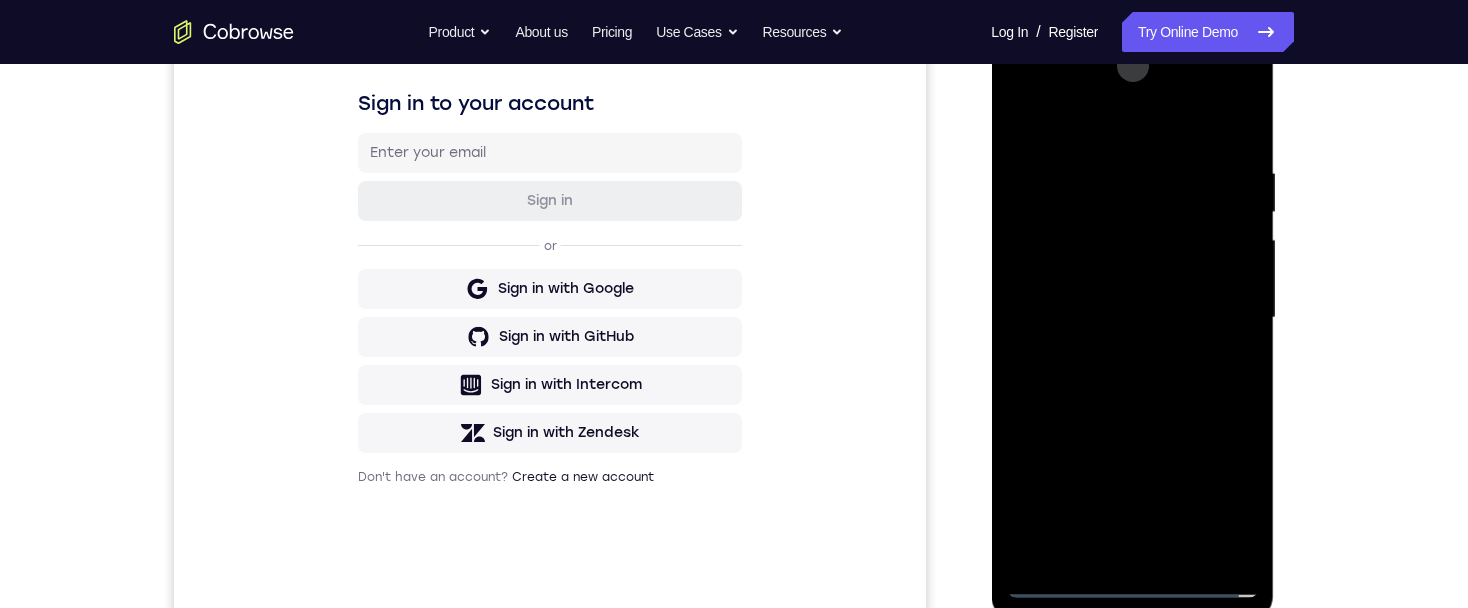 click at bounding box center (1132, 318) 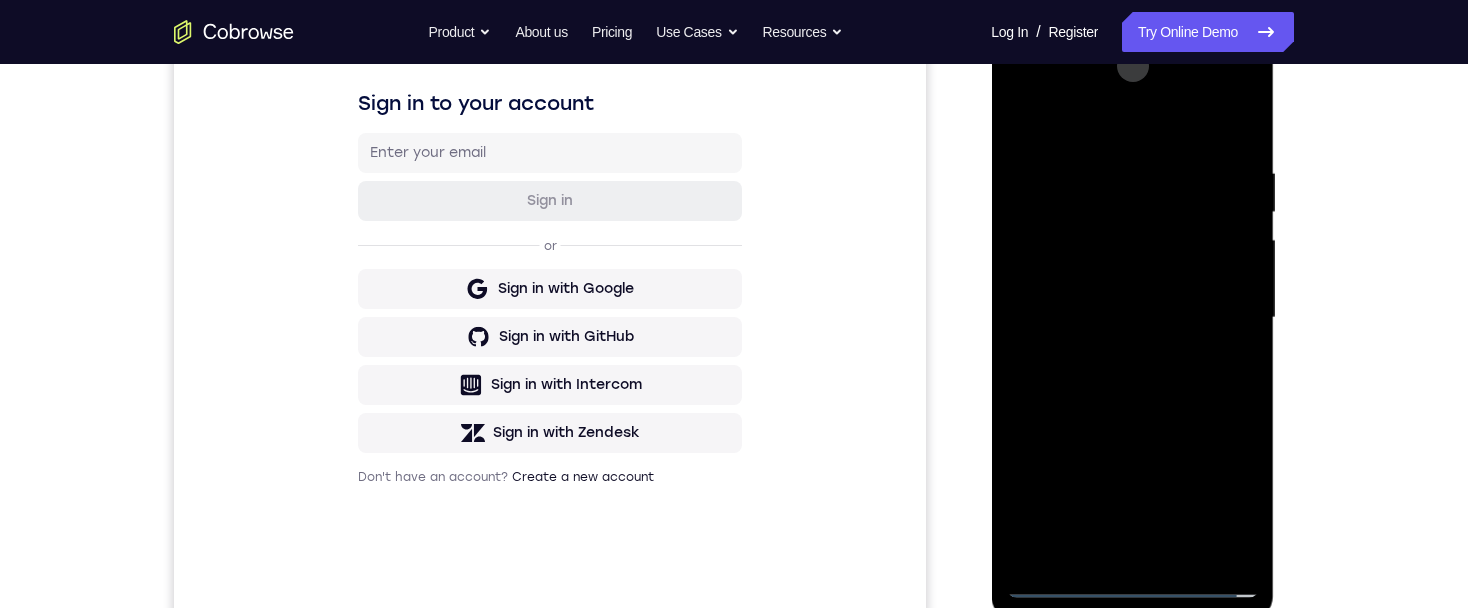 click at bounding box center (1132, 318) 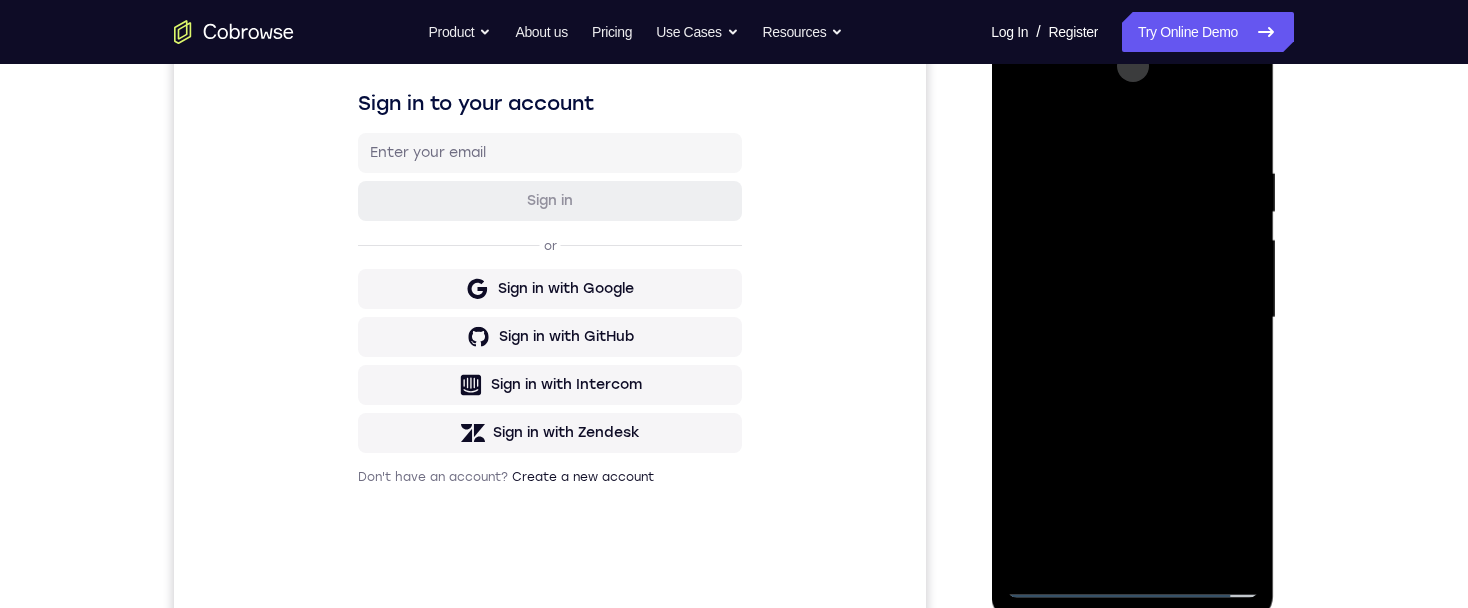 click at bounding box center [1132, 318] 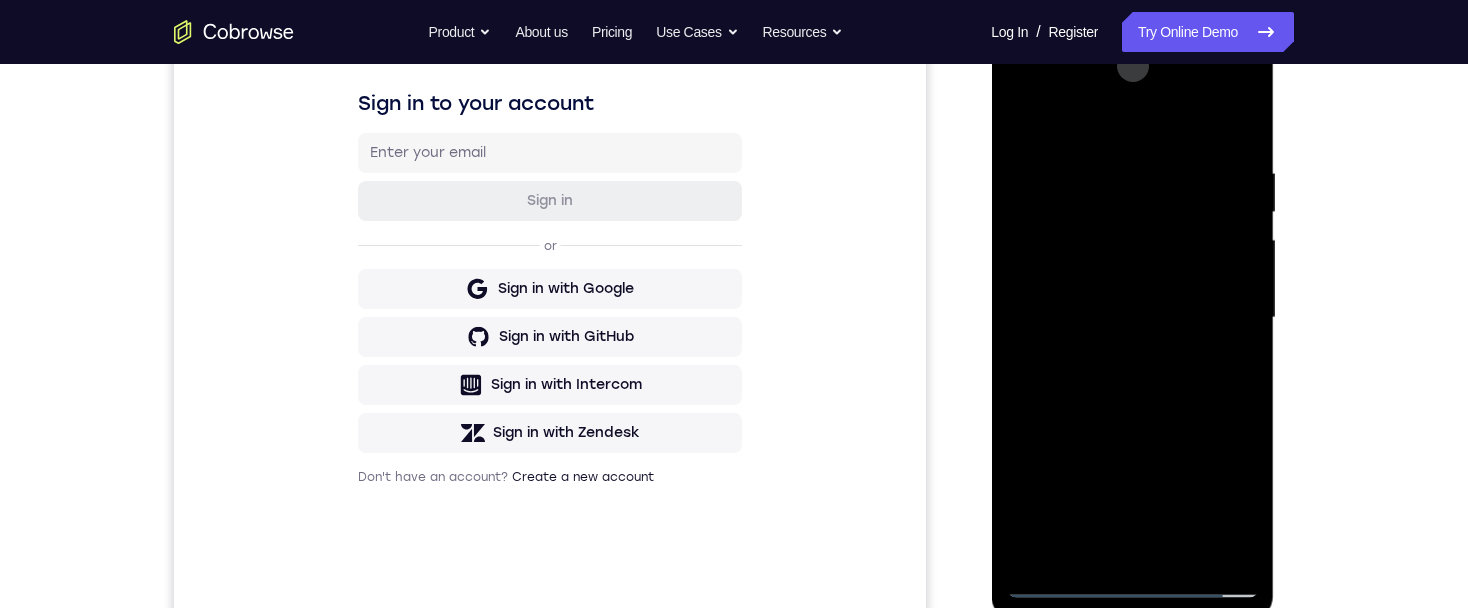 click at bounding box center [1132, 318] 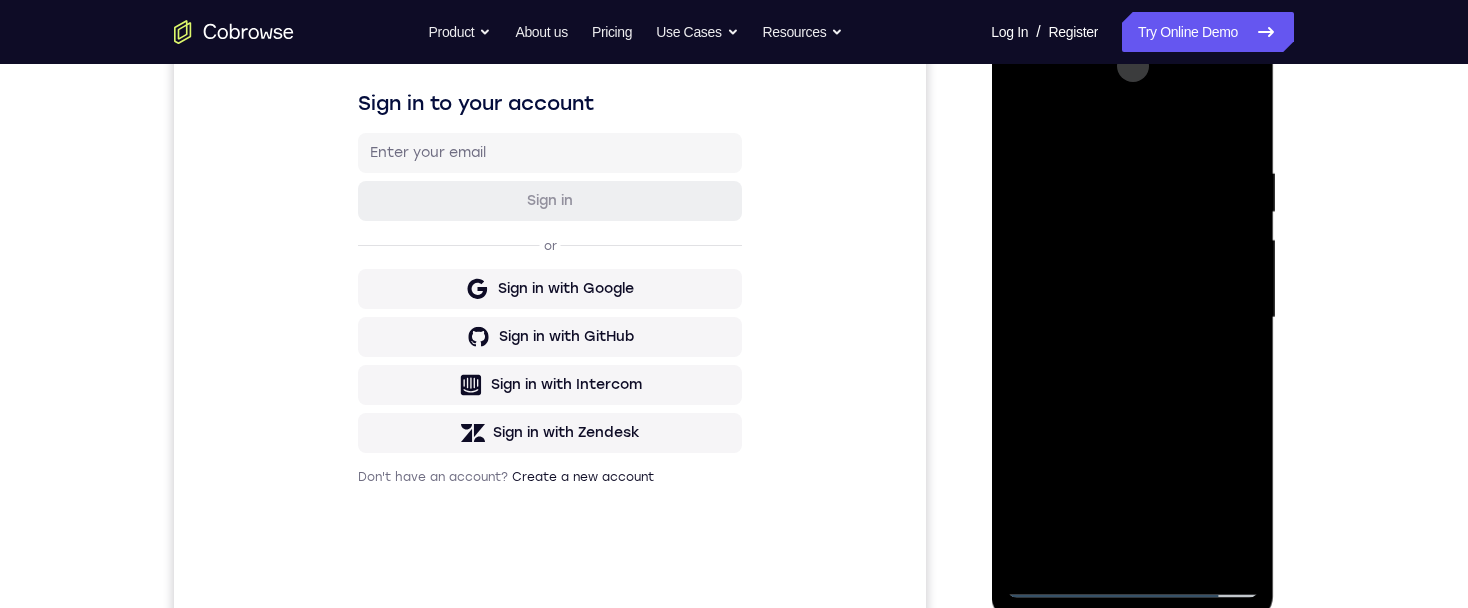 click at bounding box center (1132, 318) 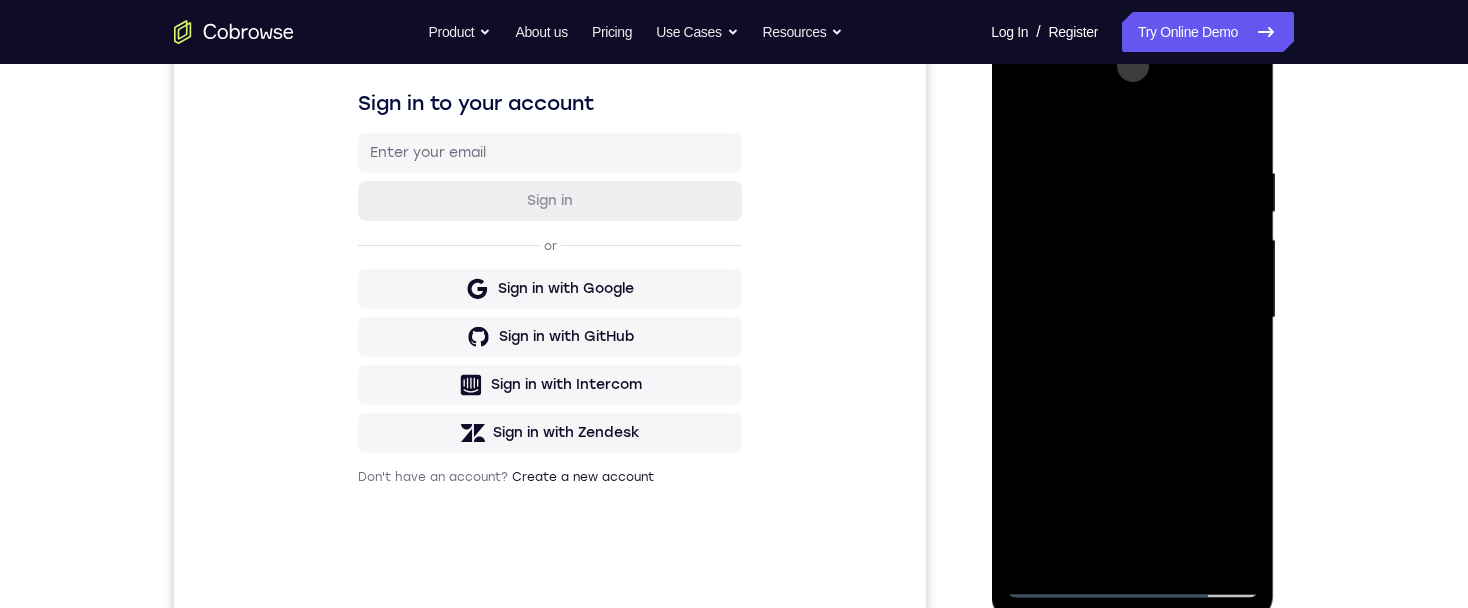 click at bounding box center [1132, 318] 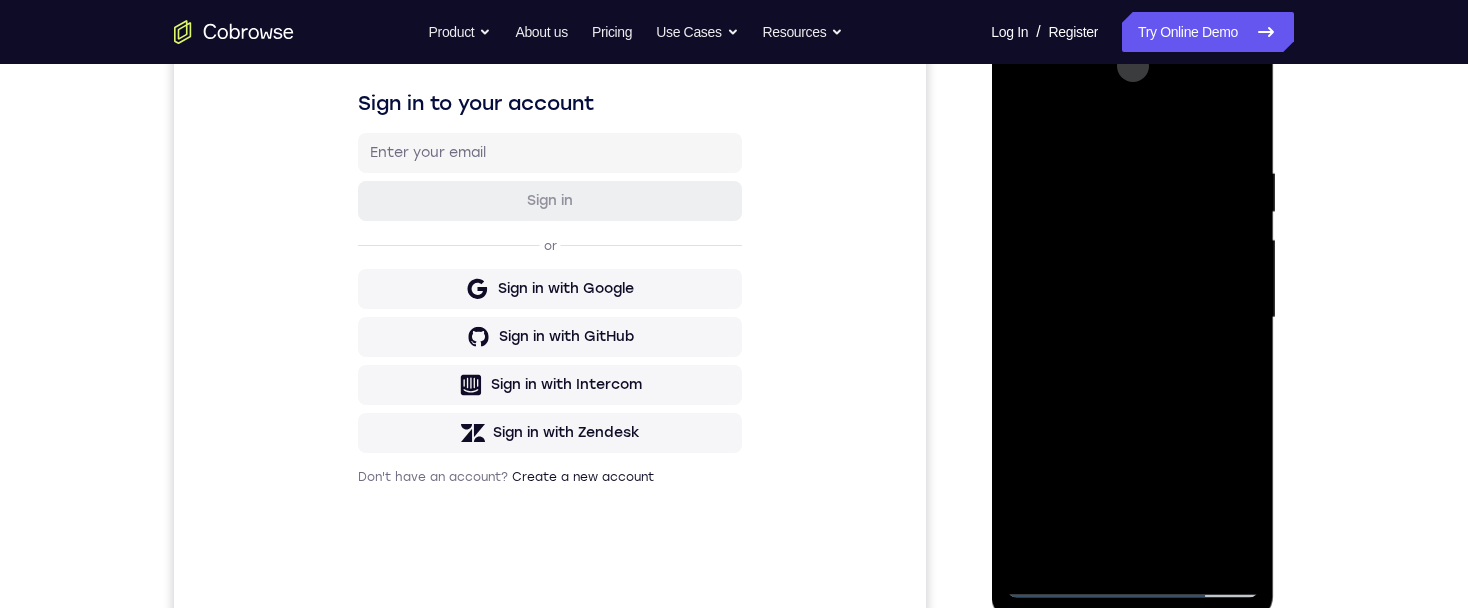 click at bounding box center [1132, 318] 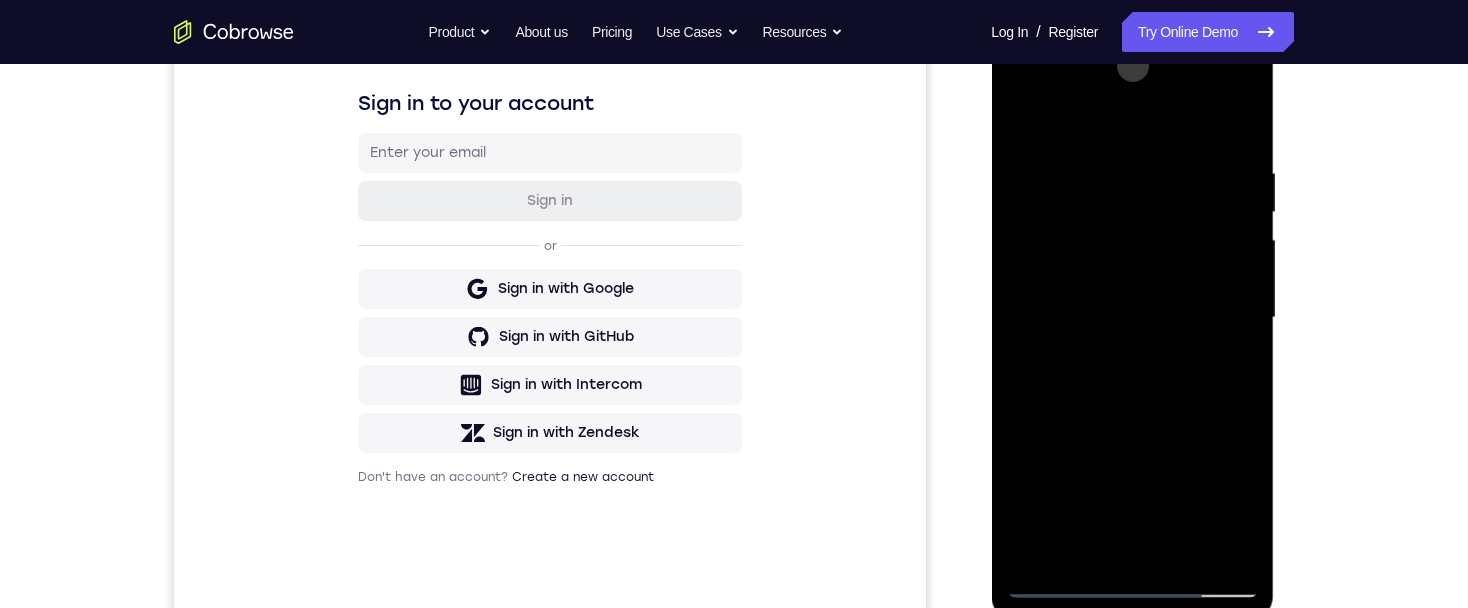 click at bounding box center [1132, 318] 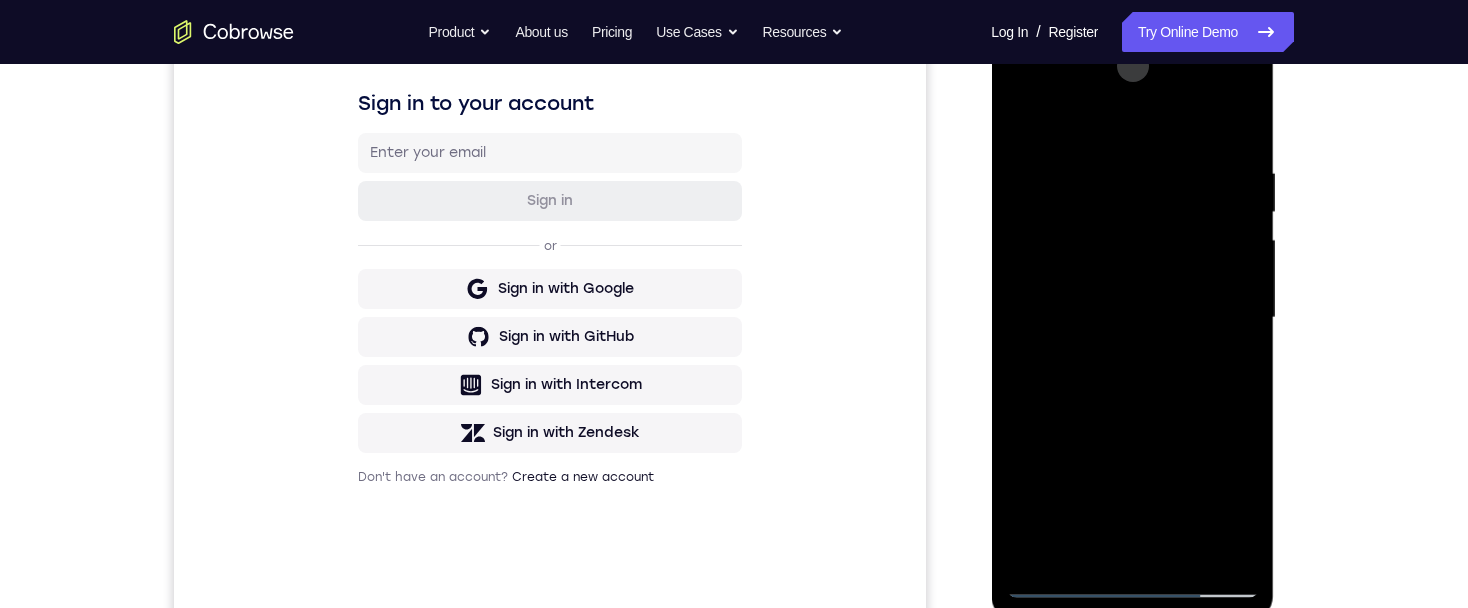 click at bounding box center (1132, 318) 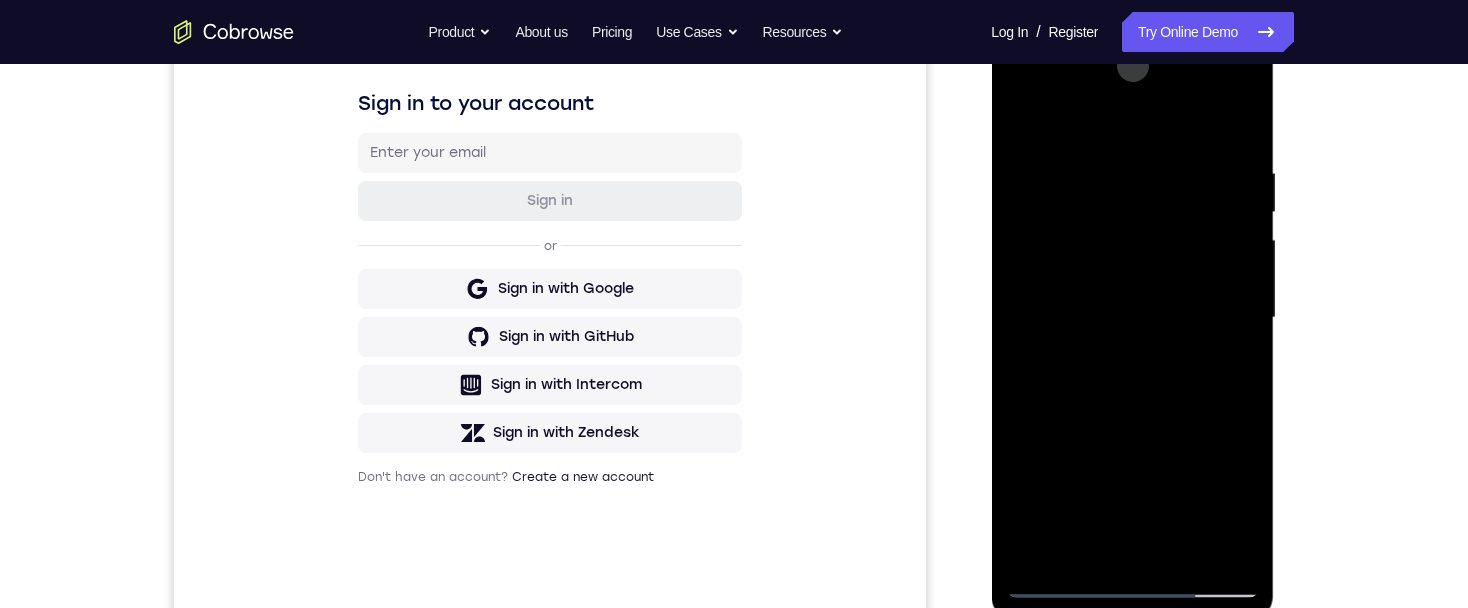click at bounding box center [1132, 318] 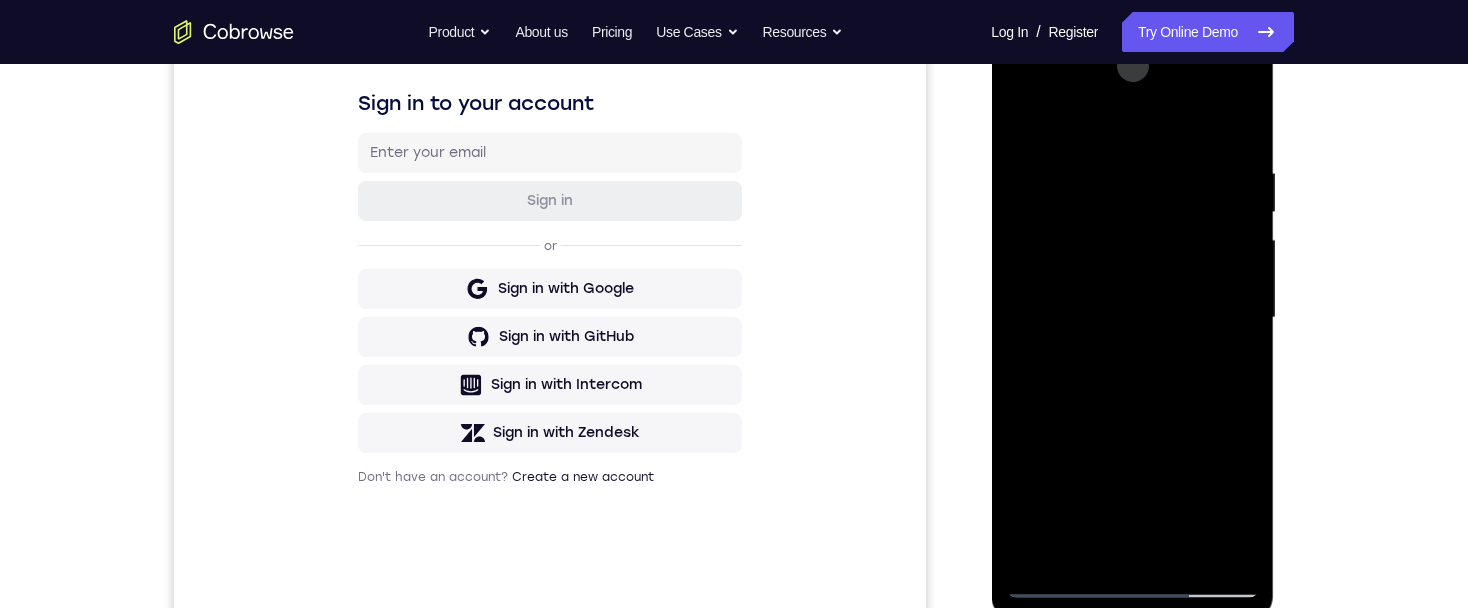 click at bounding box center [1132, 318] 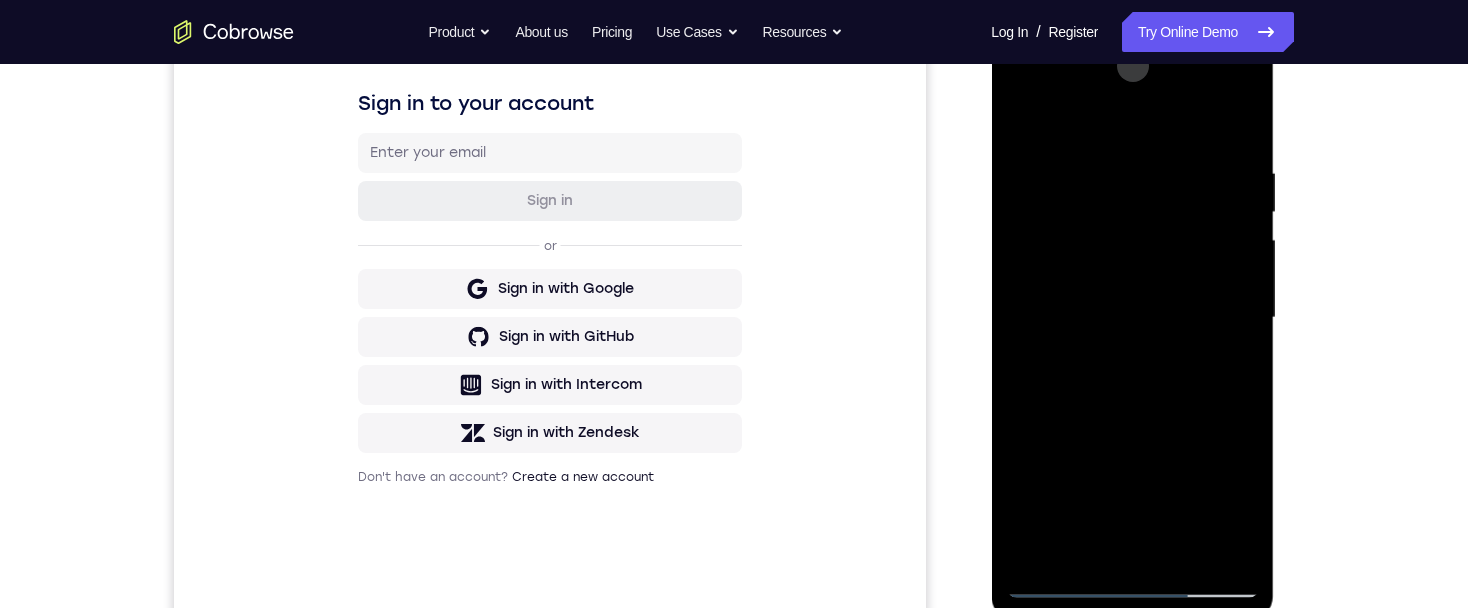 click at bounding box center [1132, 318] 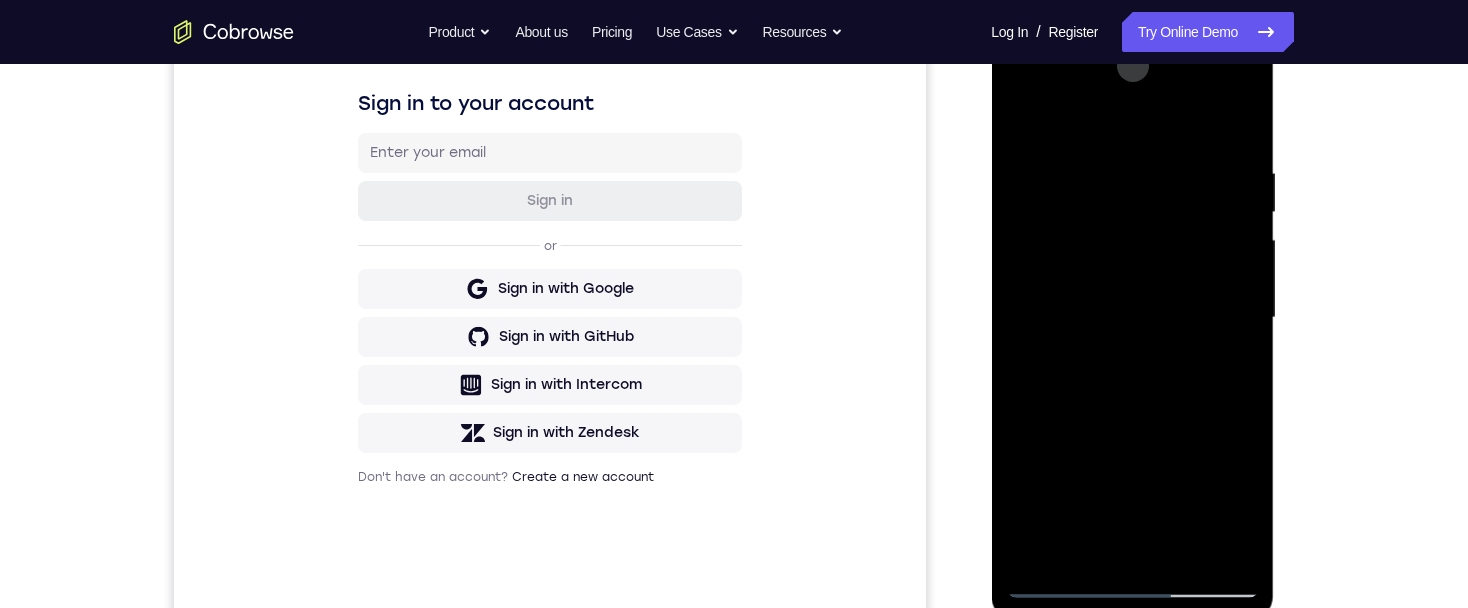 click at bounding box center [1132, 318] 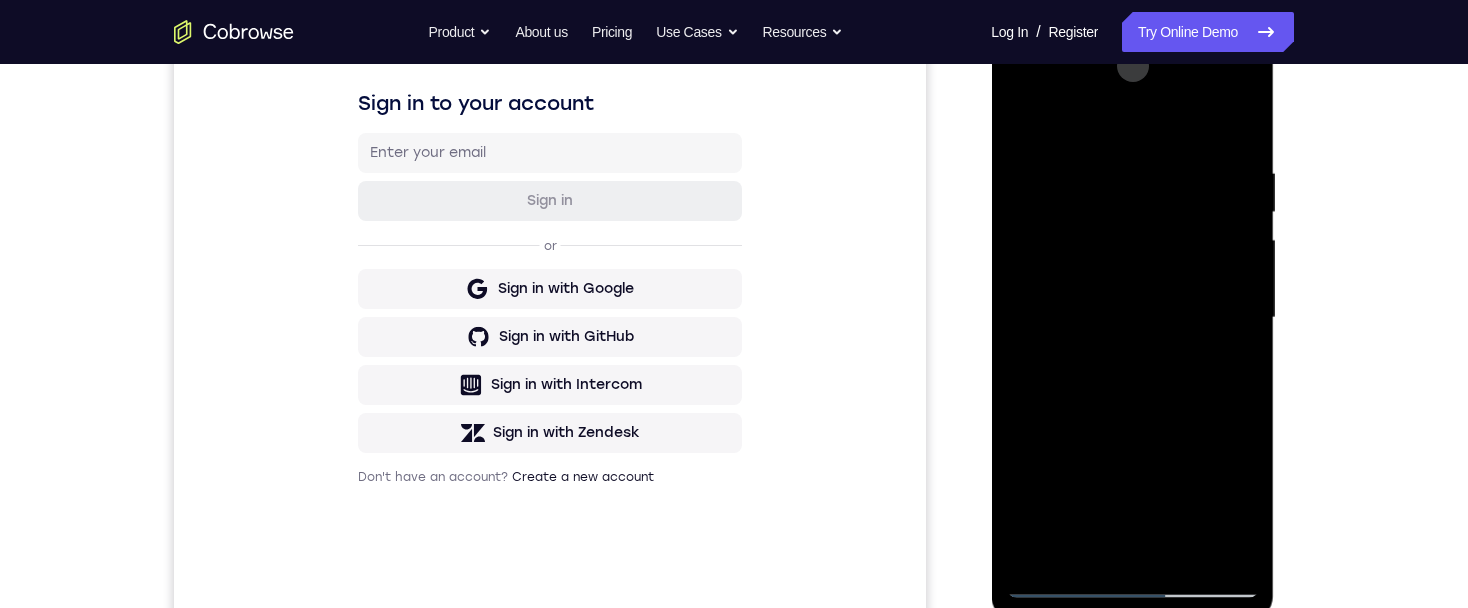 click at bounding box center (1132, 318) 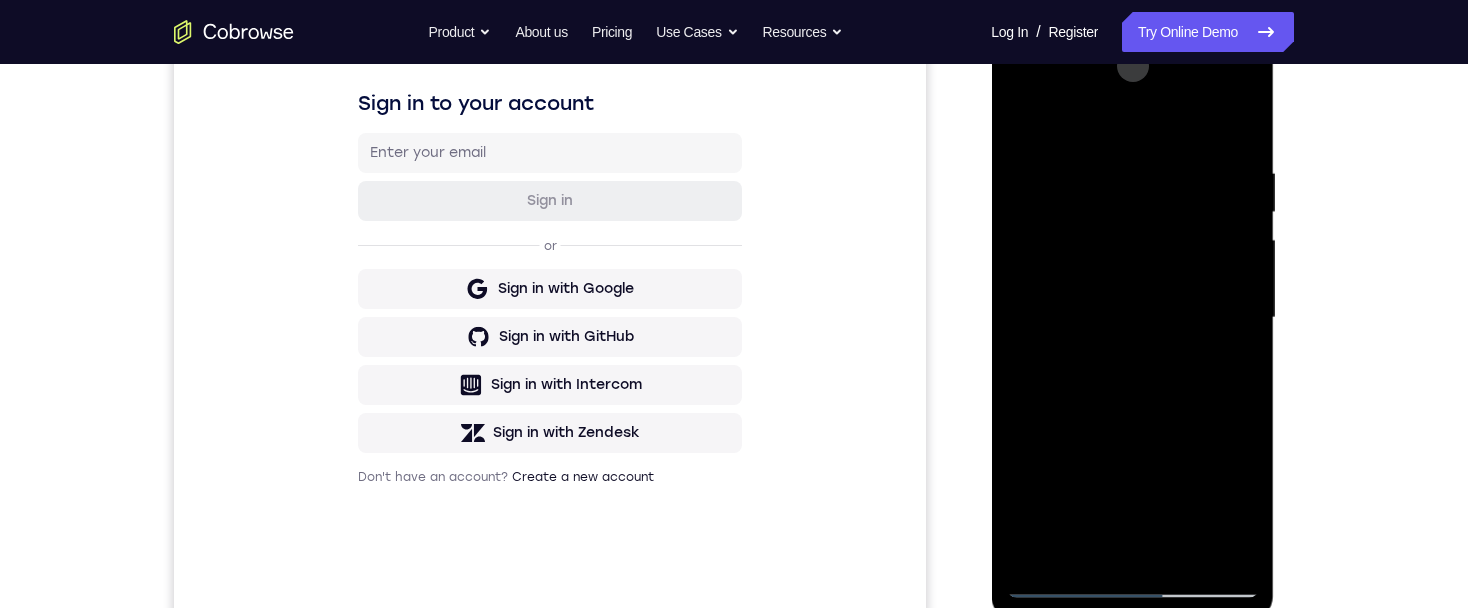 click at bounding box center (1132, 318) 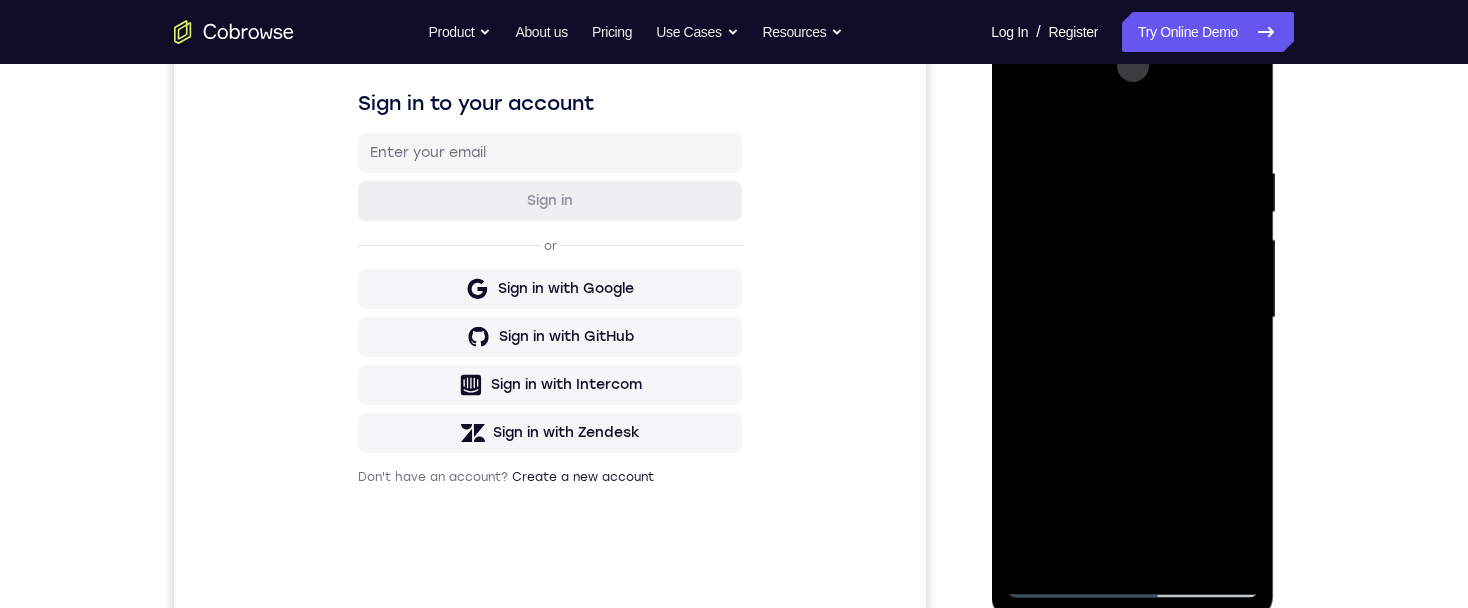 click at bounding box center (1132, 318) 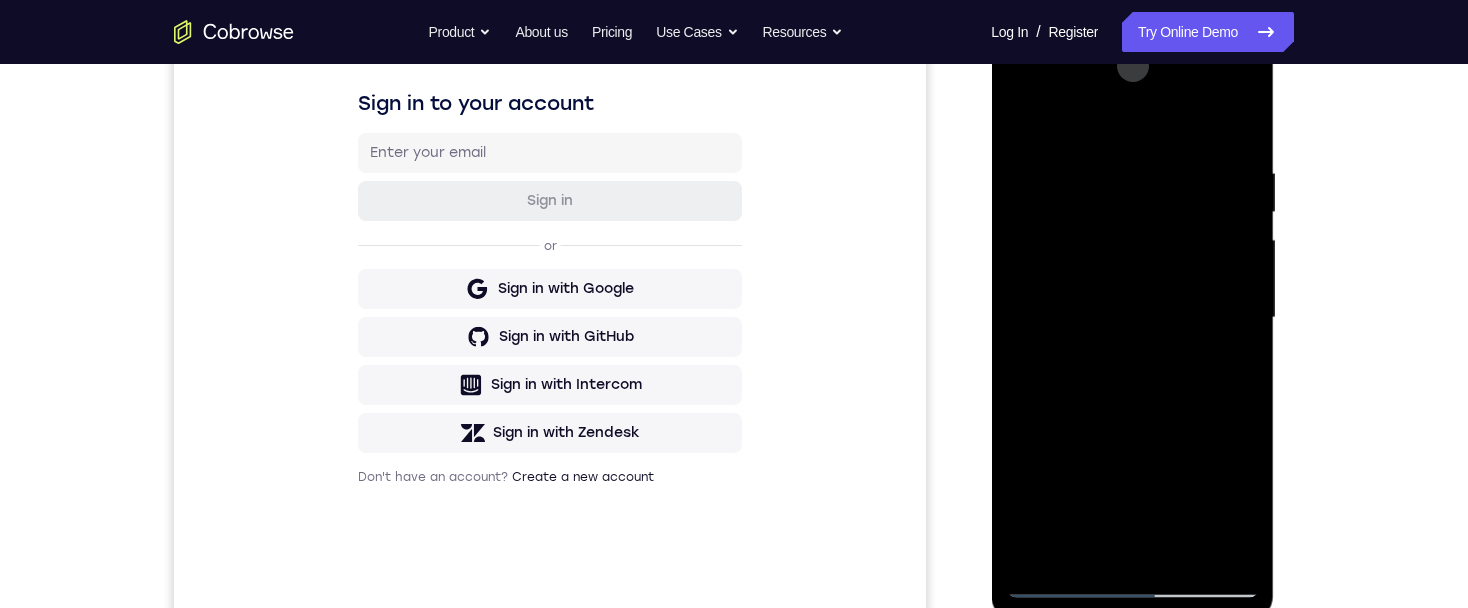 click at bounding box center [1132, 318] 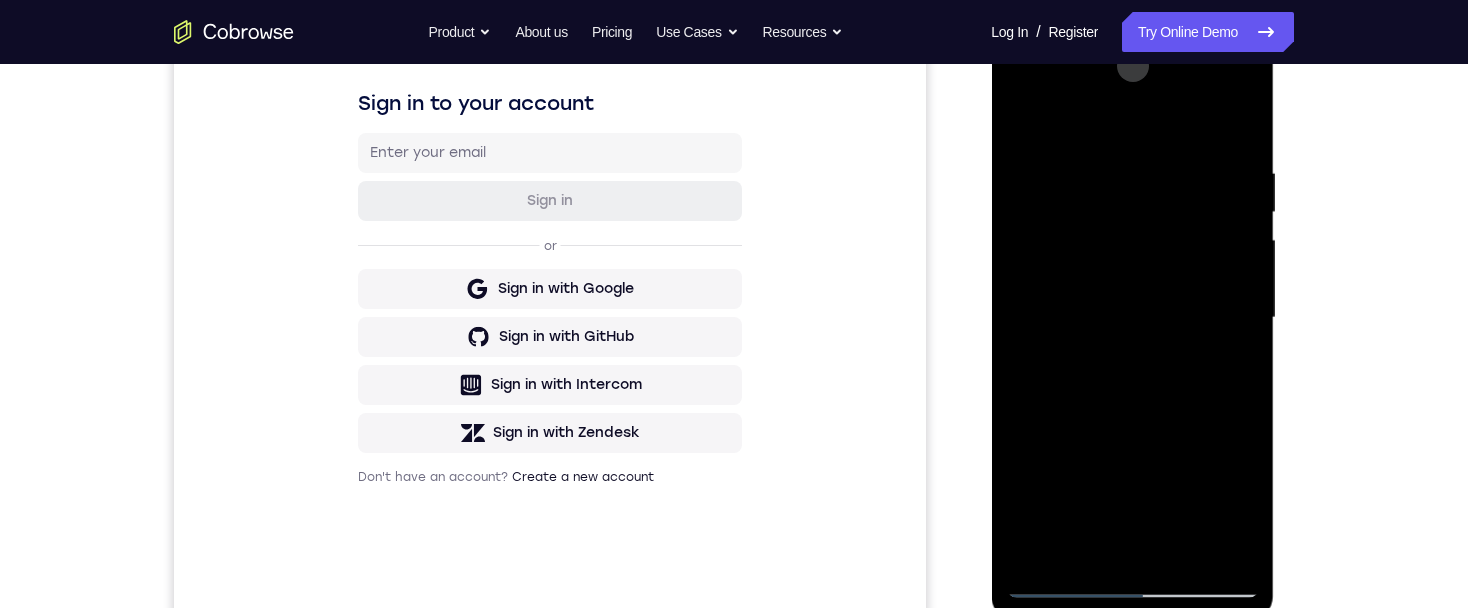 click at bounding box center (1132, 318) 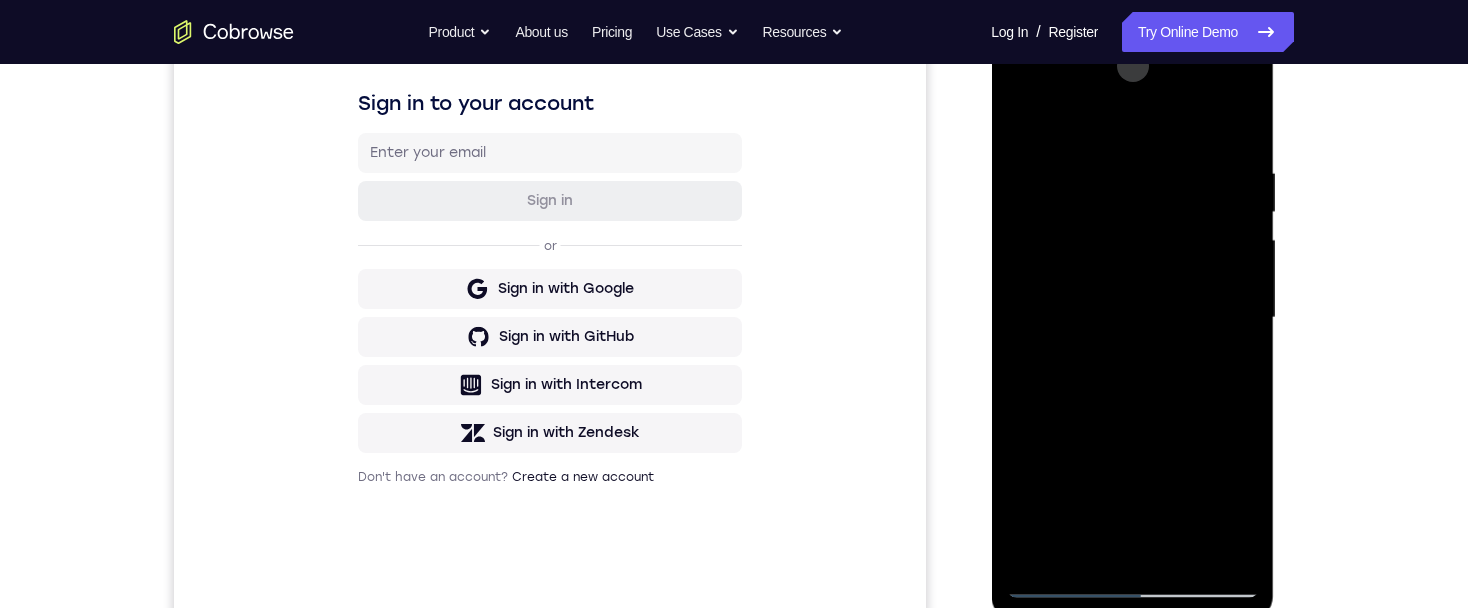 click at bounding box center (1132, 318) 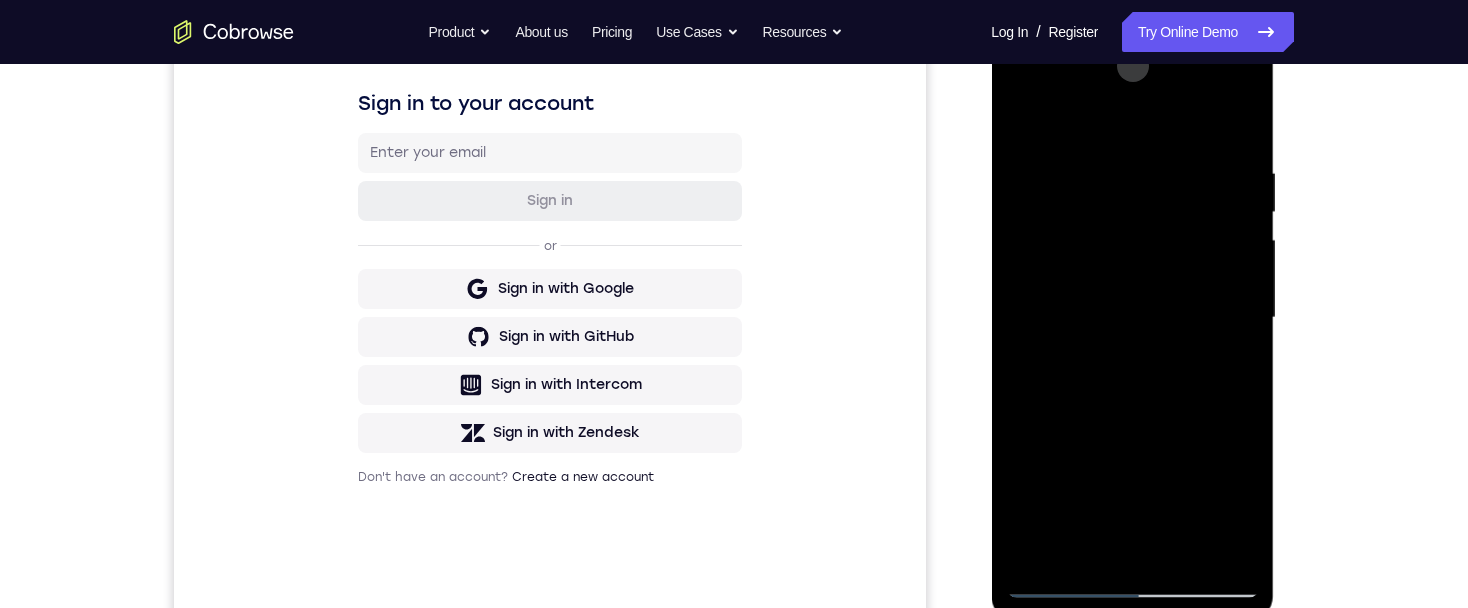 click at bounding box center (1132, 318) 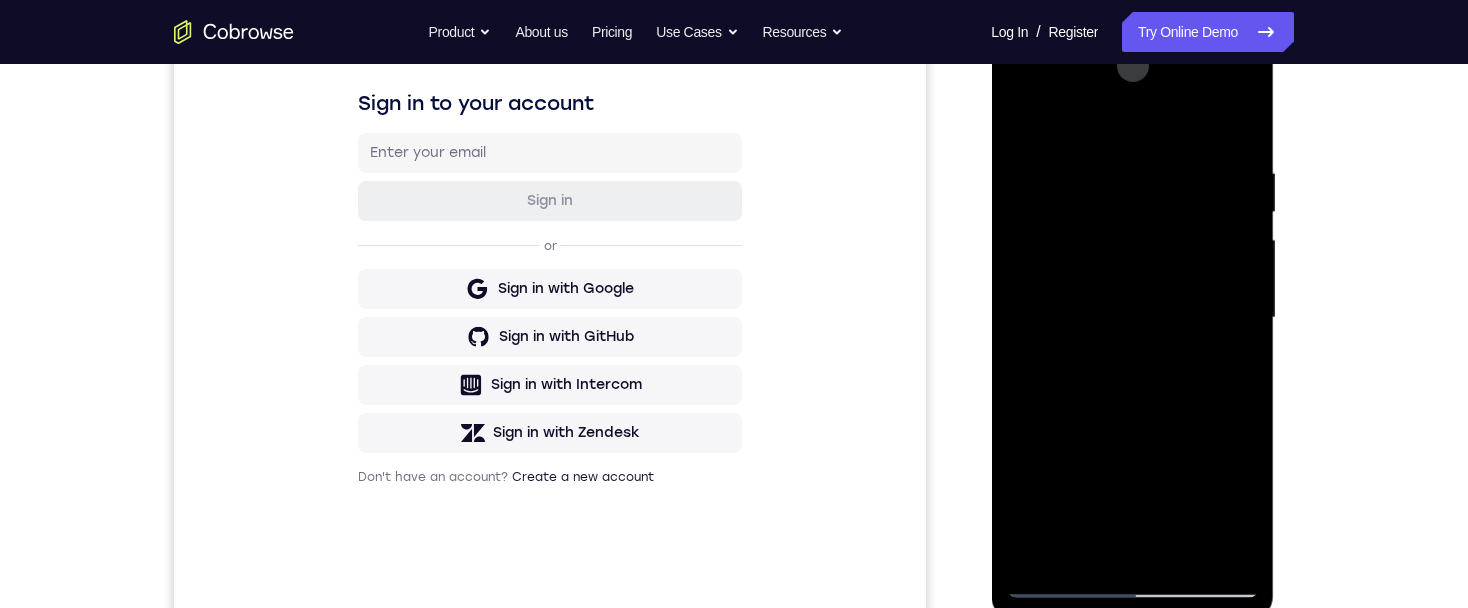 click at bounding box center [1132, 318] 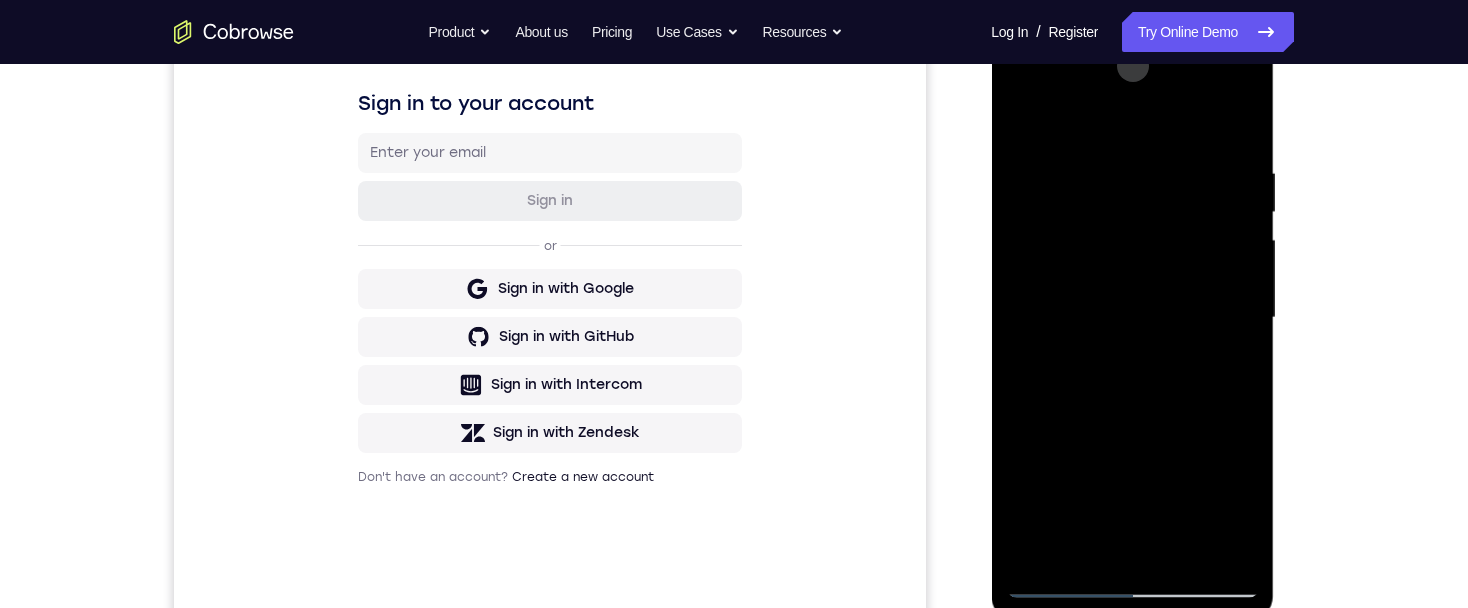 click at bounding box center (1132, 318) 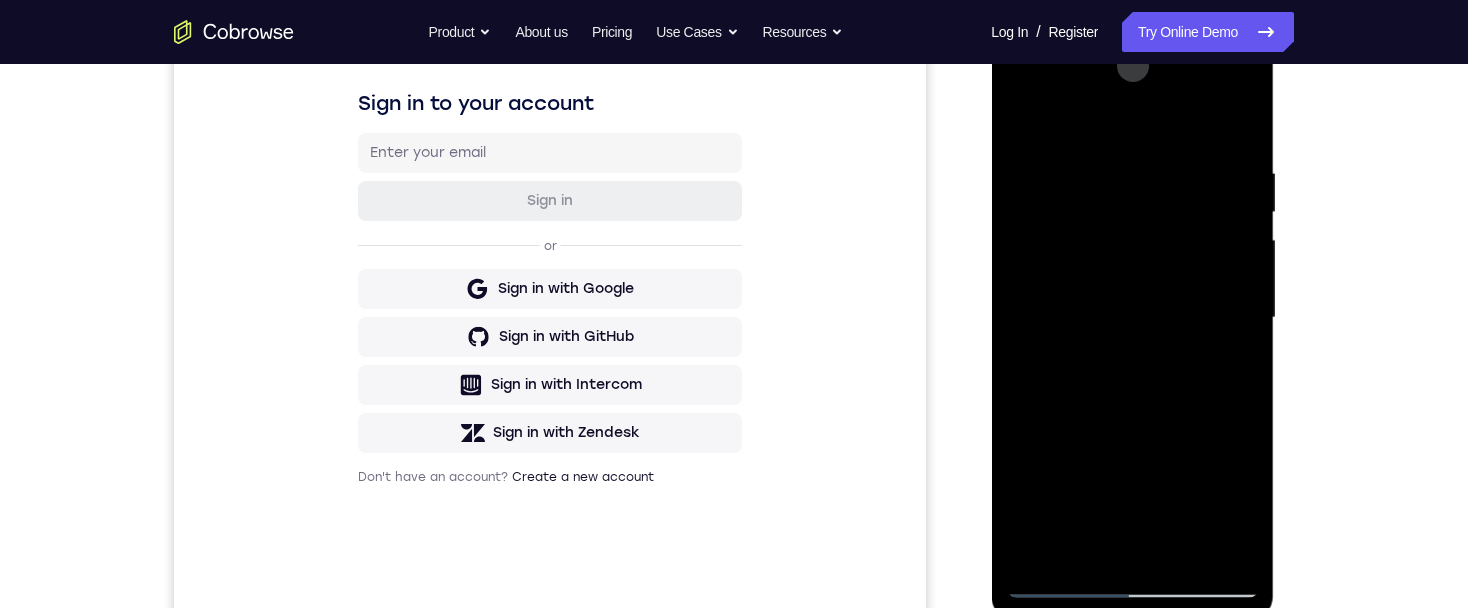 drag, startPoint x: 1105, startPoint y: 385, endPoint x: 1087, endPoint y: 230, distance: 156.04166 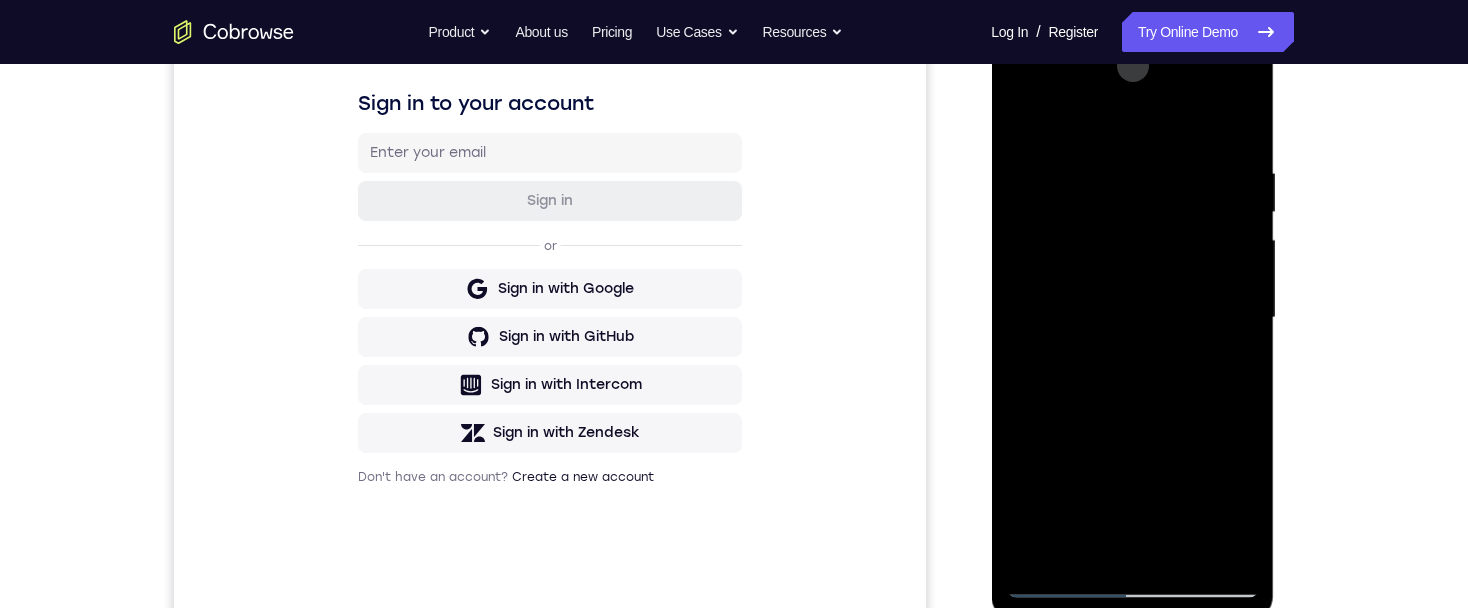 drag, startPoint x: 1103, startPoint y: 460, endPoint x: 1098, endPoint y: 239, distance: 221.05655 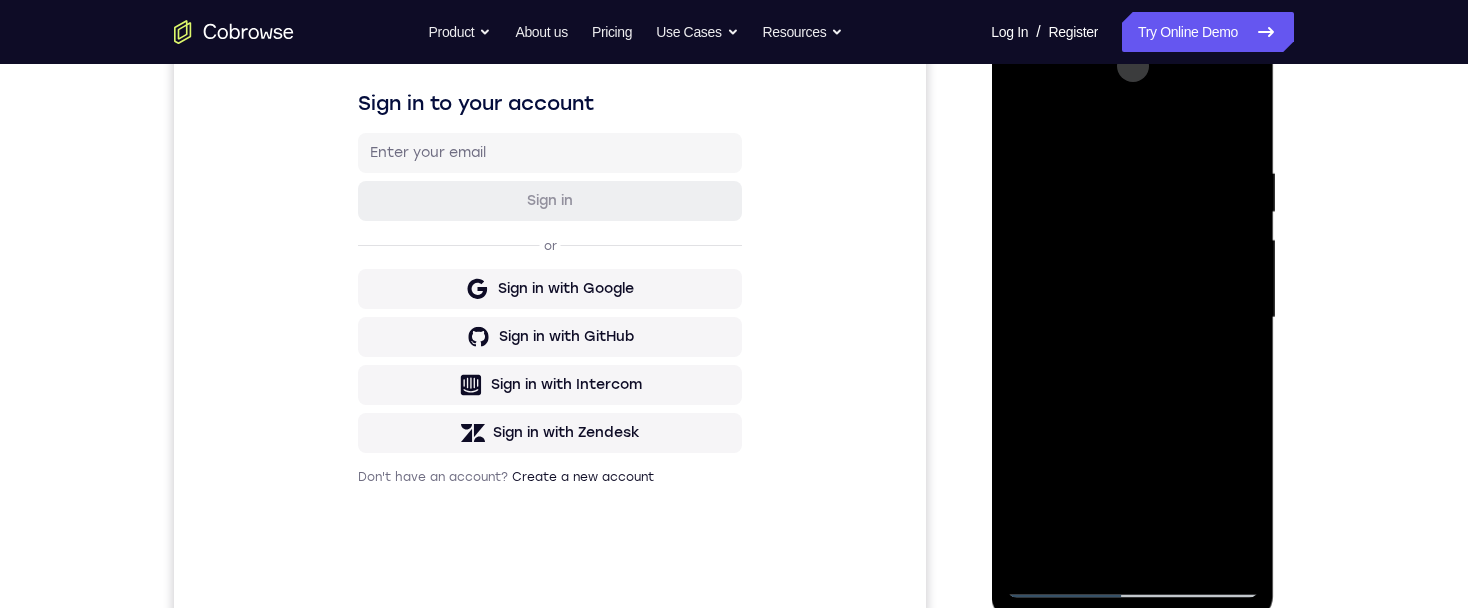 drag, startPoint x: 1096, startPoint y: 514, endPoint x: 1098, endPoint y: 276, distance: 238.0084 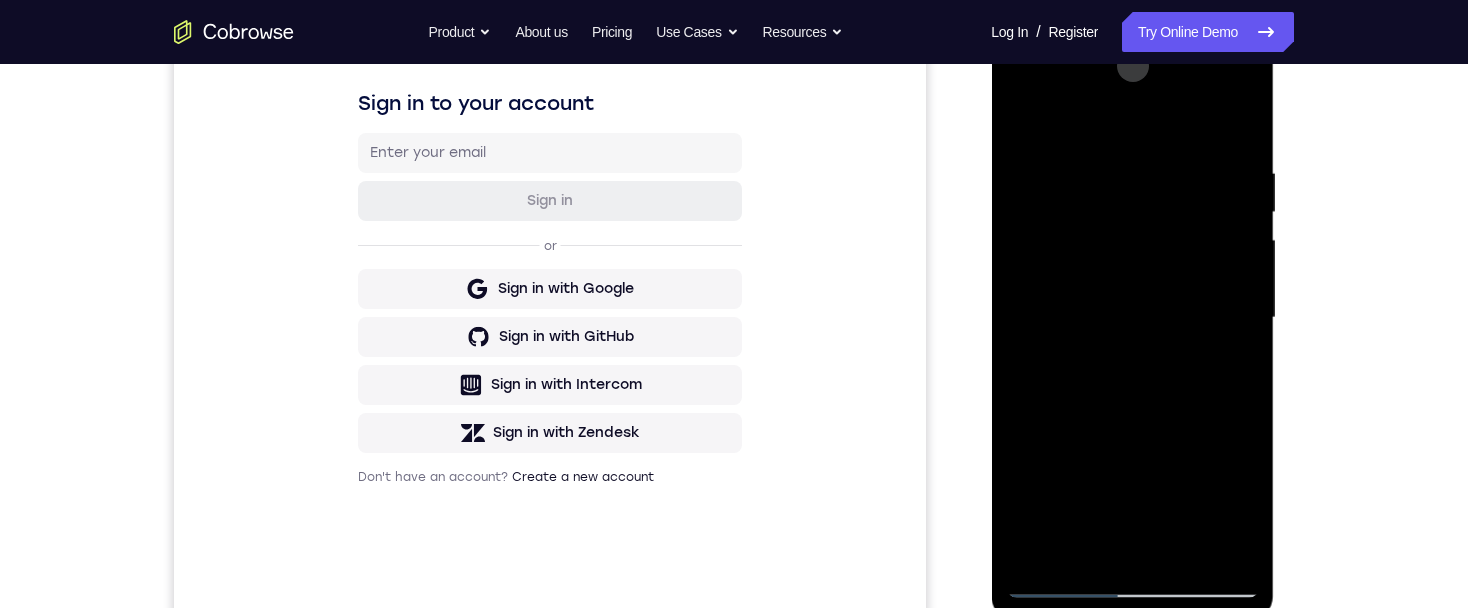 drag, startPoint x: 1089, startPoint y: 487, endPoint x: 1088, endPoint y: 332, distance: 155.00322 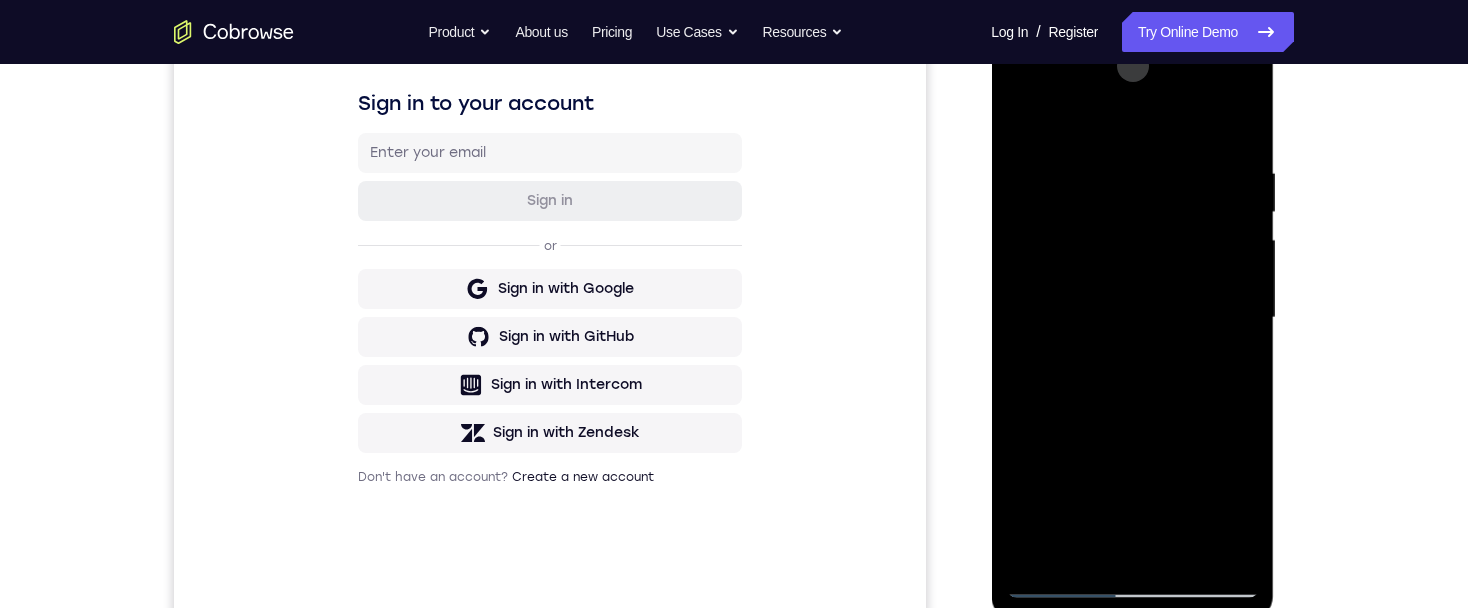 drag, startPoint x: 1077, startPoint y: 502, endPoint x: 1086, endPoint y: 302, distance: 200.2024 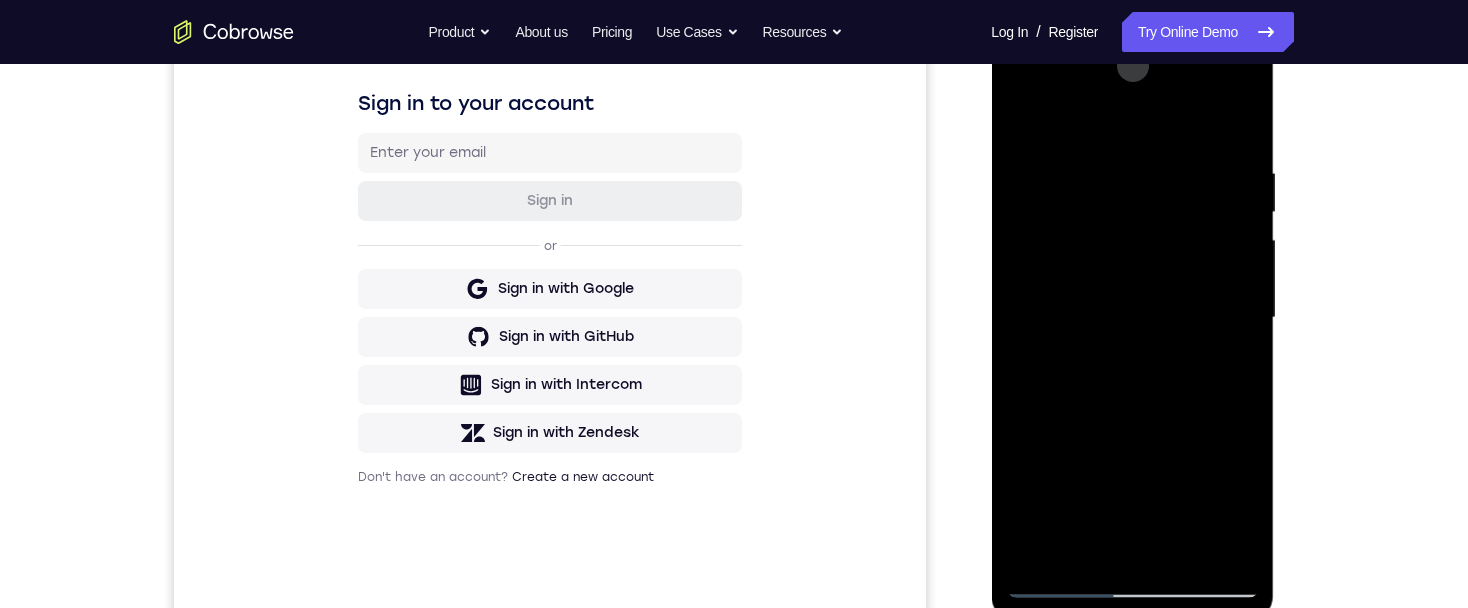 drag, startPoint x: 1083, startPoint y: 498, endPoint x: 1100, endPoint y: 381, distance: 118.22859 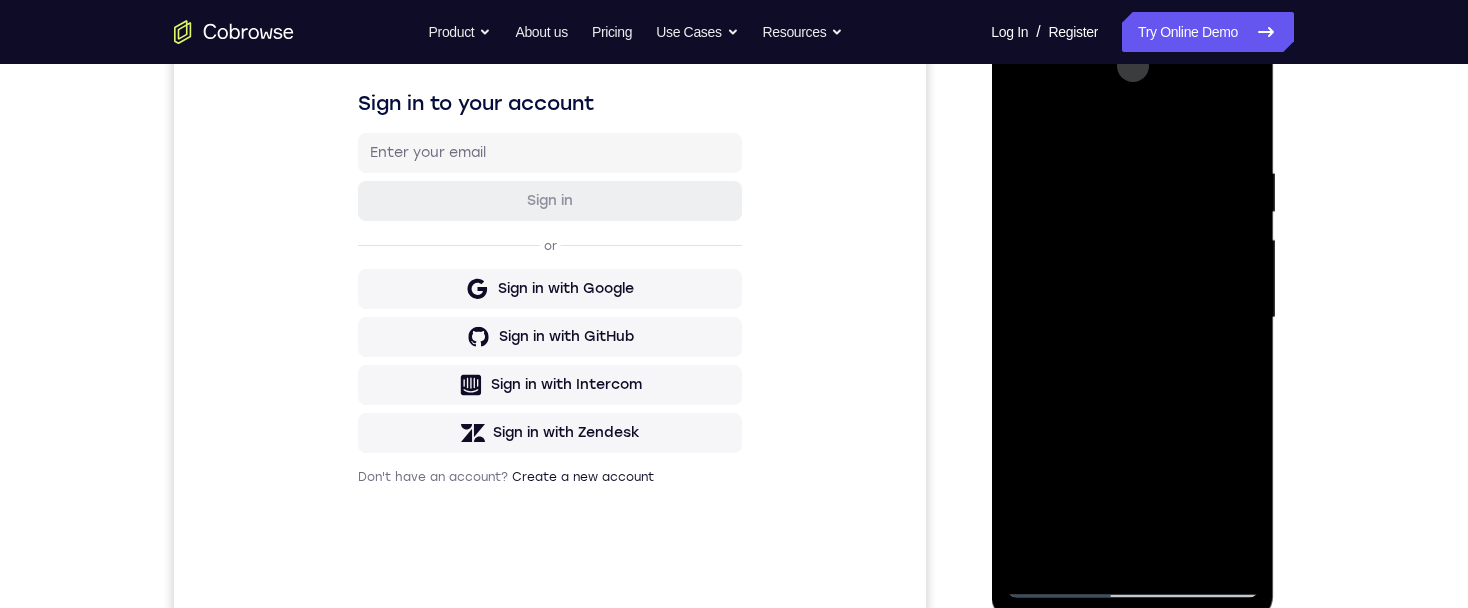 drag, startPoint x: 1091, startPoint y: 504, endPoint x: 1084, endPoint y: 334, distance: 170.14406 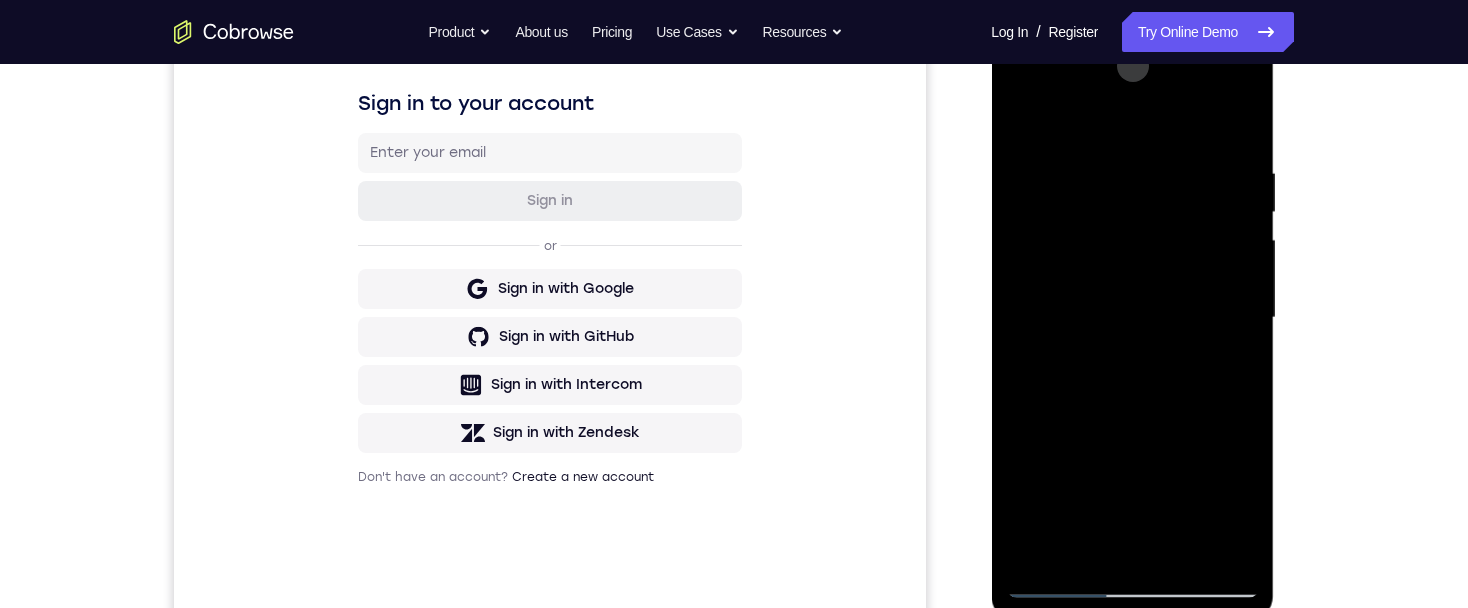 drag, startPoint x: 1074, startPoint y: 510, endPoint x: 1067, endPoint y: 329, distance: 181.13531 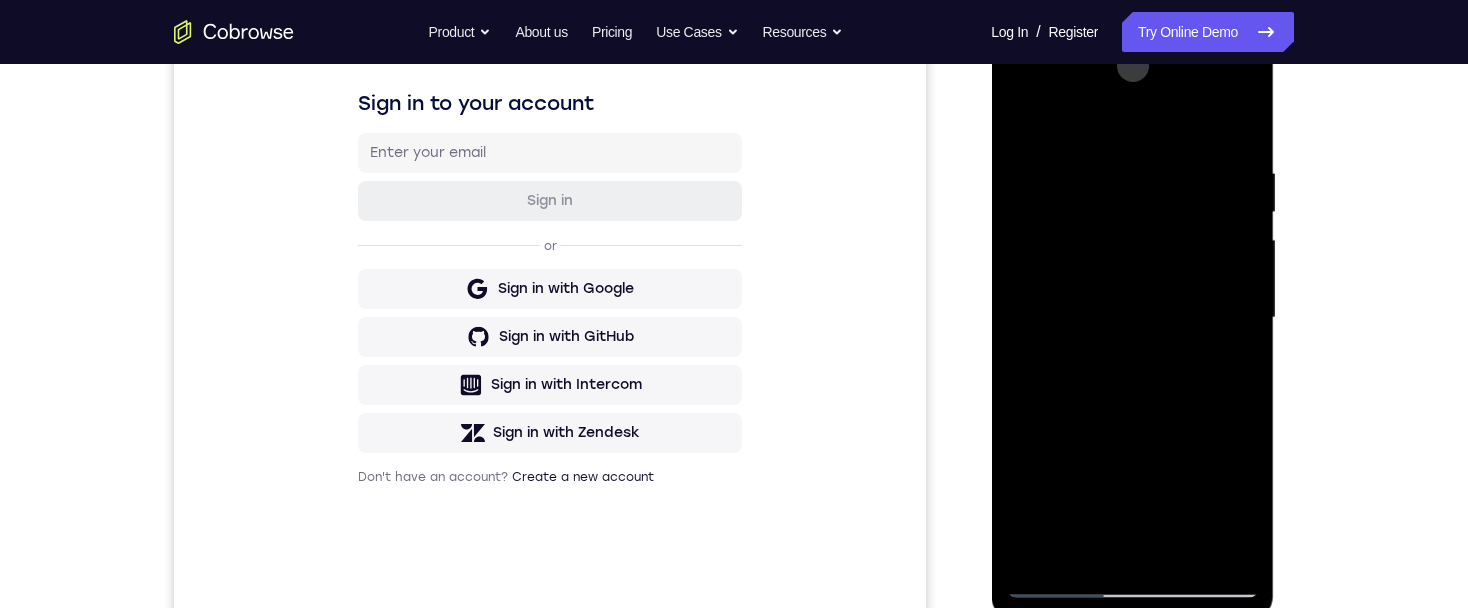 drag, startPoint x: 1066, startPoint y: 474, endPoint x: 1080, endPoint y: 325, distance: 149.65627 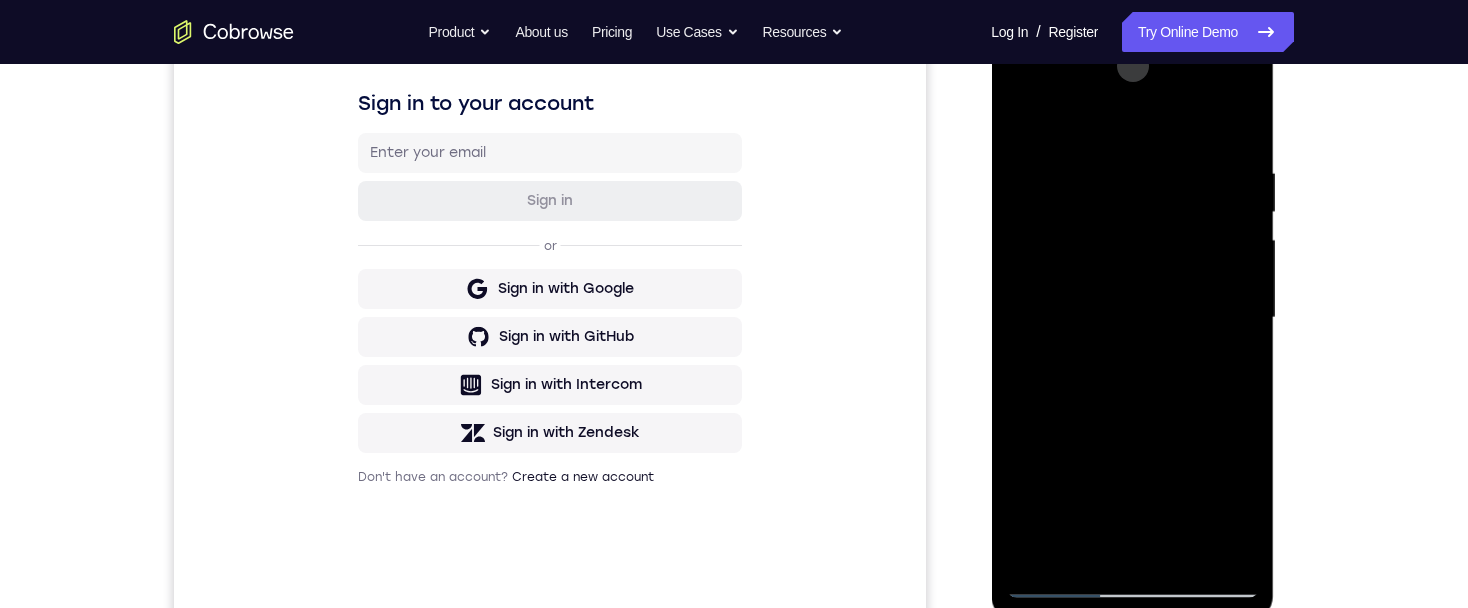 drag, startPoint x: 1091, startPoint y: 466, endPoint x: 1082, endPoint y: 244, distance: 222.18236 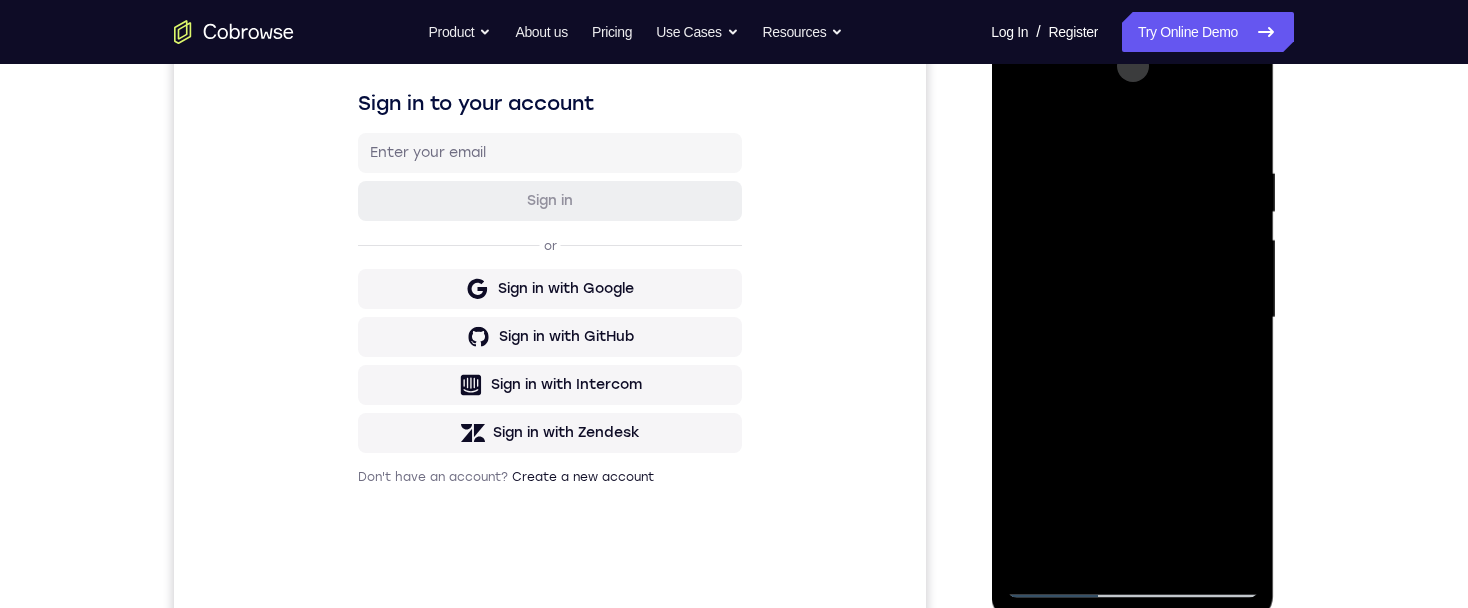 drag, startPoint x: 1084, startPoint y: 485, endPoint x: 1107, endPoint y: 234, distance: 252.05157 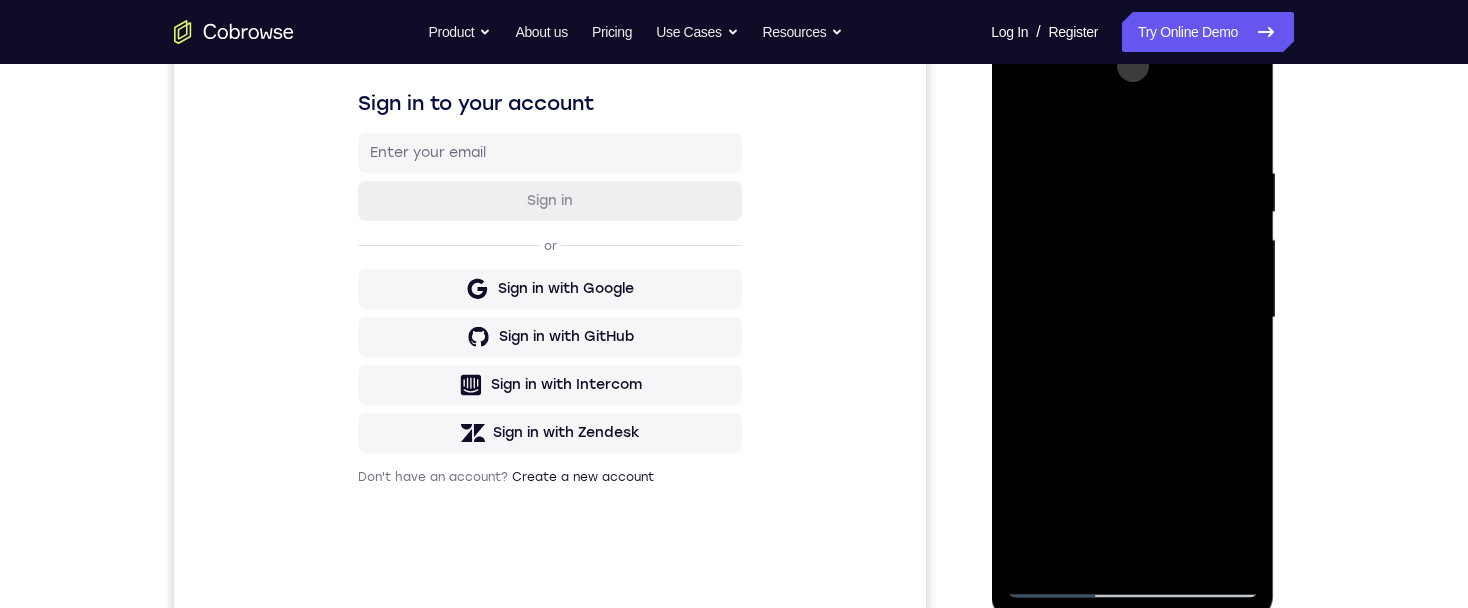 drag, startPoint x: 1083, startPoint y: 481, endPoint x: 1114, endPoint y: 302, distance: 181.66452 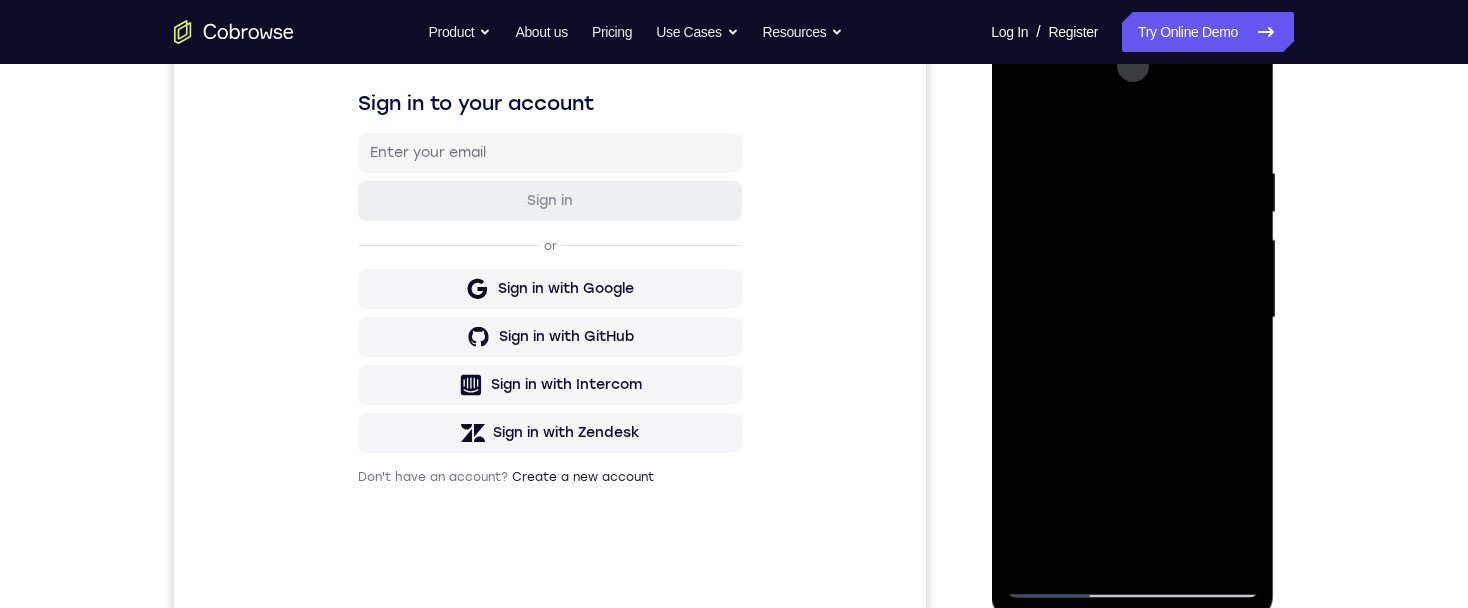 drag, startPoint x: 1091, startPoint y: 474, endPoint x: 1103, endPoint y: 200, distance: 274.26263 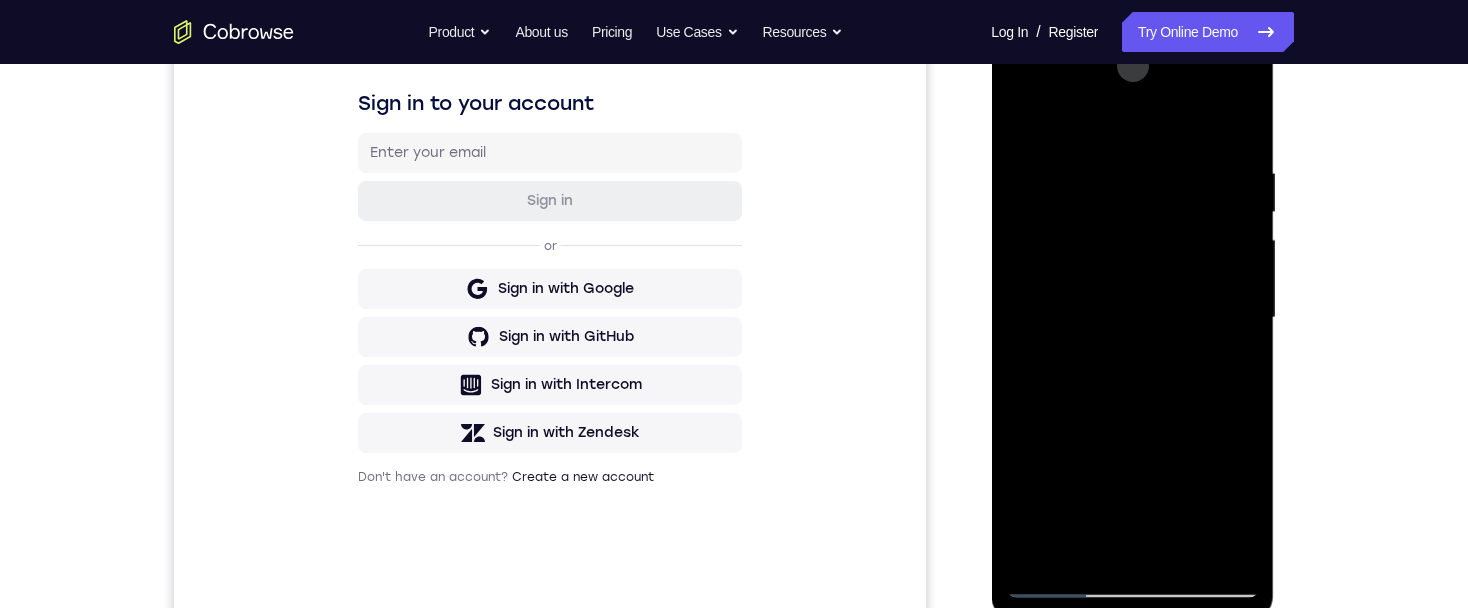 drag, startPoint x: 1089, startPoint y: 492, endPoint x: 1108, endPoint y: 318, distance: 175.03429 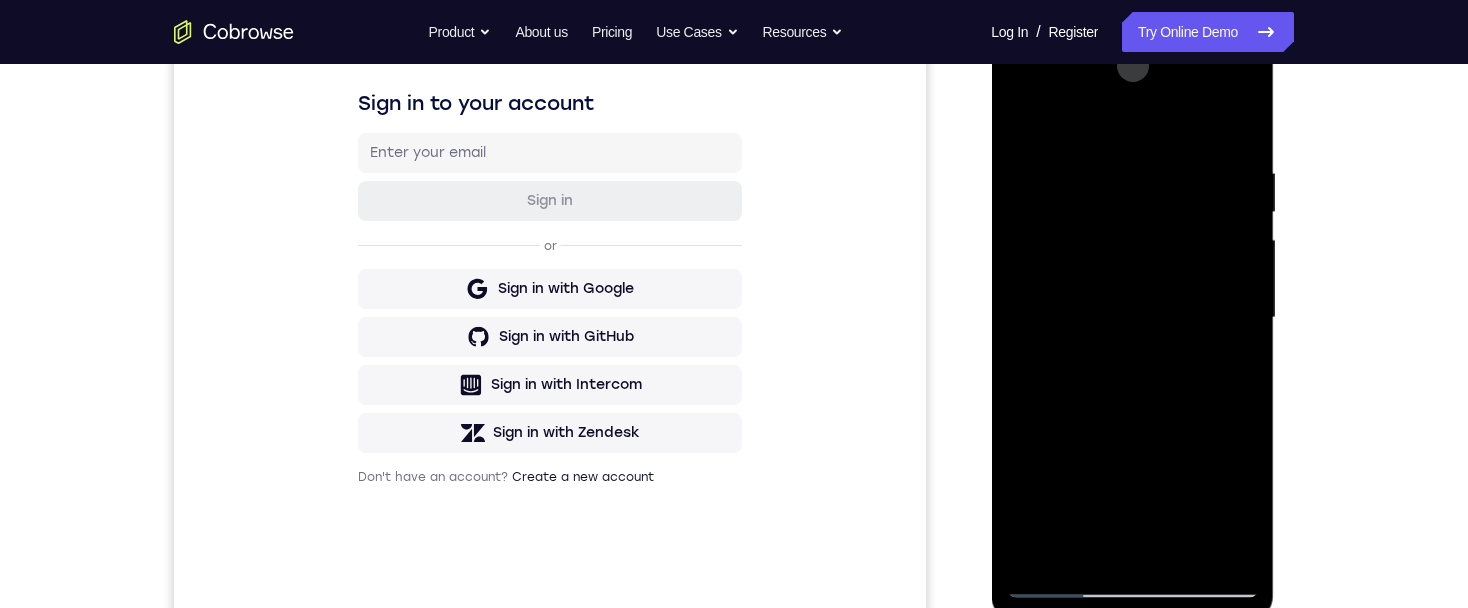 drag, startPoint x: 1164, startPoint y: 486, endPoint x: 1163, endPoint y: 360, distance: 126.00397 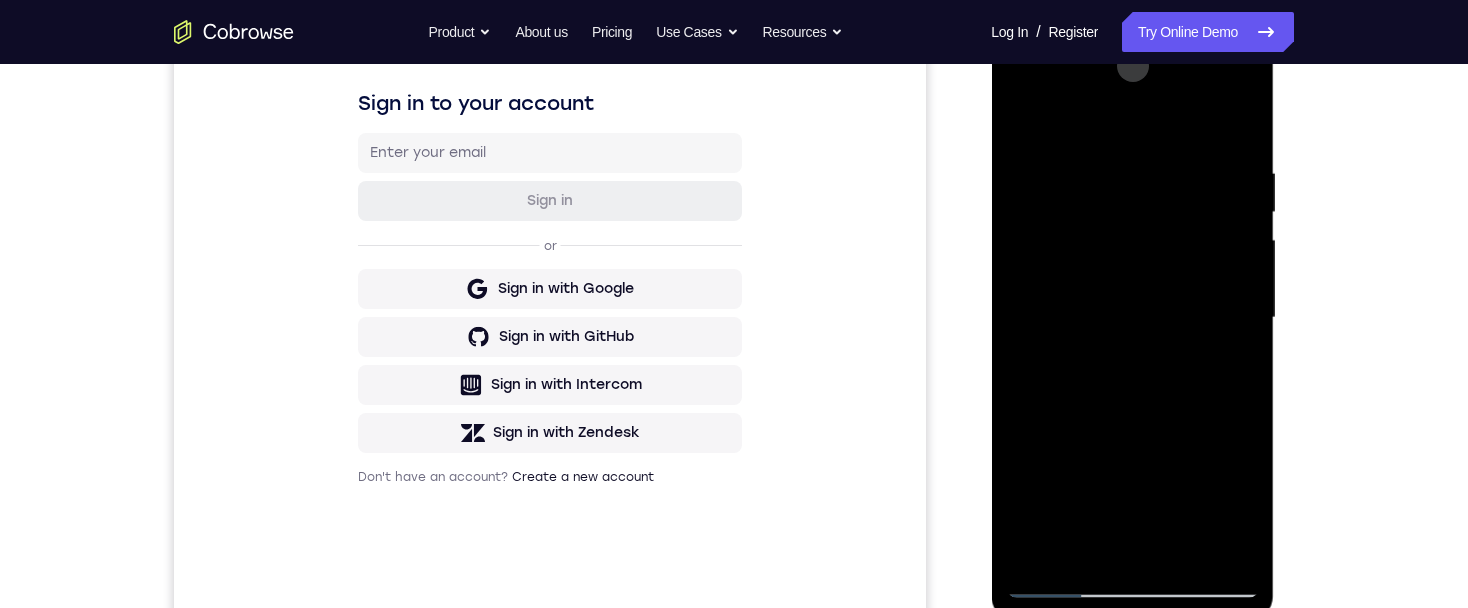 click at bounding box center (1132, 318) 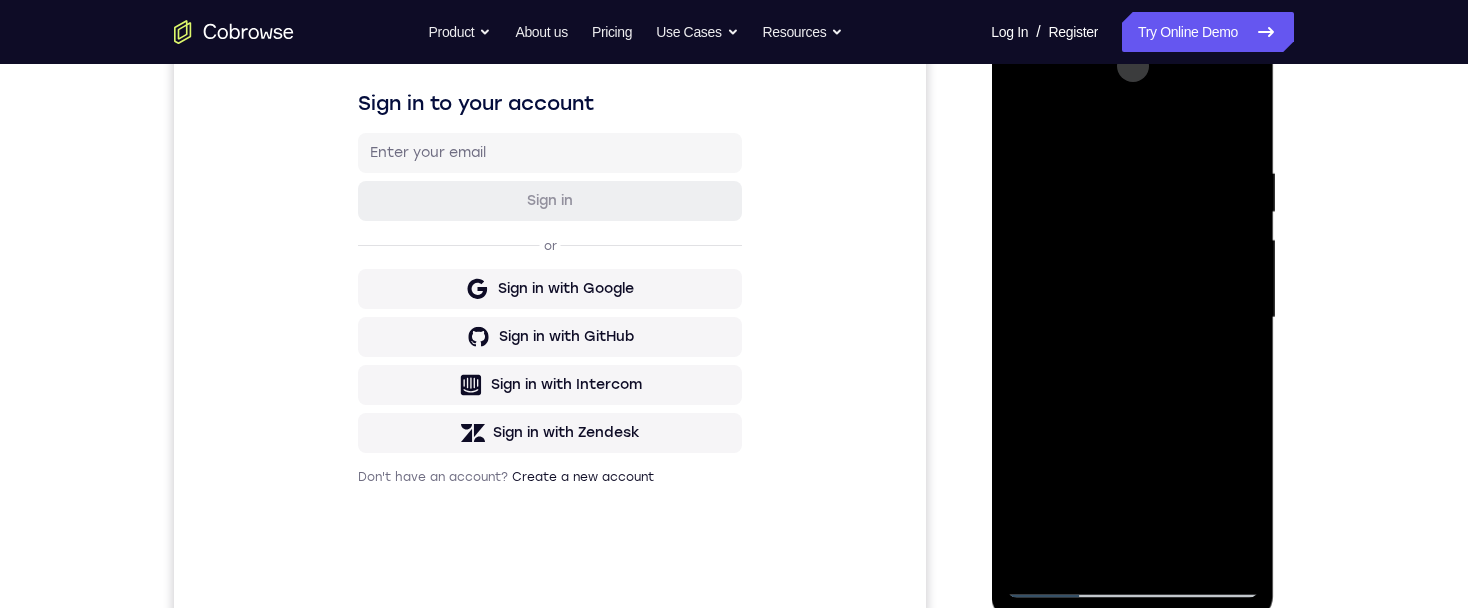click at bounding box center [1132, 318] 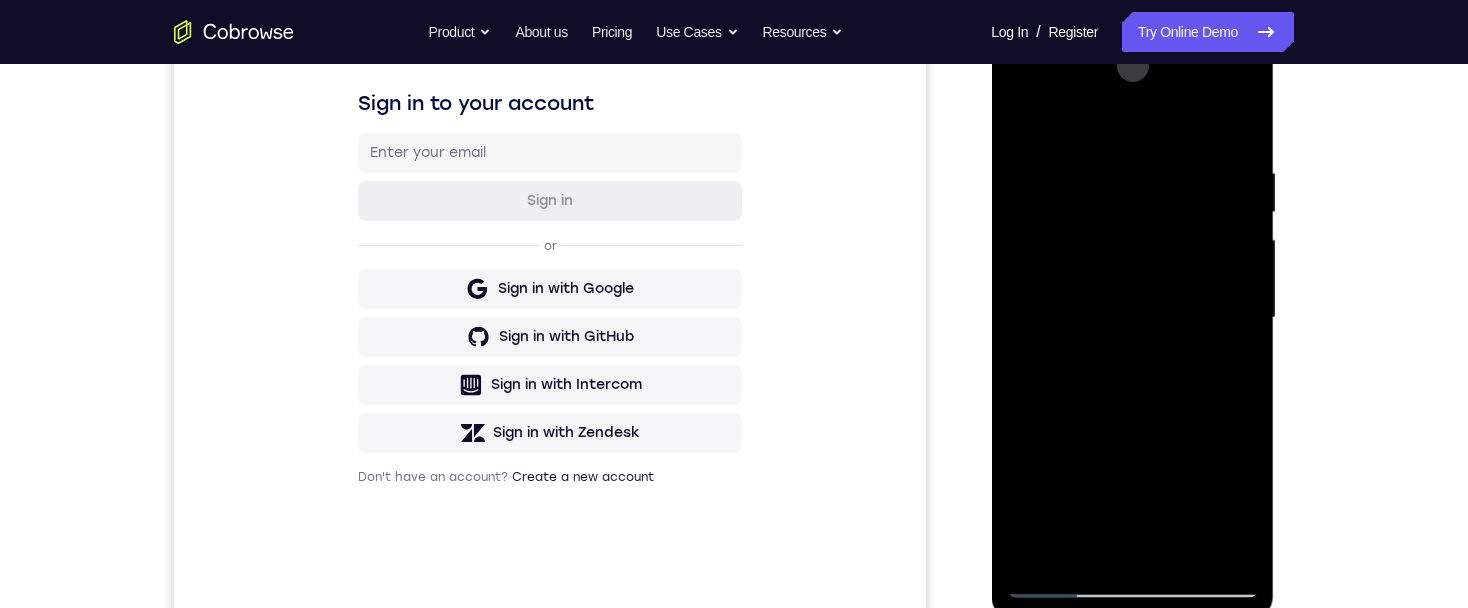 click at bounding box center [1132, 318] 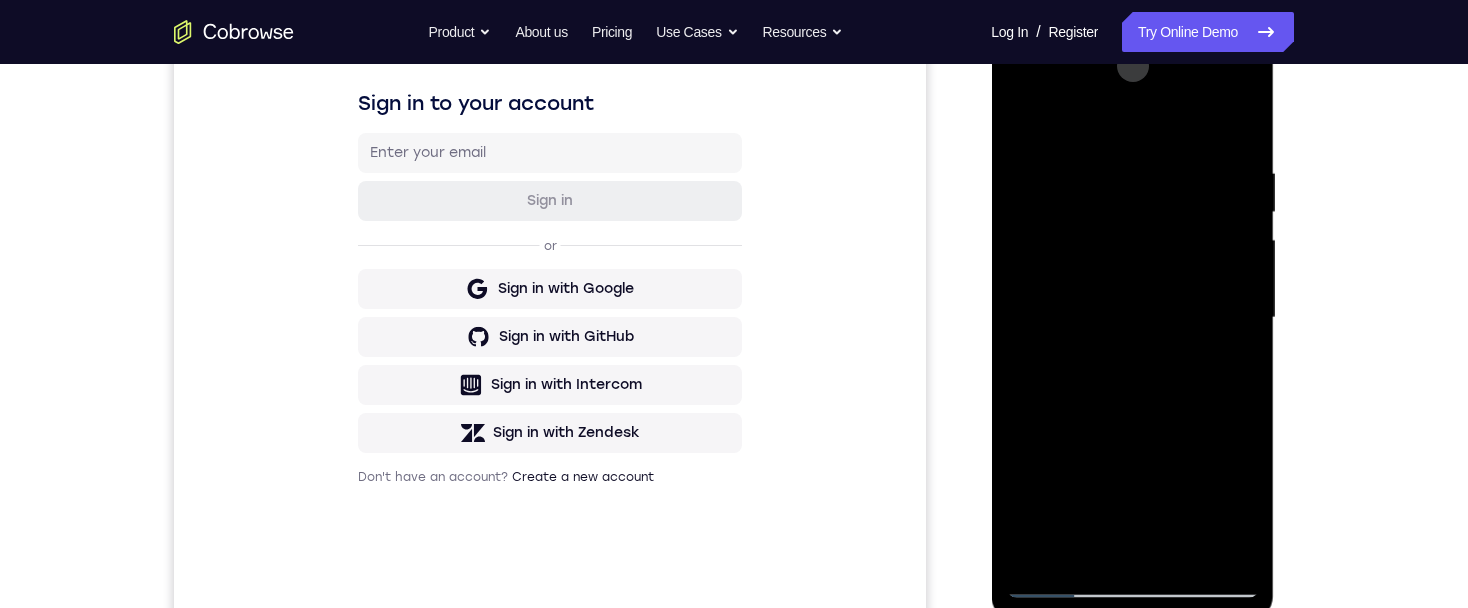 click at bounding box center [1132, 318] 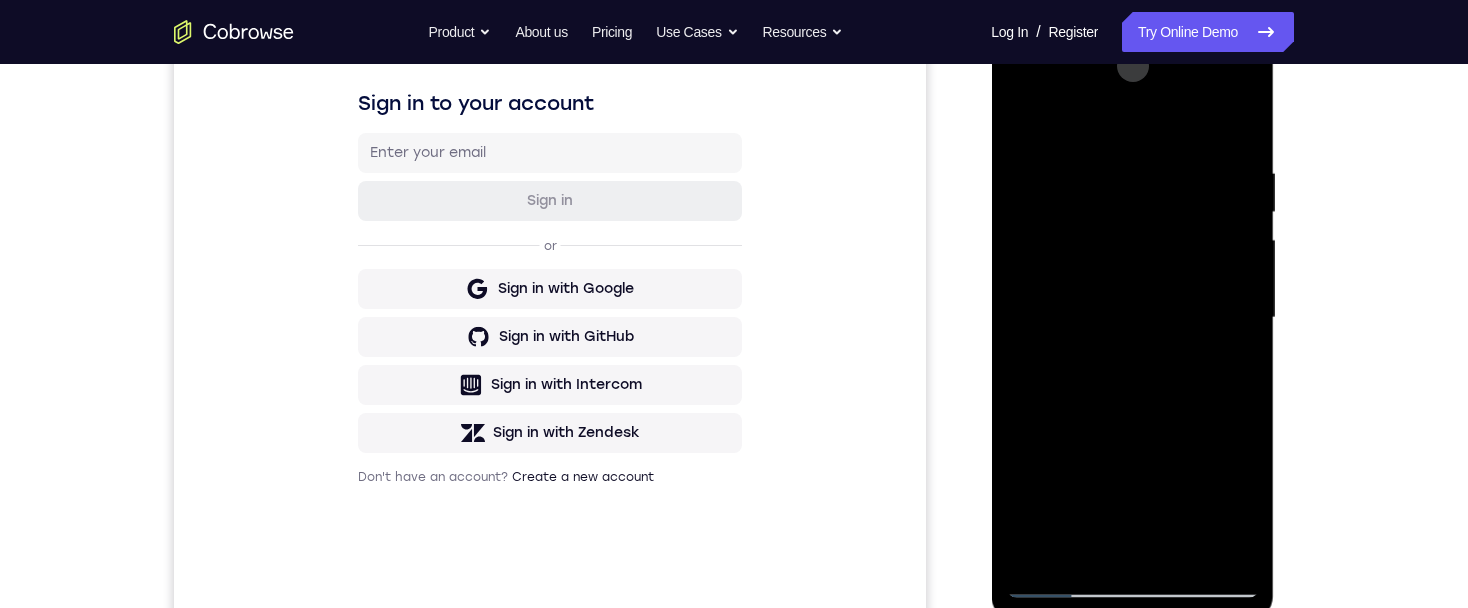 click at bounding box center [1132, 318] 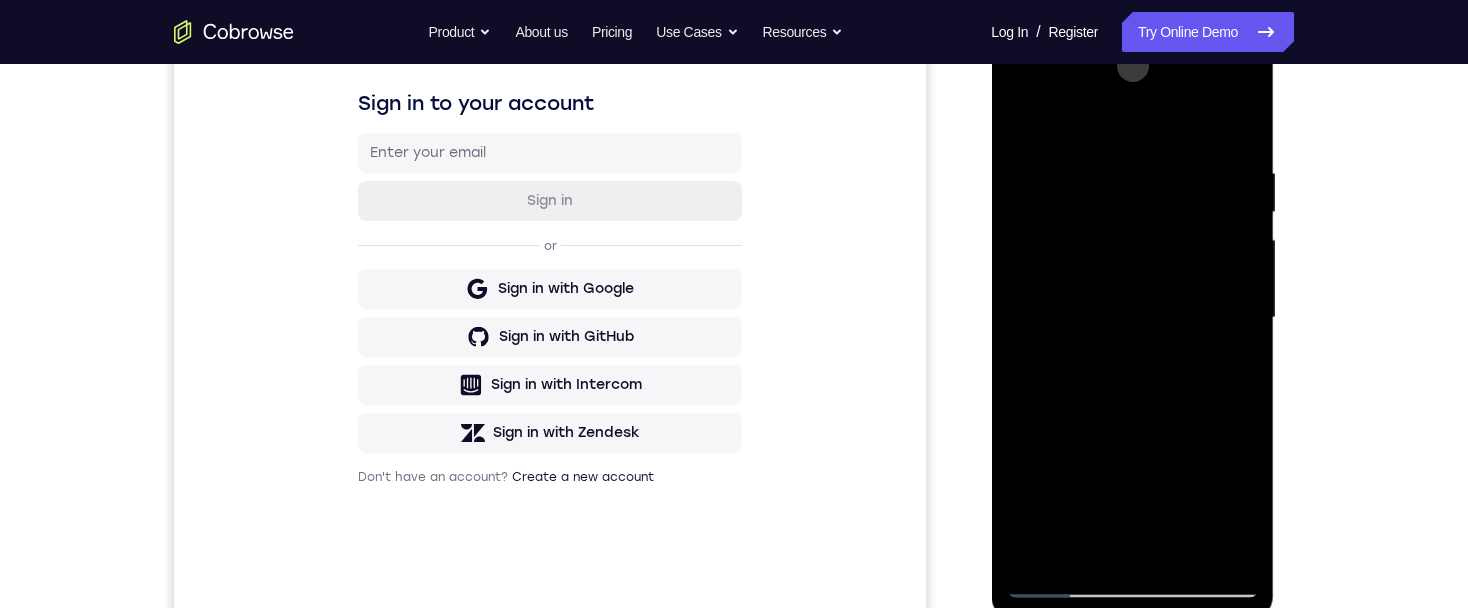 click at bounding box center [1132, 318] 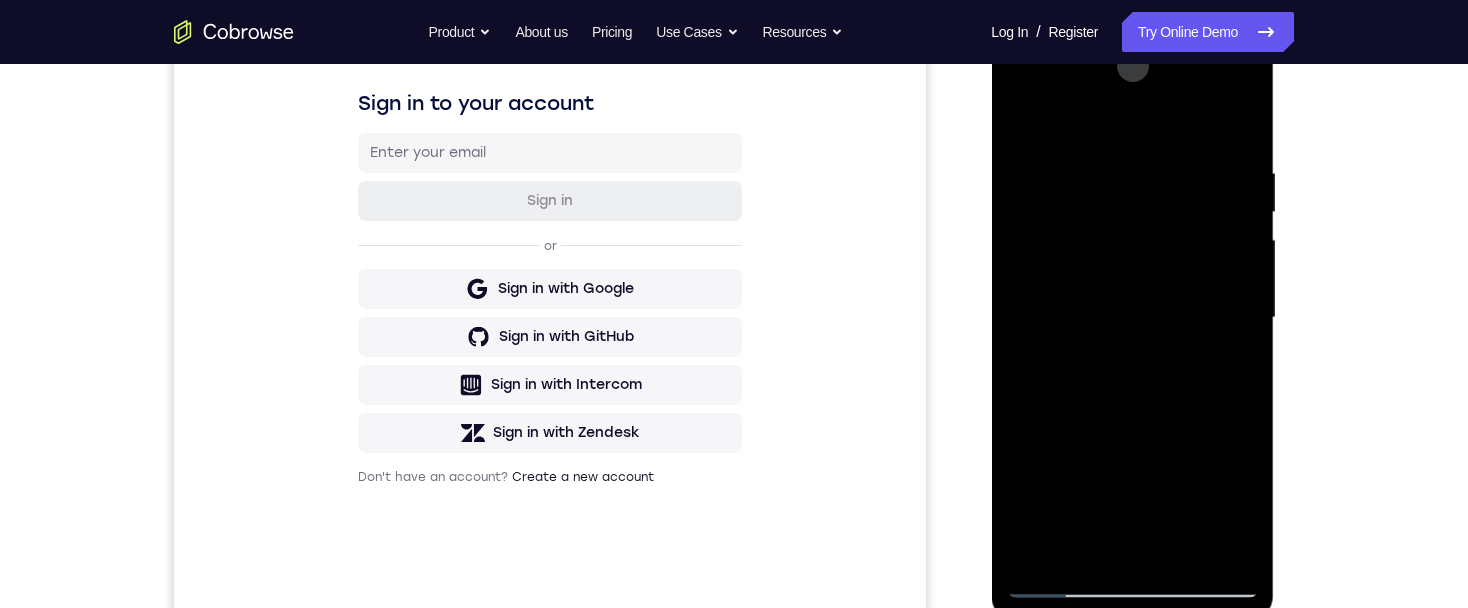 click at bounding box center (1132, 318) 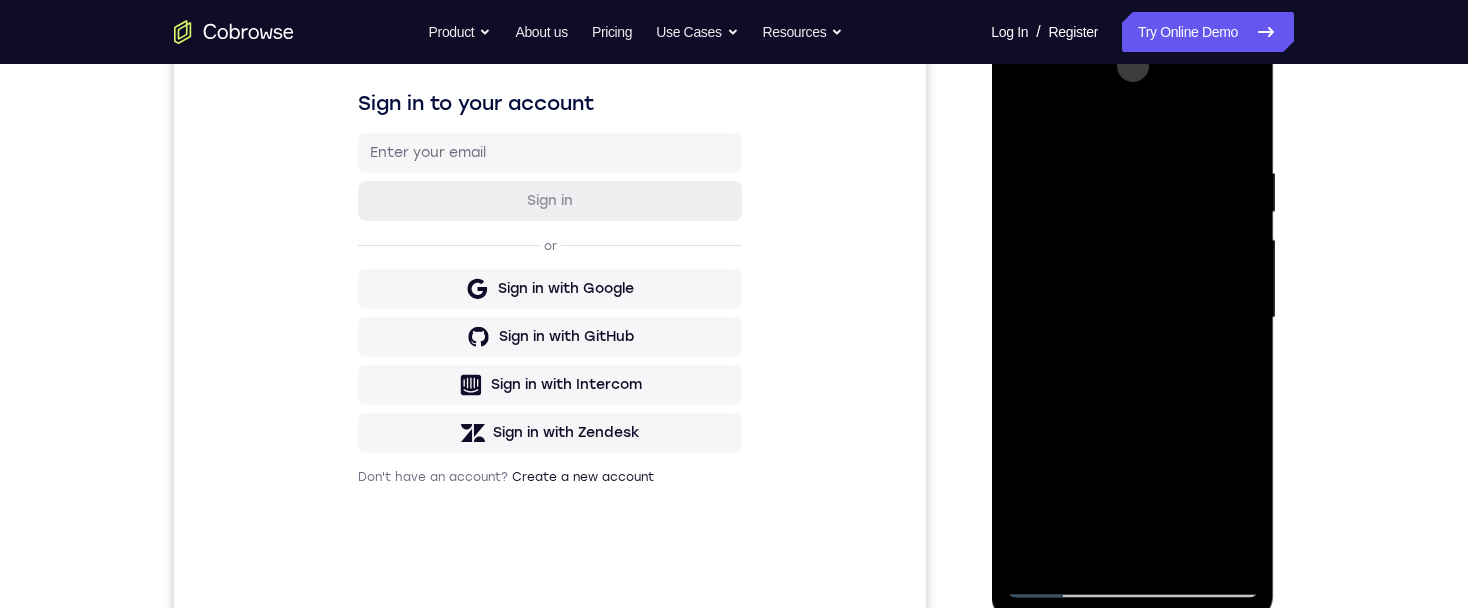 click at bounding box center (1132, 318) 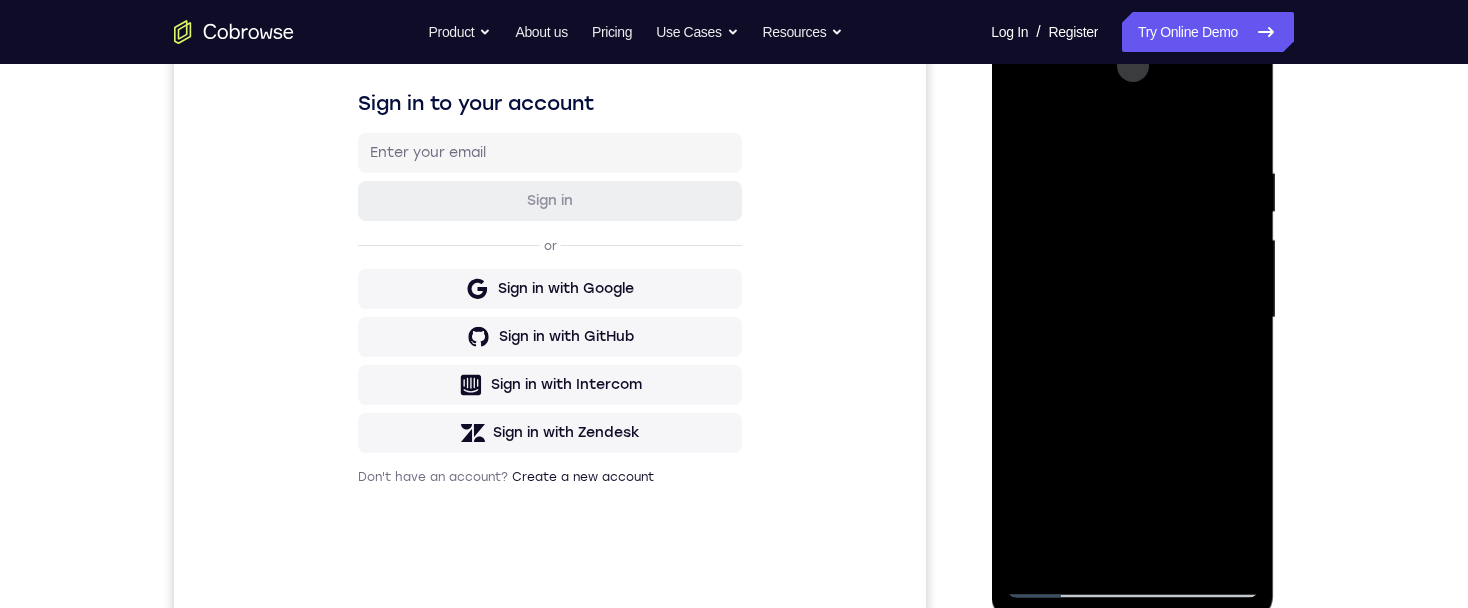 click at bounding box center (1132, 318) 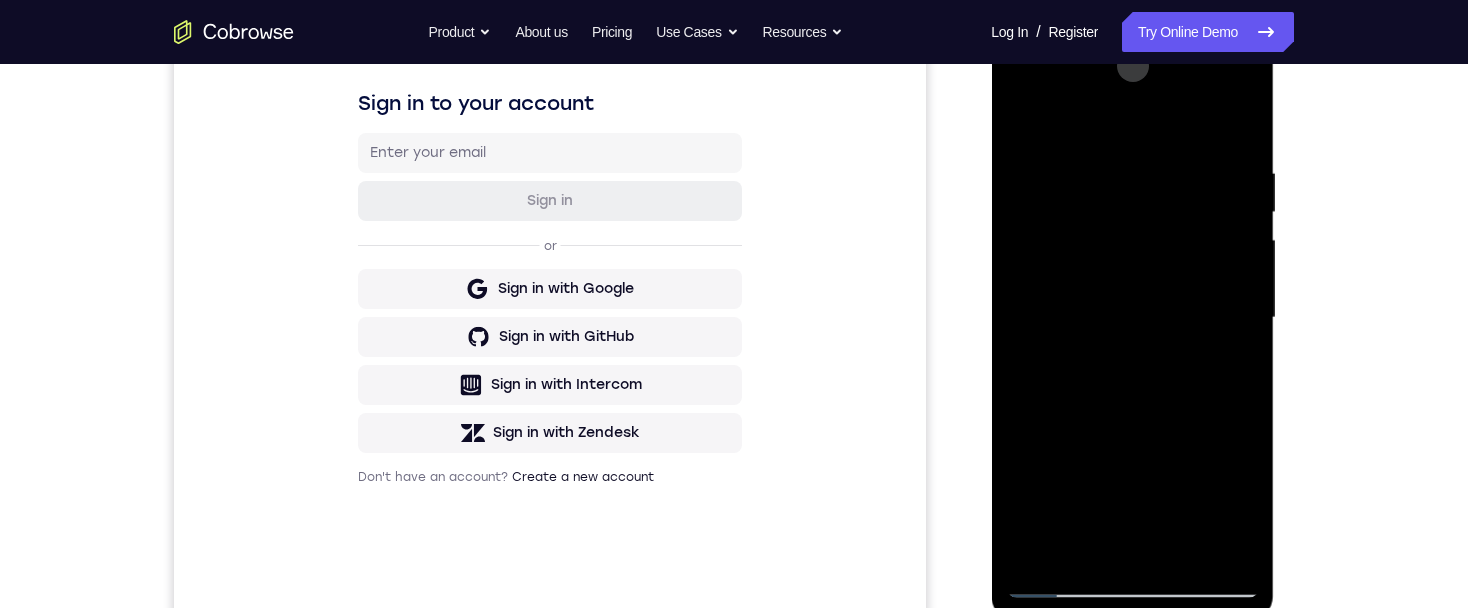 click at bounding box center [1132, 318] 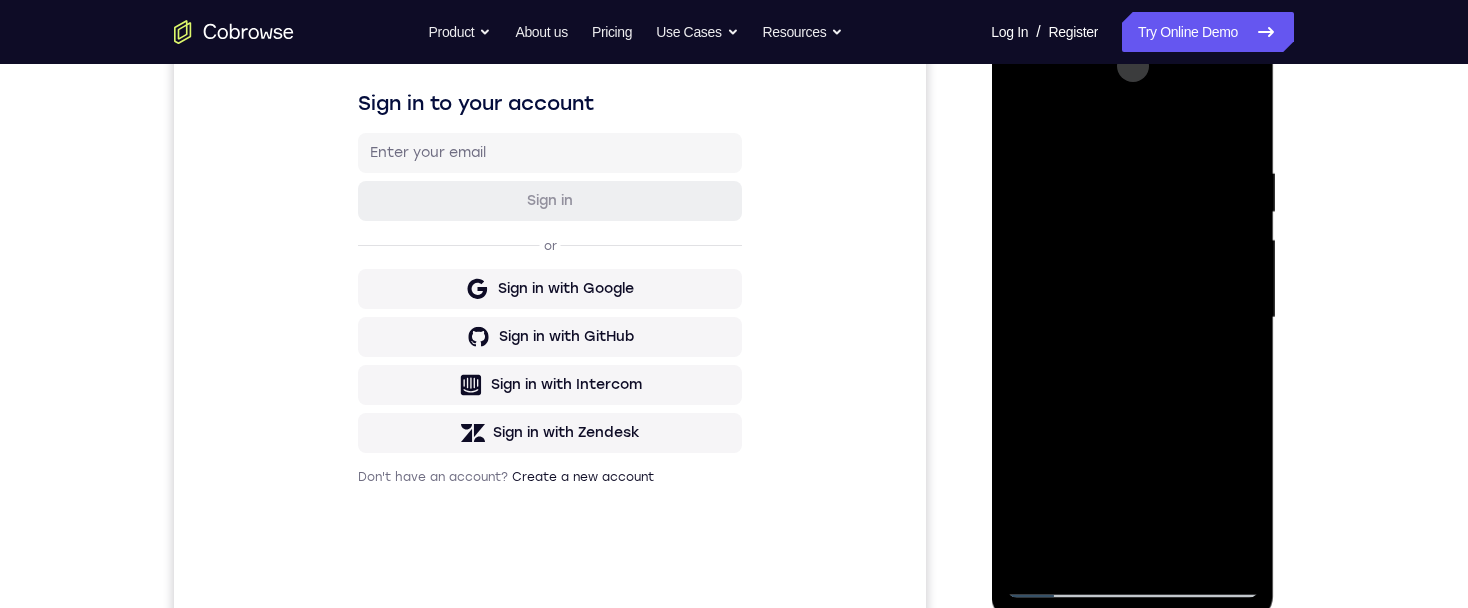 click at bounding box center (1132, 318) 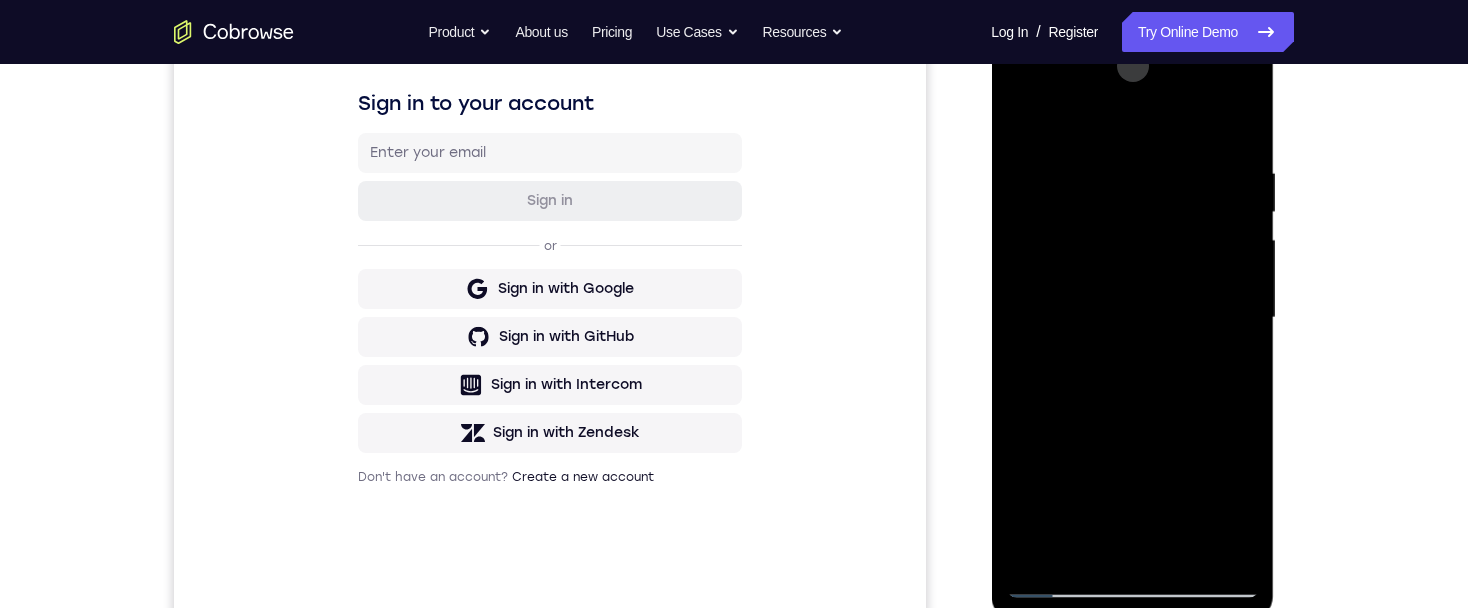 click at bounding box center (1132, 318) 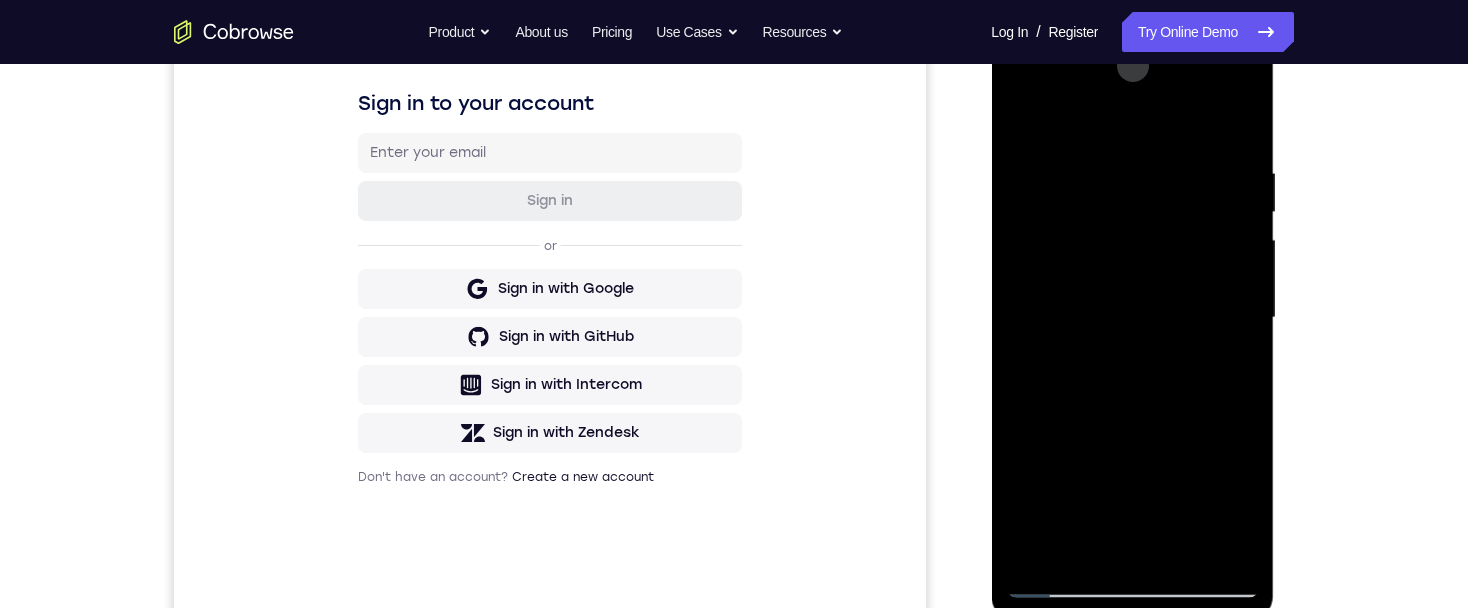 click at bounding box center (1132, 321) 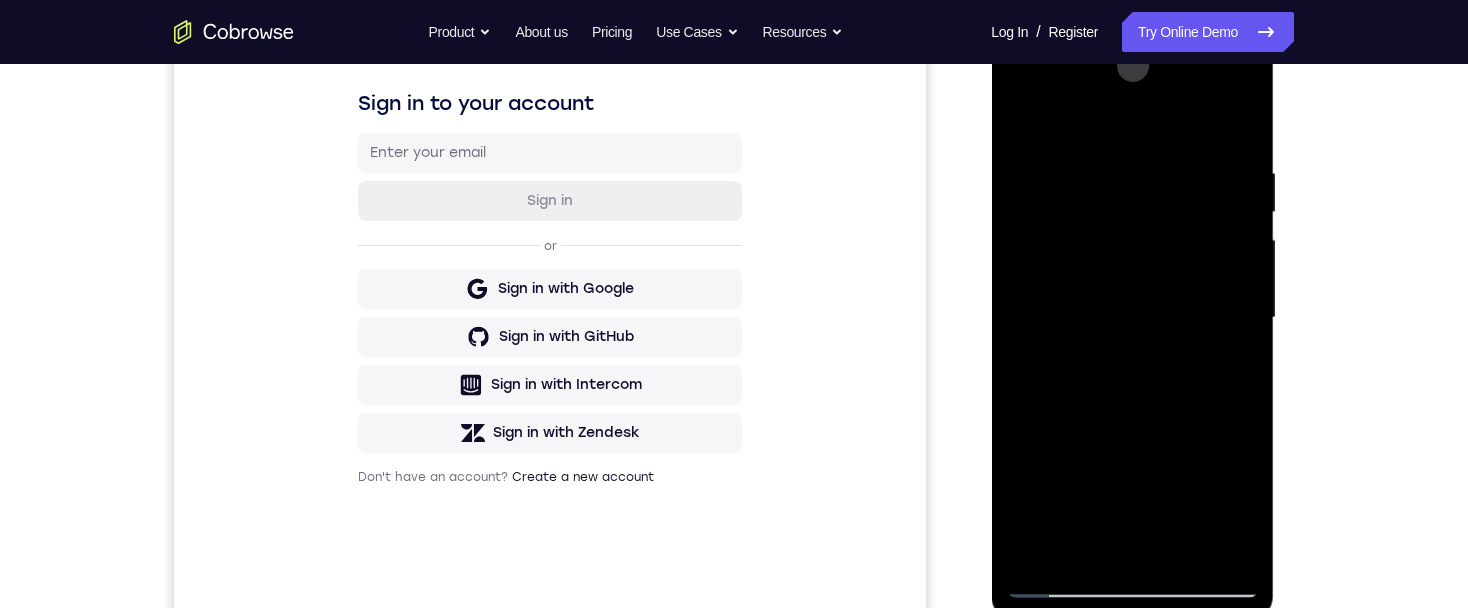 click at bounding box center [1132, 318] 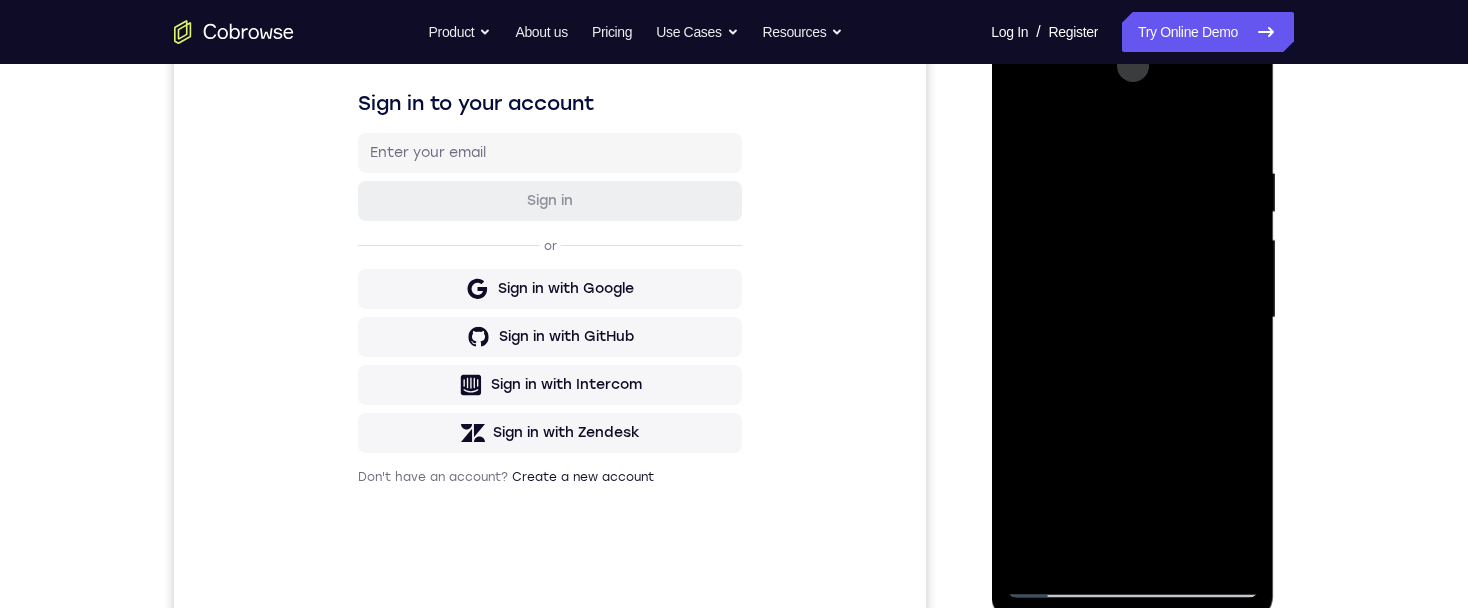 click at bounding box center (1132, 318) 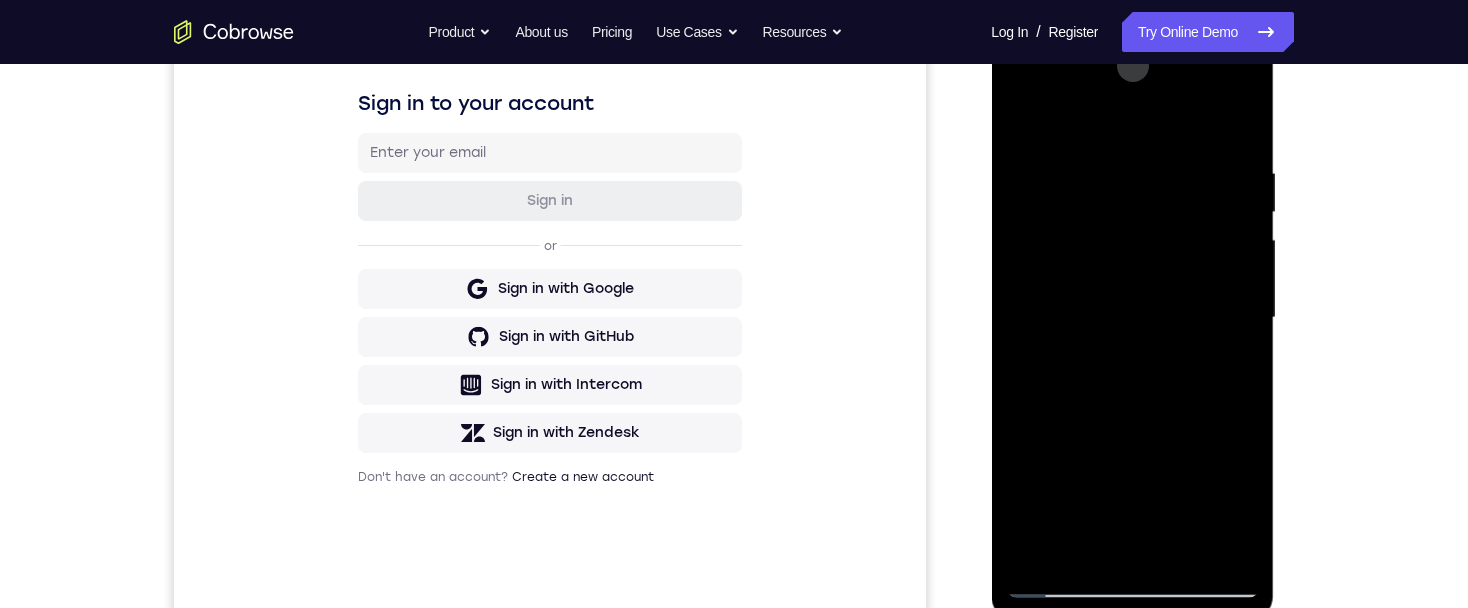 click at bounding box center (1132, 318) 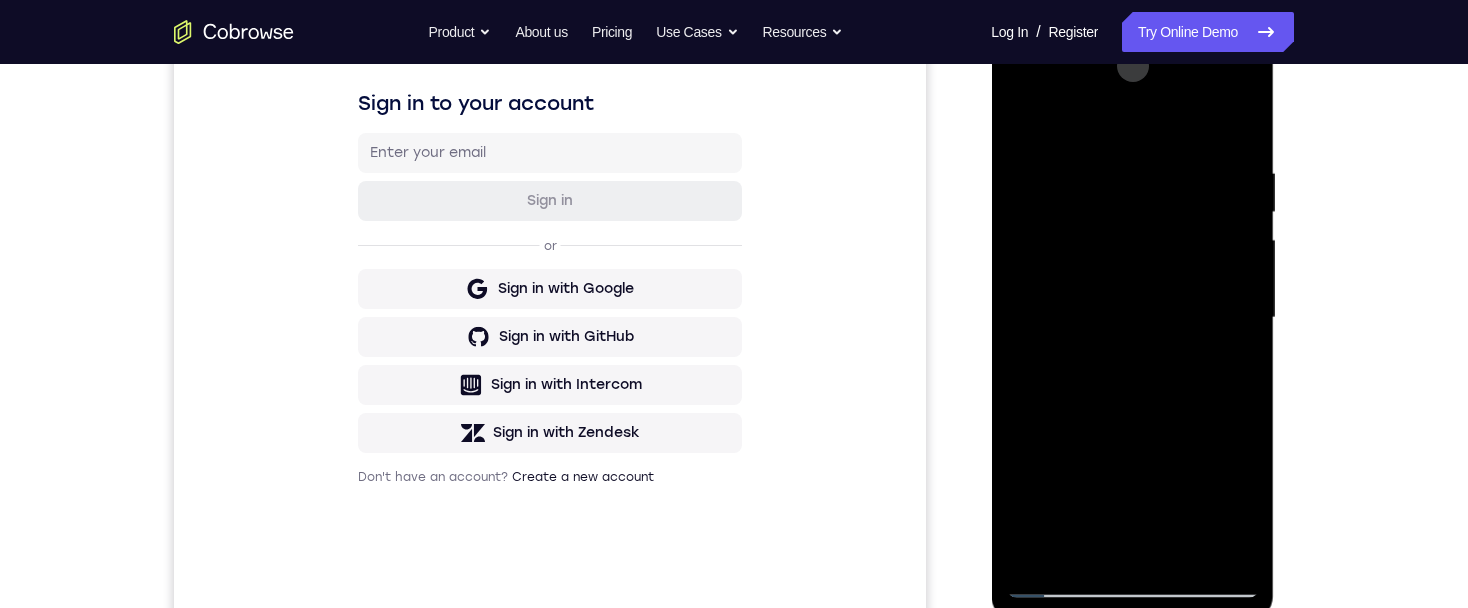 click at bounding box center (1132, 318) 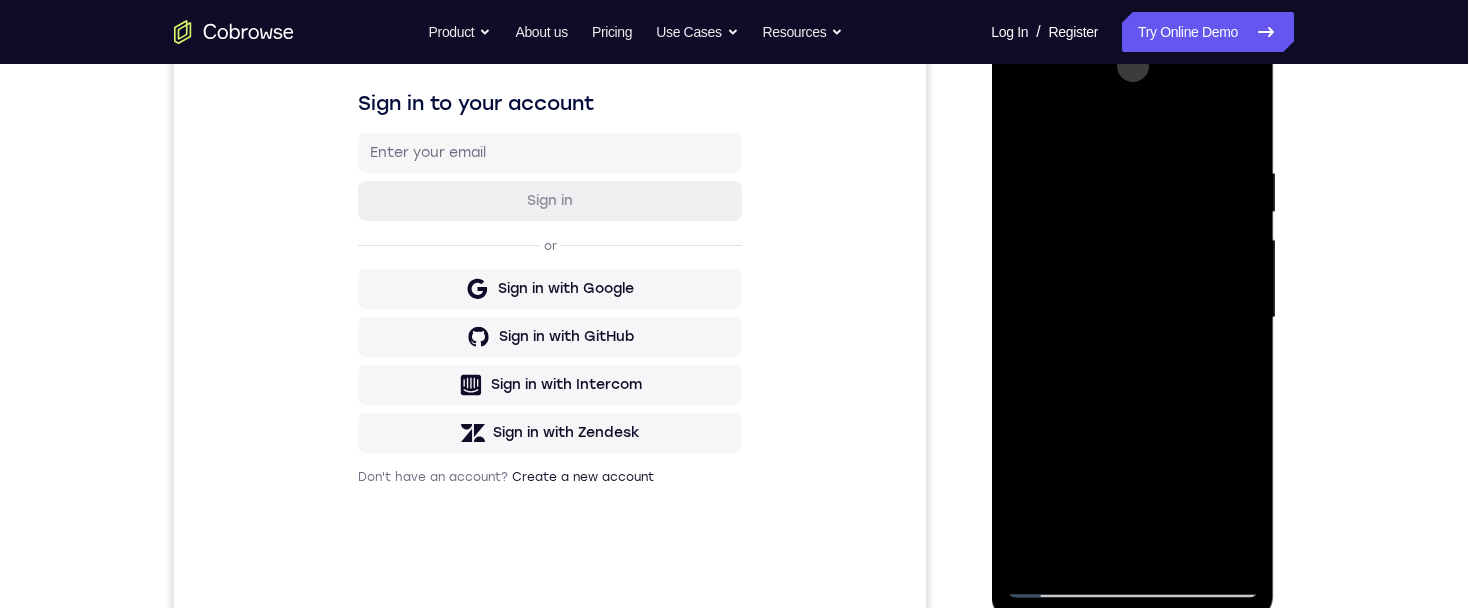 click at bounding box center (1132, 318) 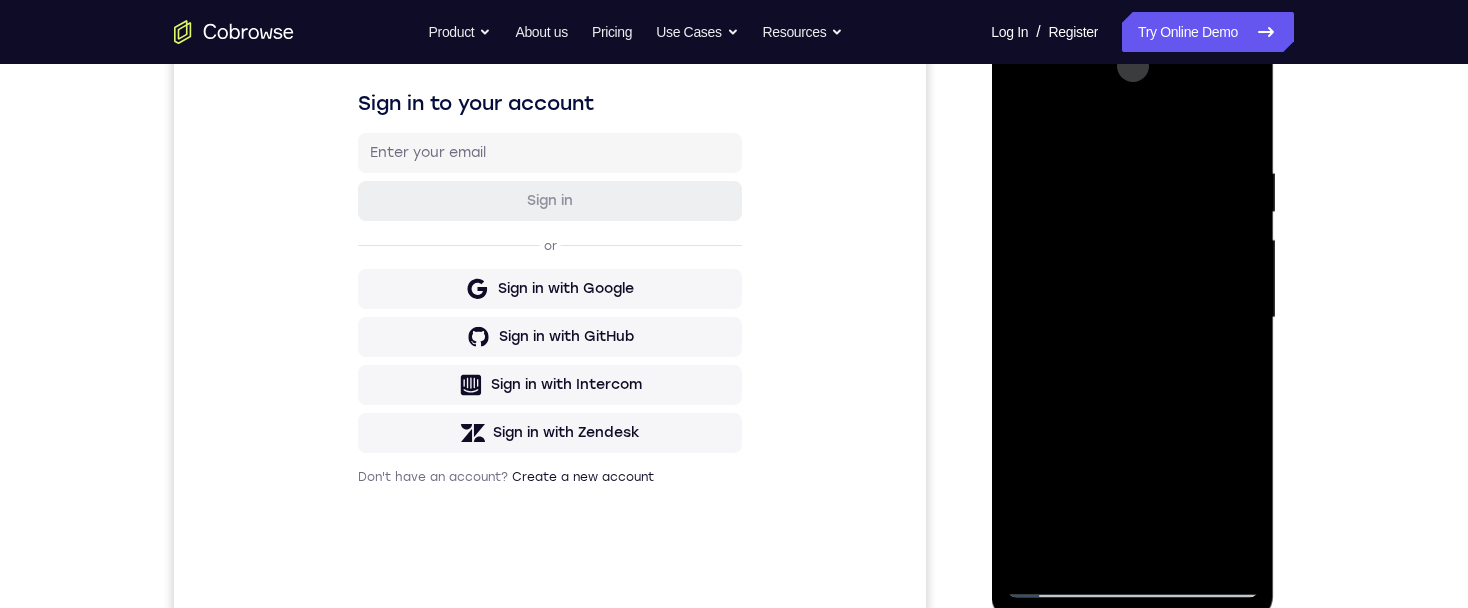 click at bounding box center (1132, 318) 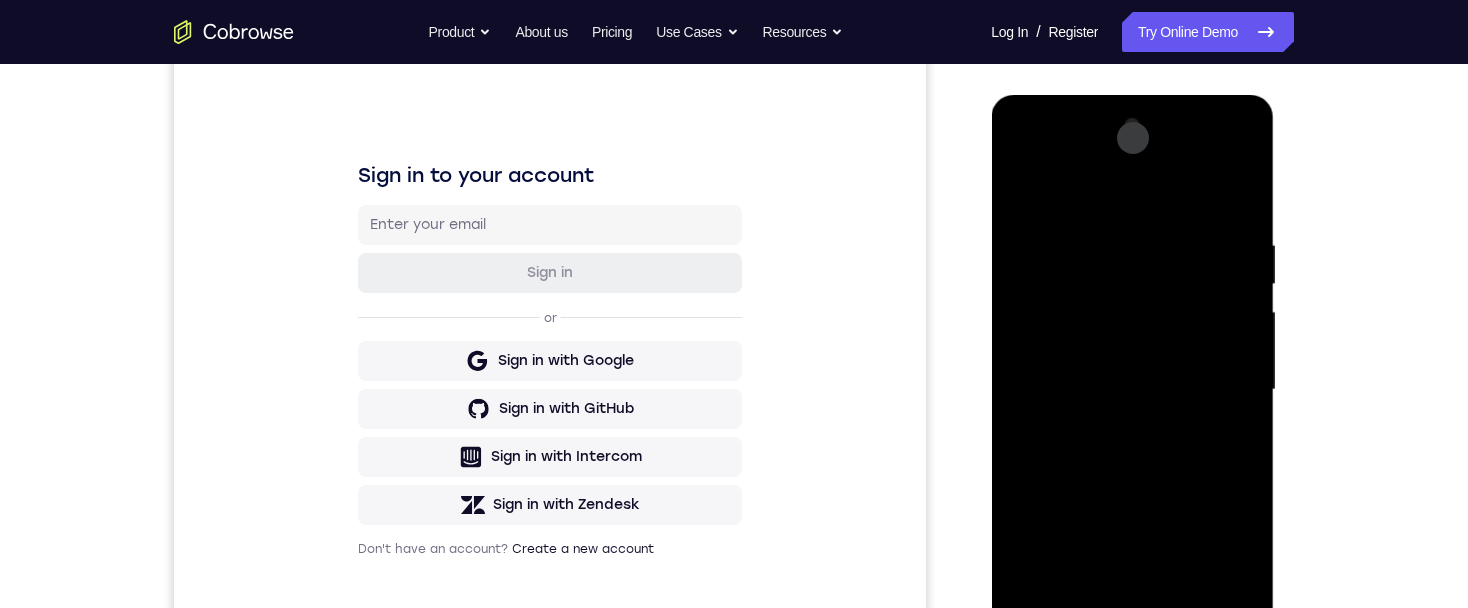 scroll, scrollTop: 228, scrollLeft: 0, axis: vertical 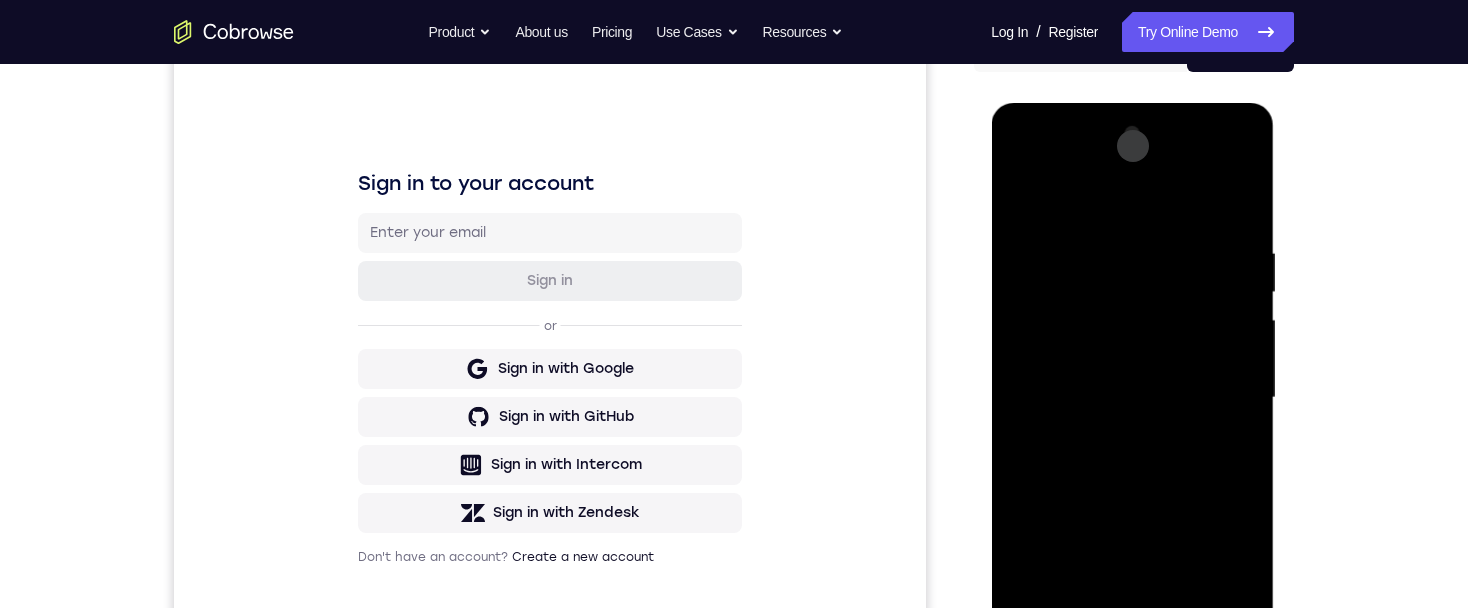 click at bounding box center [1132, 398] 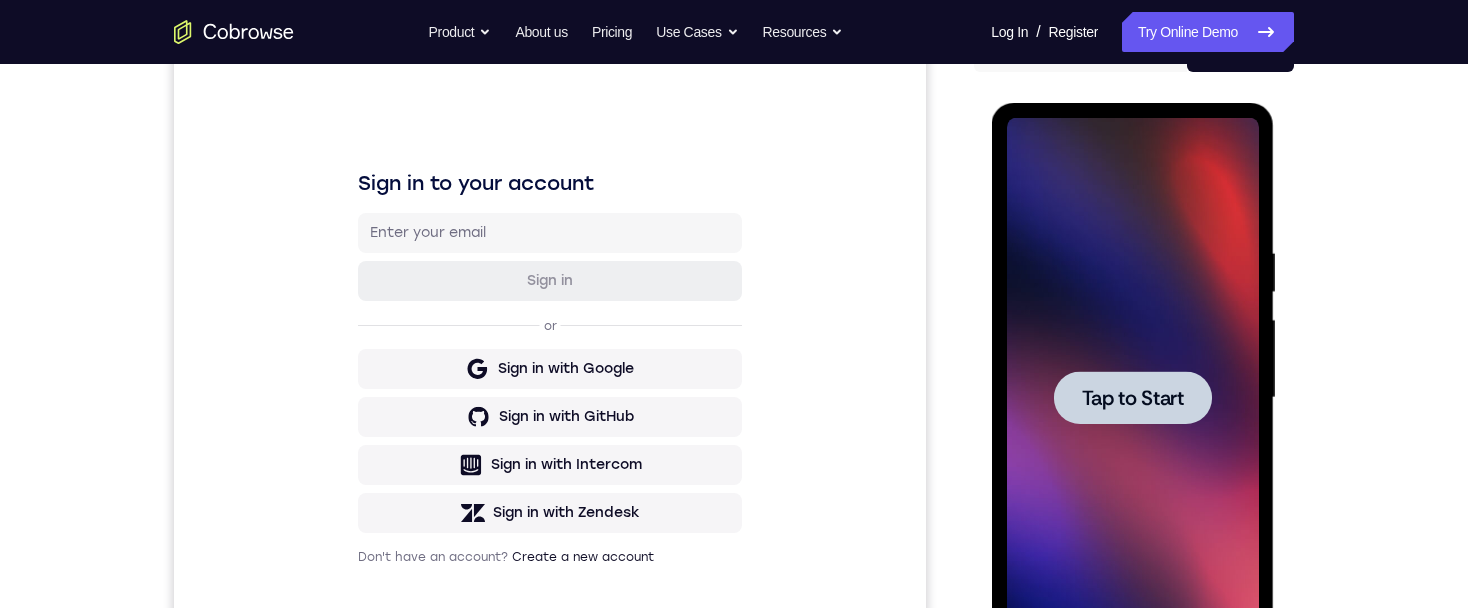 click on "Tap to Start" at bounding box center (1132, 398) 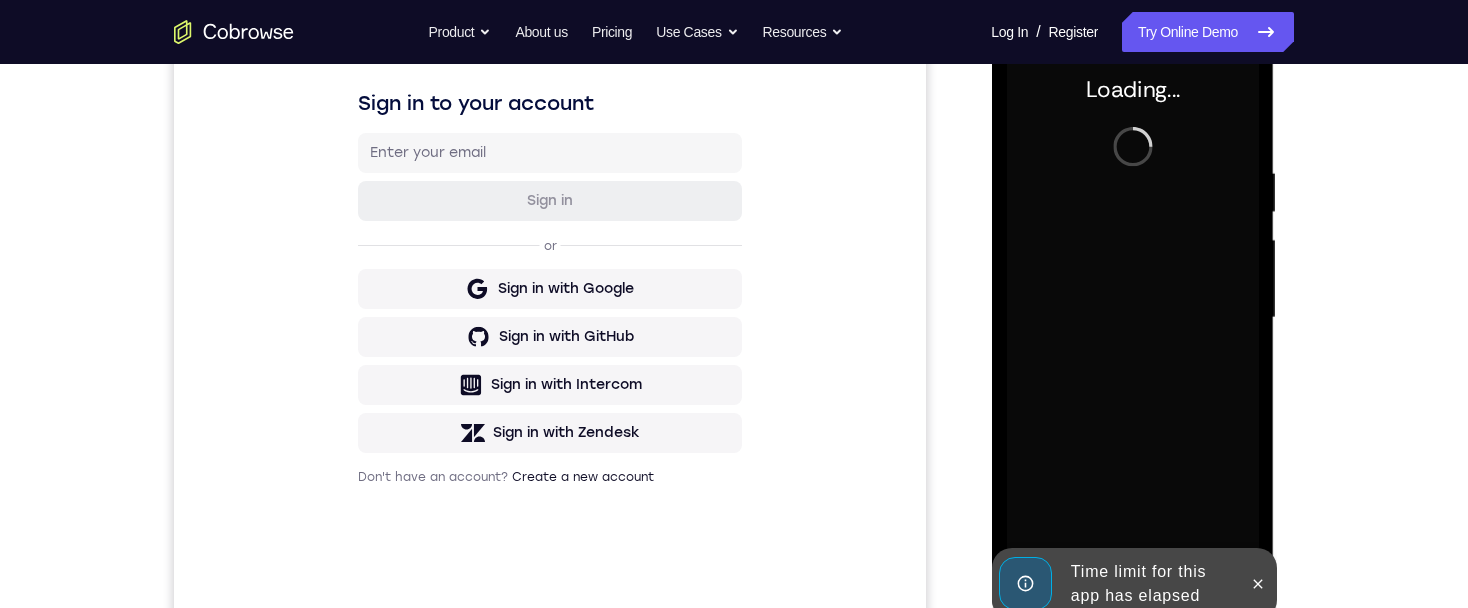 scroll, scrollTop: 348, scrollLeft: 0, axis: vertical 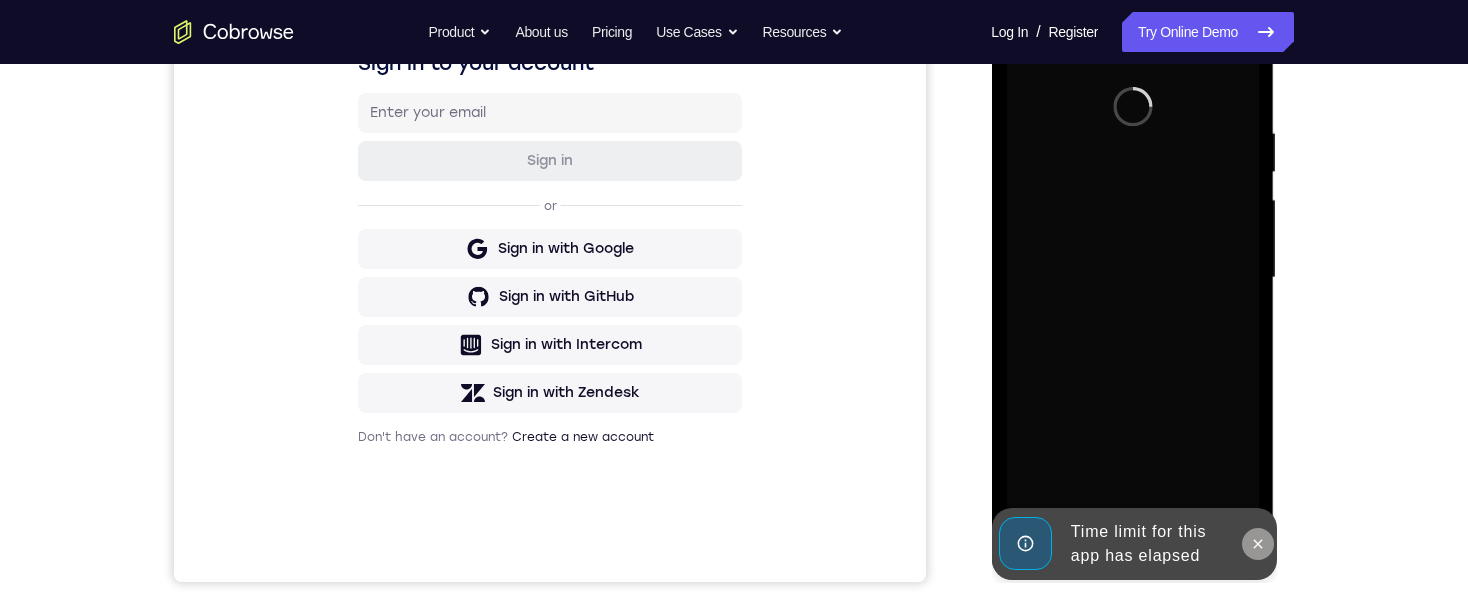 click at bounding box center [1257, 544] 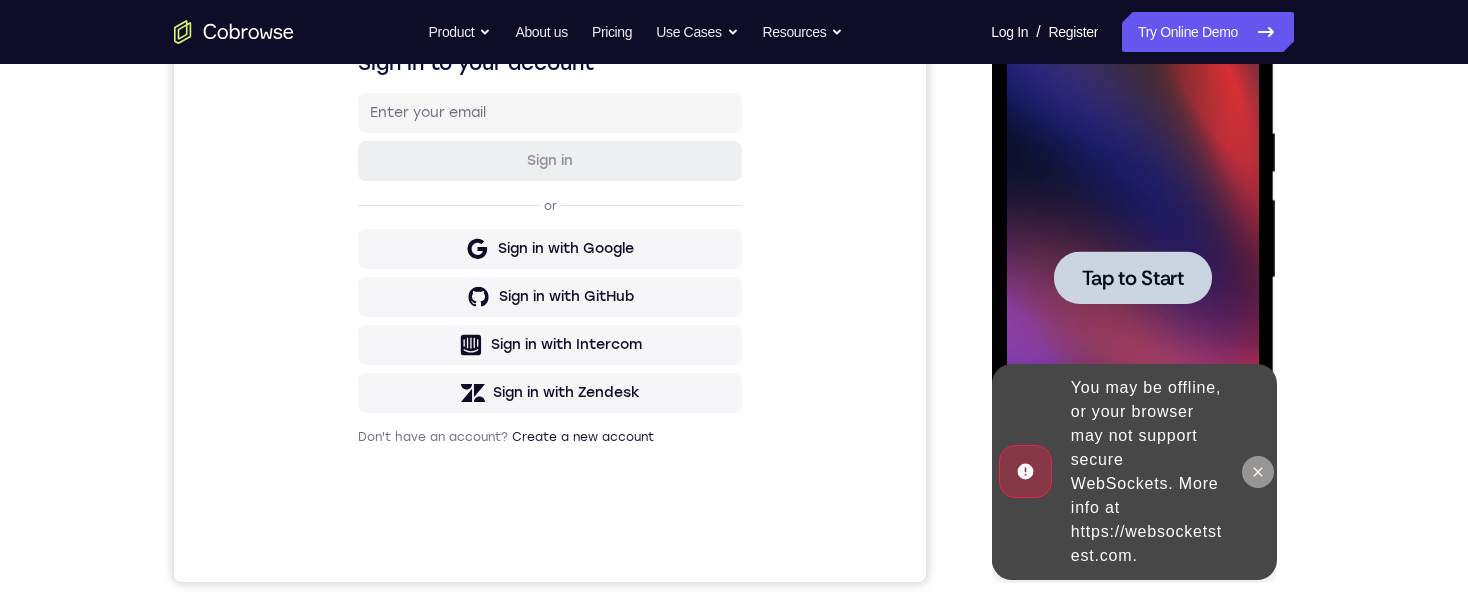 click at bounding box center (1257, 472) 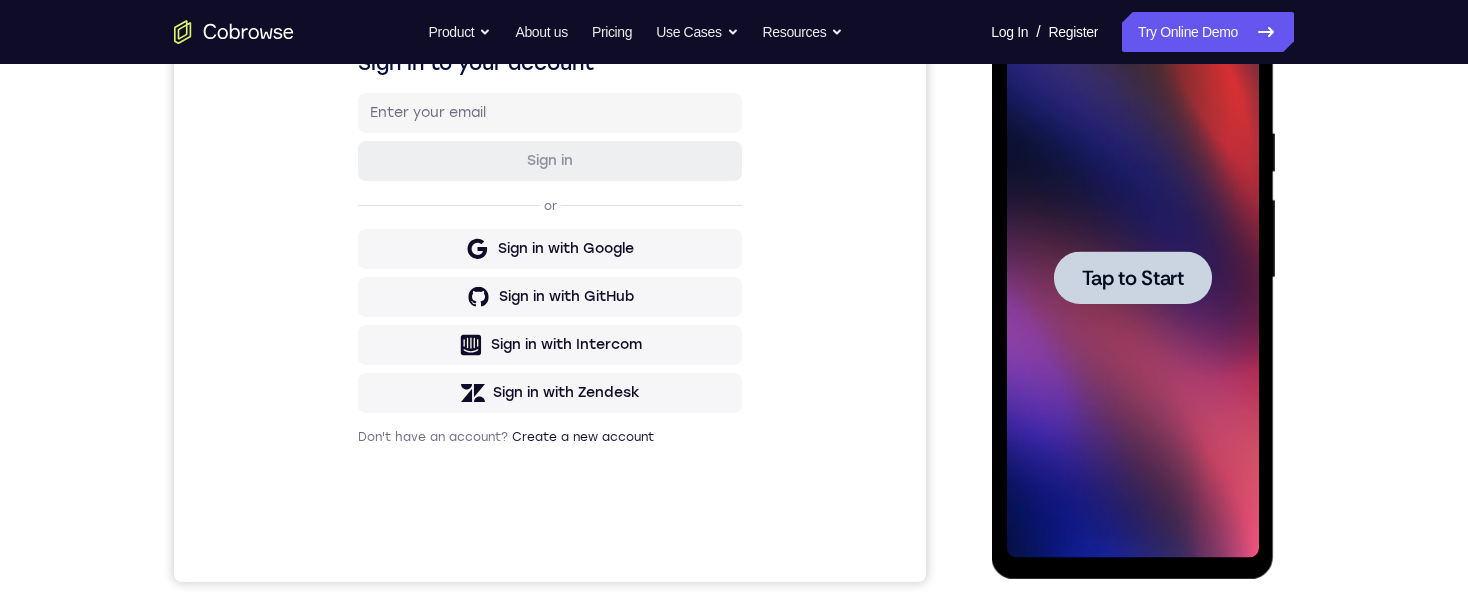 click on "Tap to Start" at bounding box center (1132, 278) 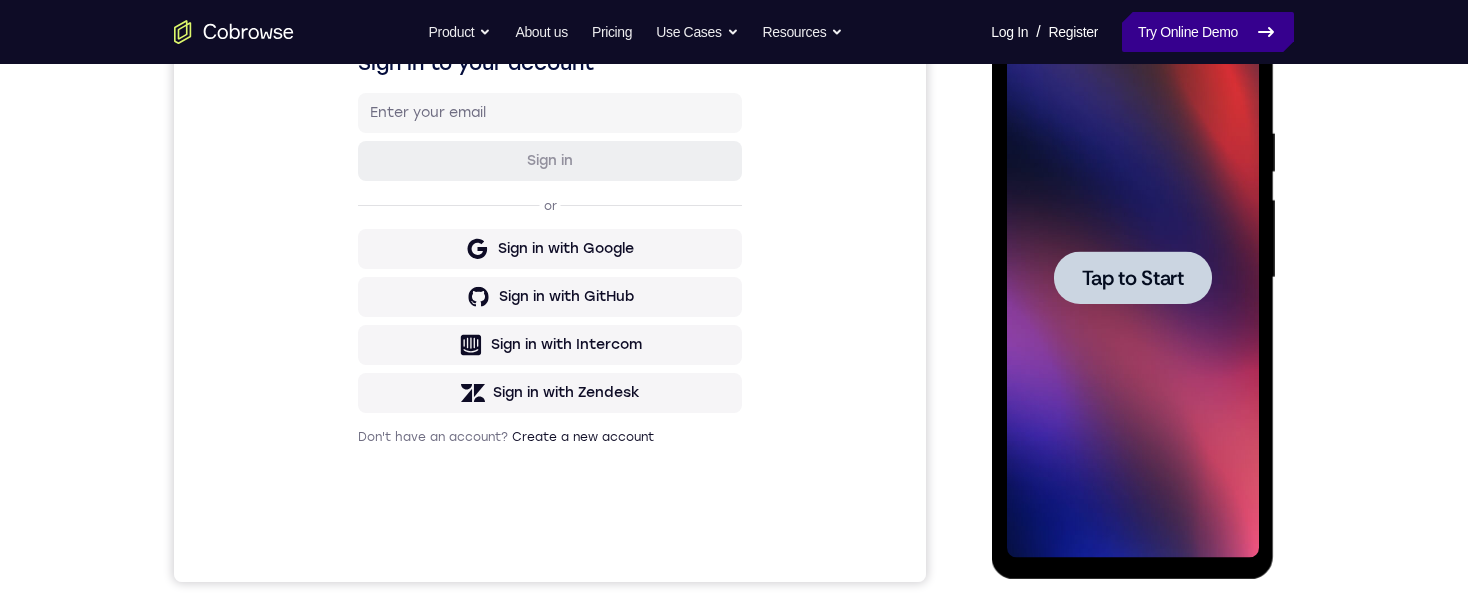 click on "Try Online Demo" at bounding box center [1208, 32] 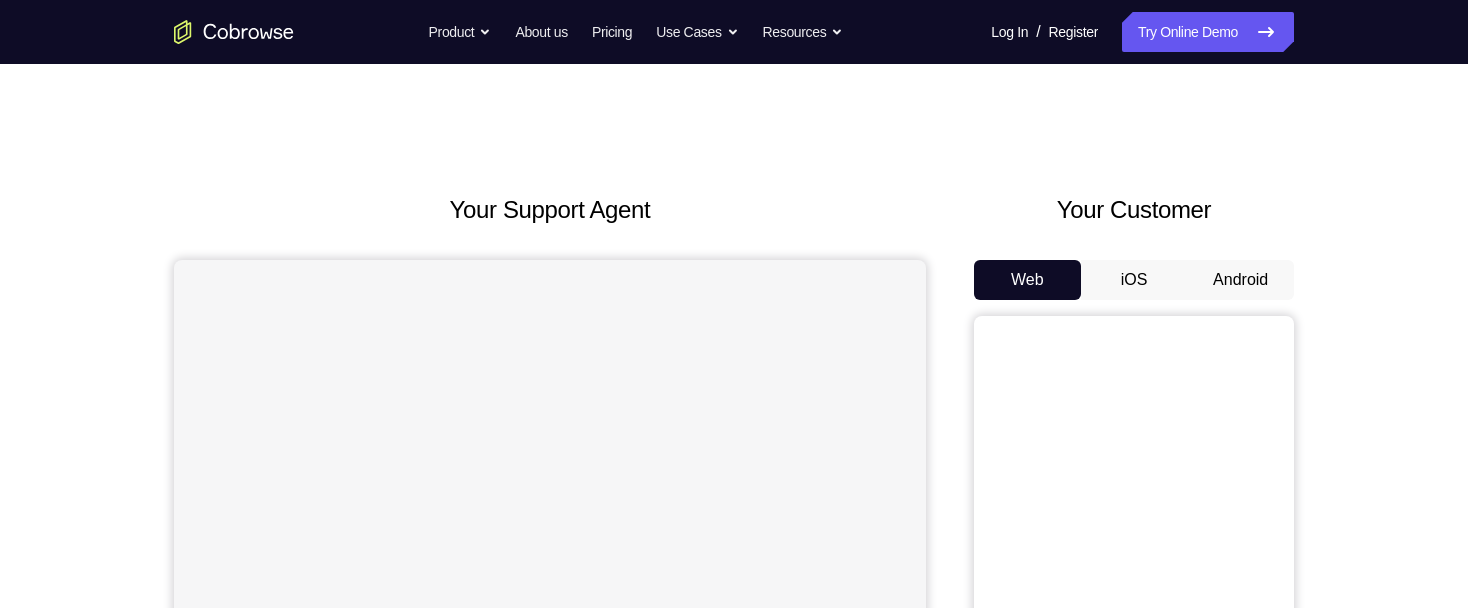 click on "Android" at bounding box center [1240, 280] 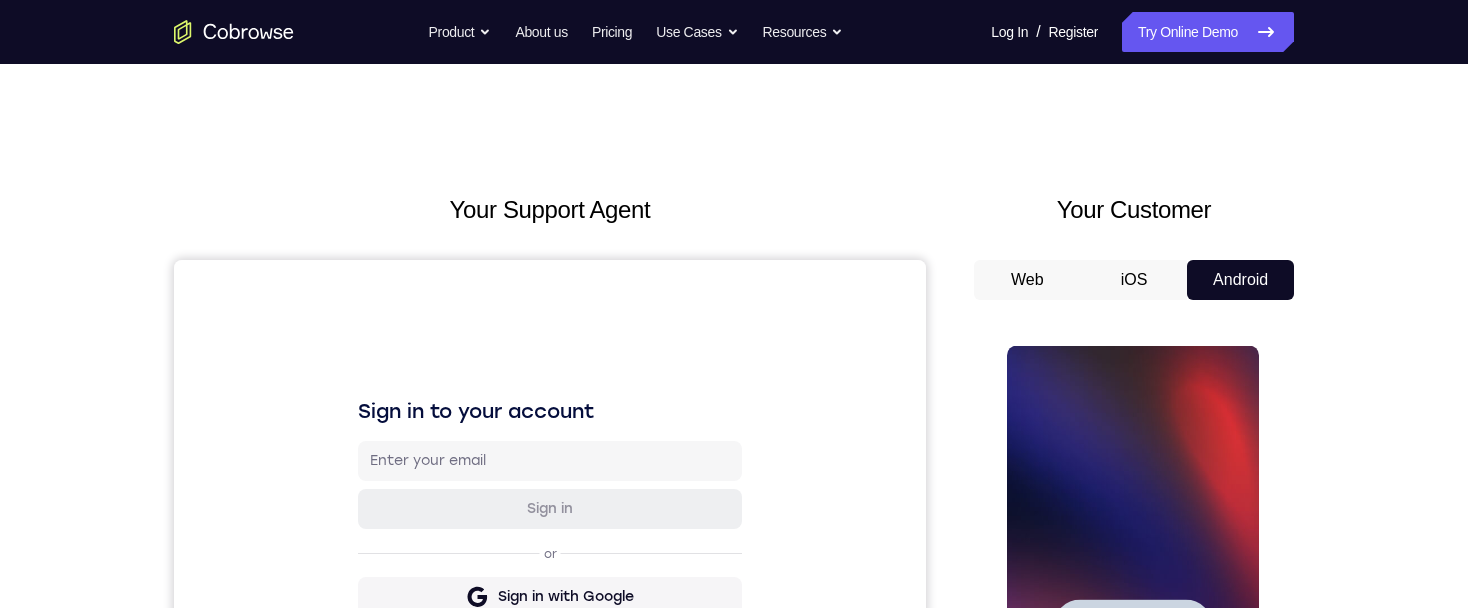 scroll, scrollTop: 0, scrollLeft: 0, axis: both 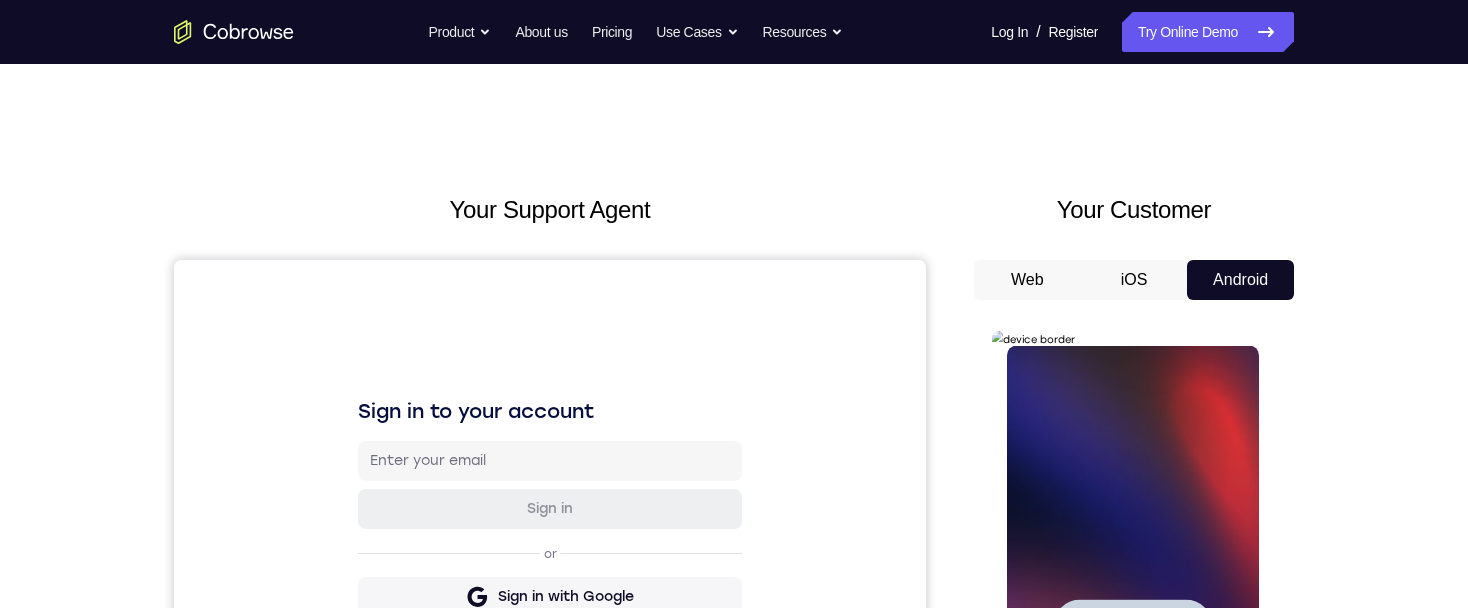 click at bounding box center [1132, 626] 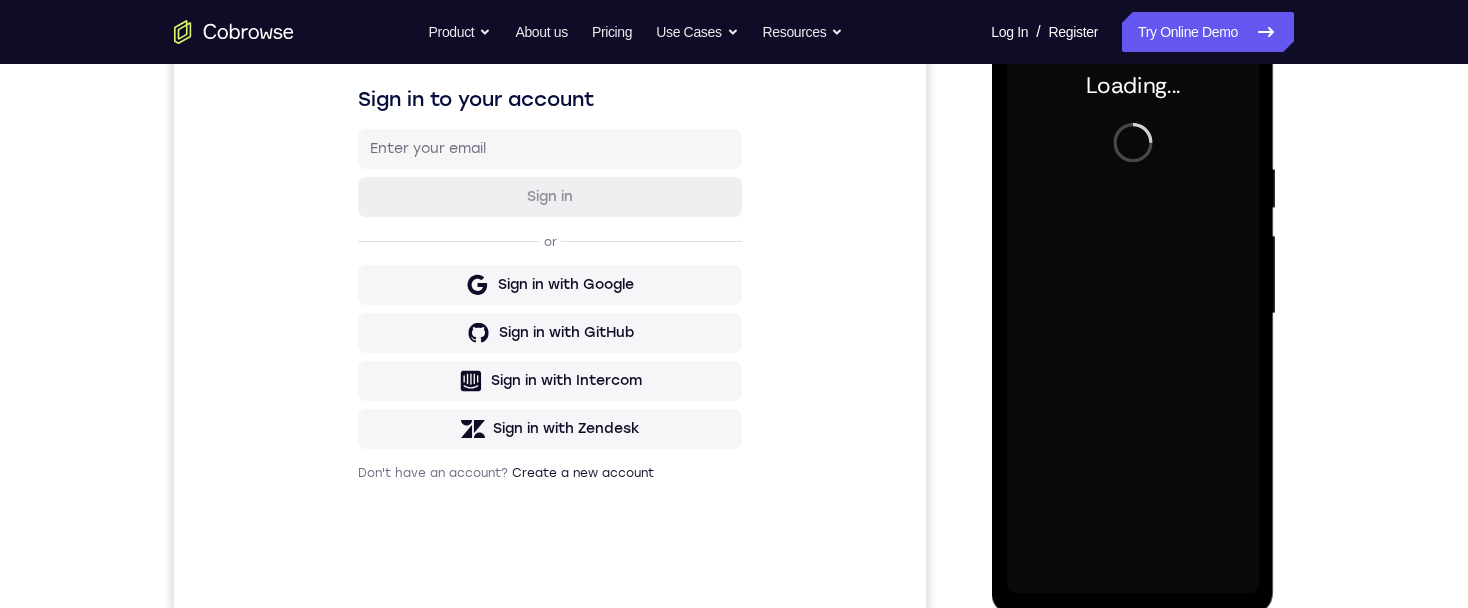 scroll, scrollTop: 320, scrollLeft: 0, axis: vertical 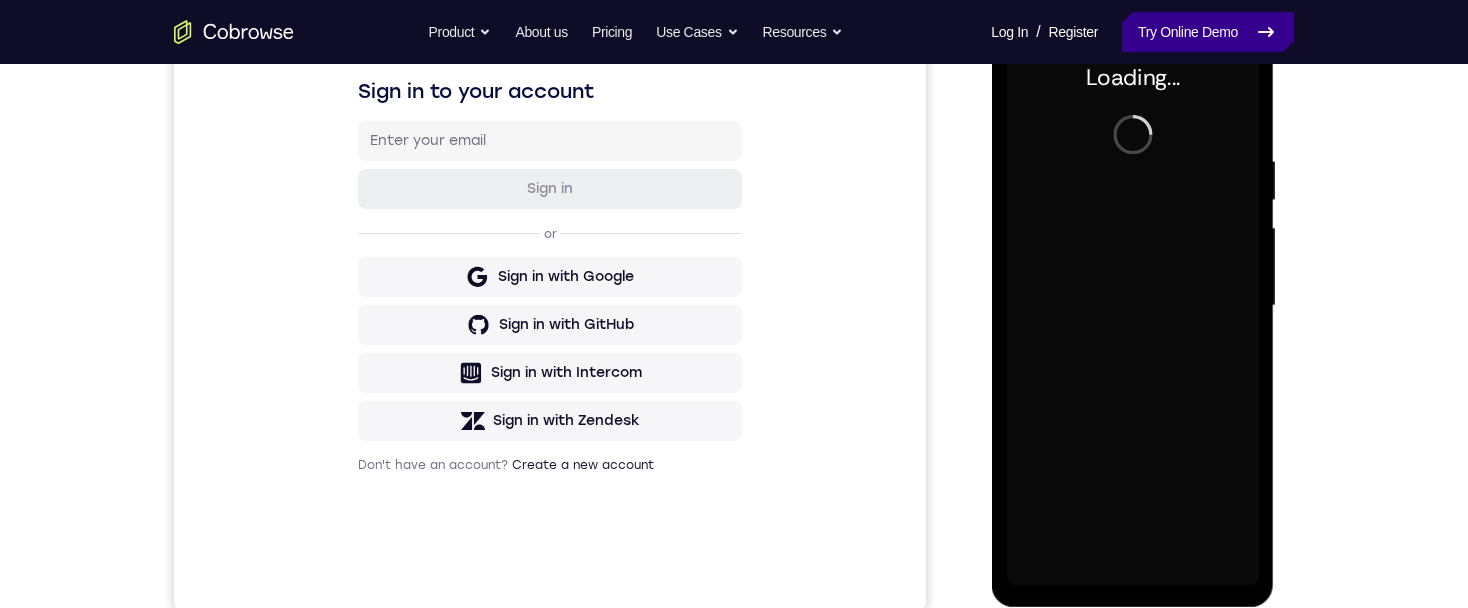 click on "Try Online Demo" at bounding box center [1208, 32] 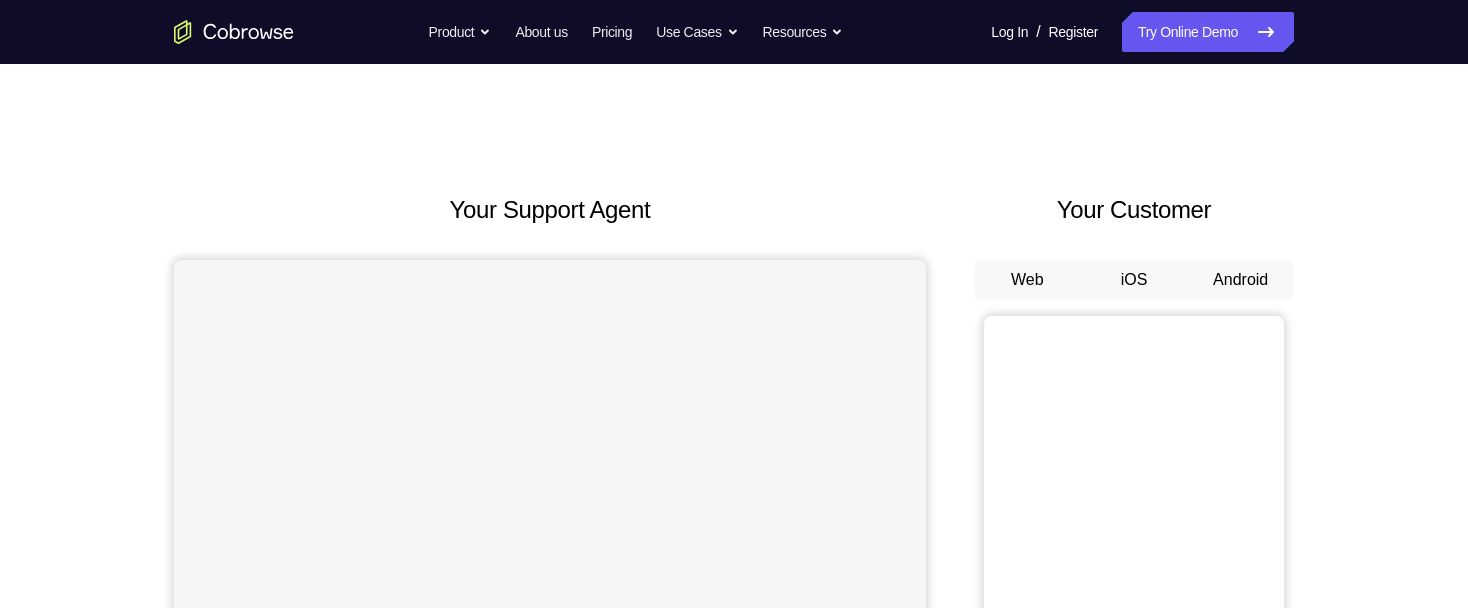 scroll, scrollTop: 0, scrollLeft: 0, axis: both 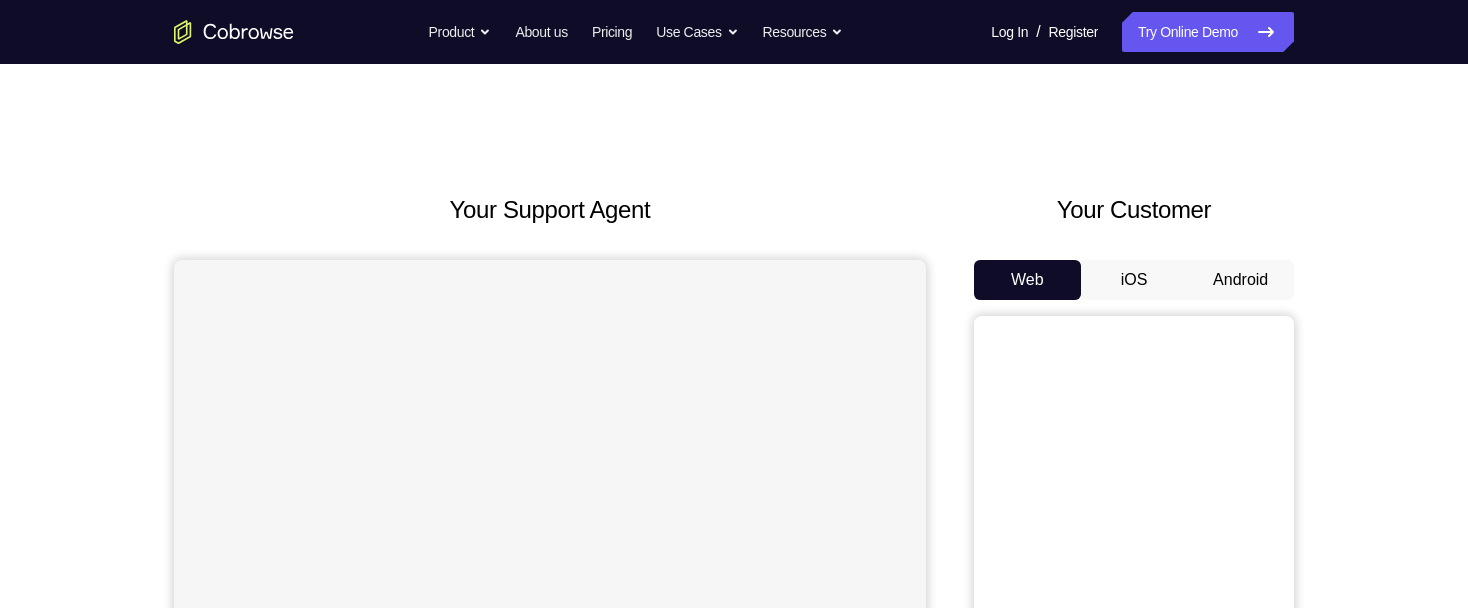 click on "Android" at bounding box center [1240, 280] 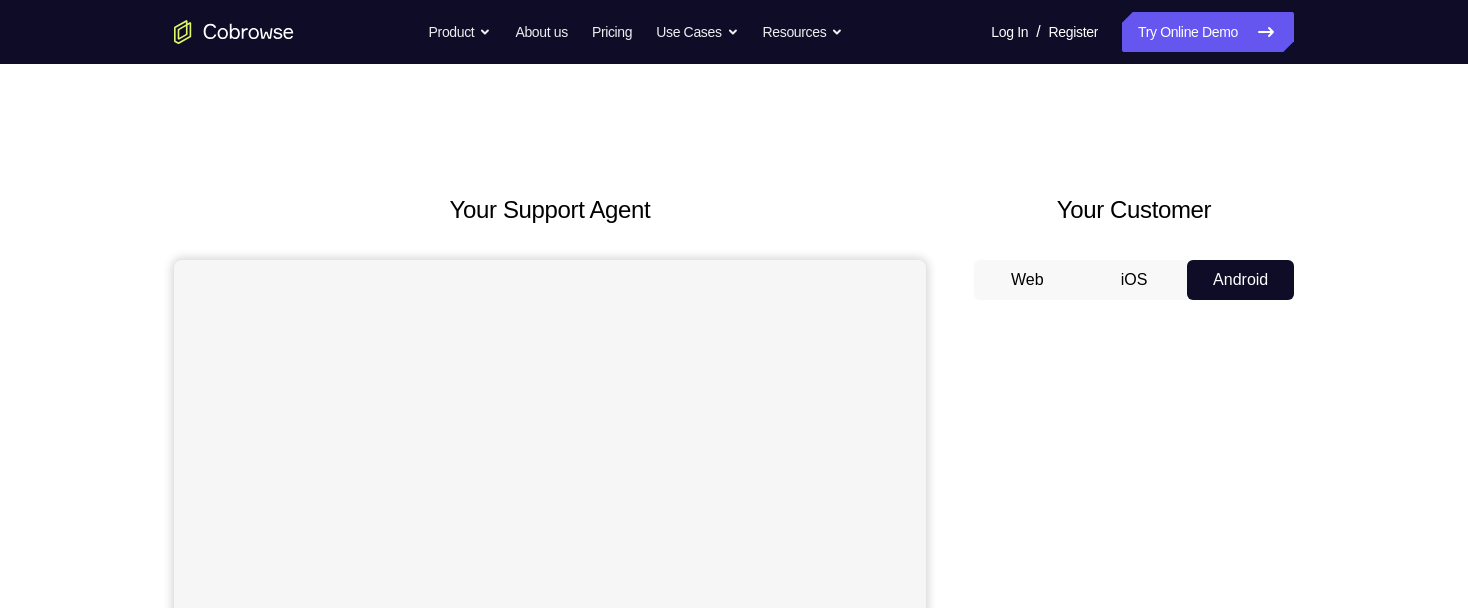 scroll, scrollTop: 0, scrollLeft: 0, axis: both 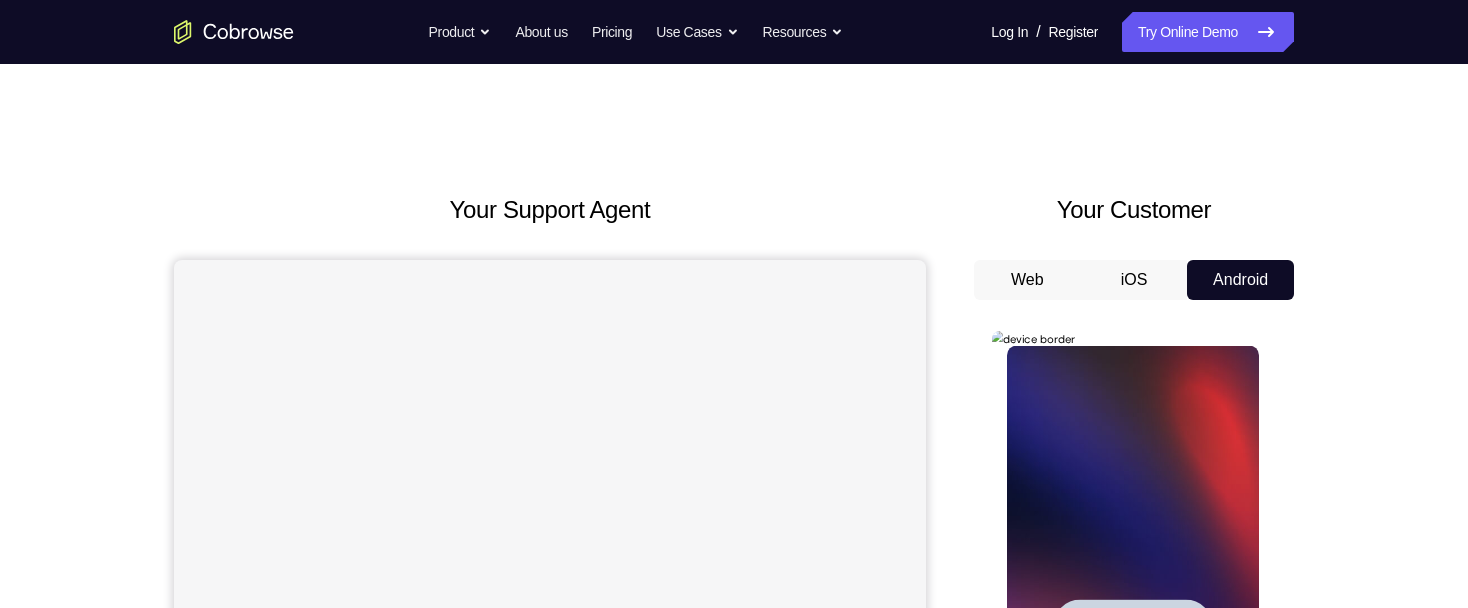 click on "Android" at bounding box center [1240, 280] 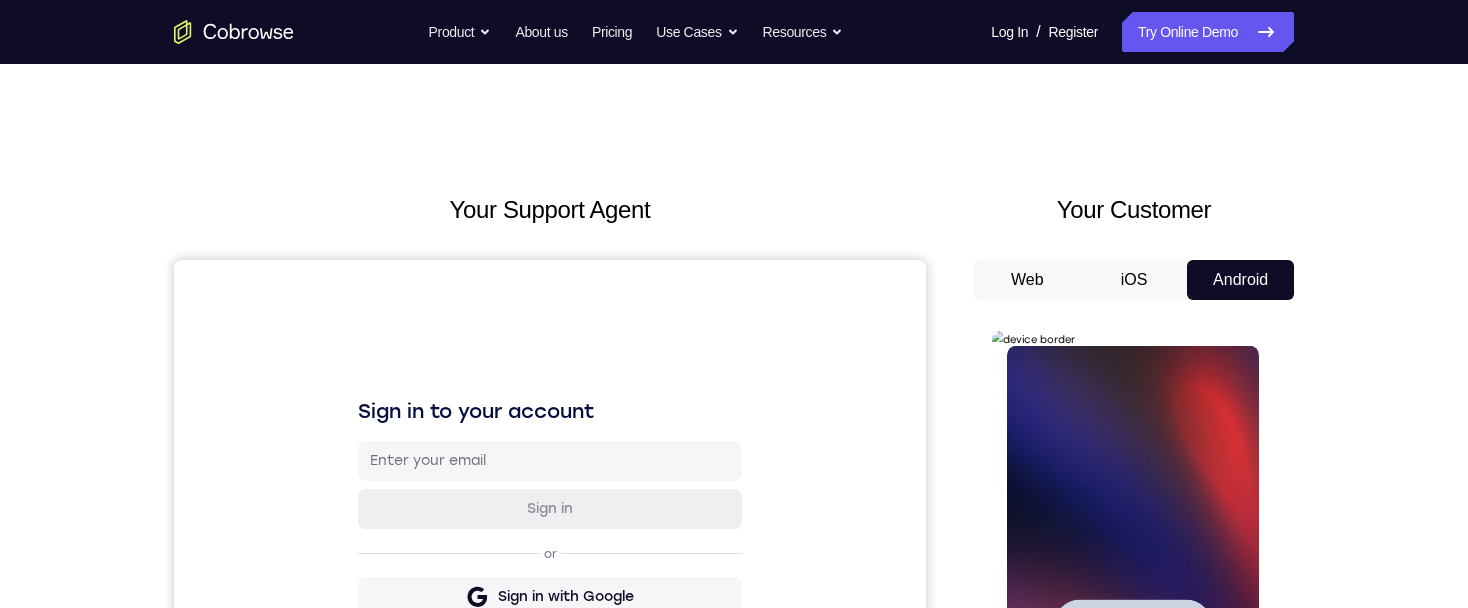 scroll, scrollTop: 0, scrollLeft: 0, axis: both 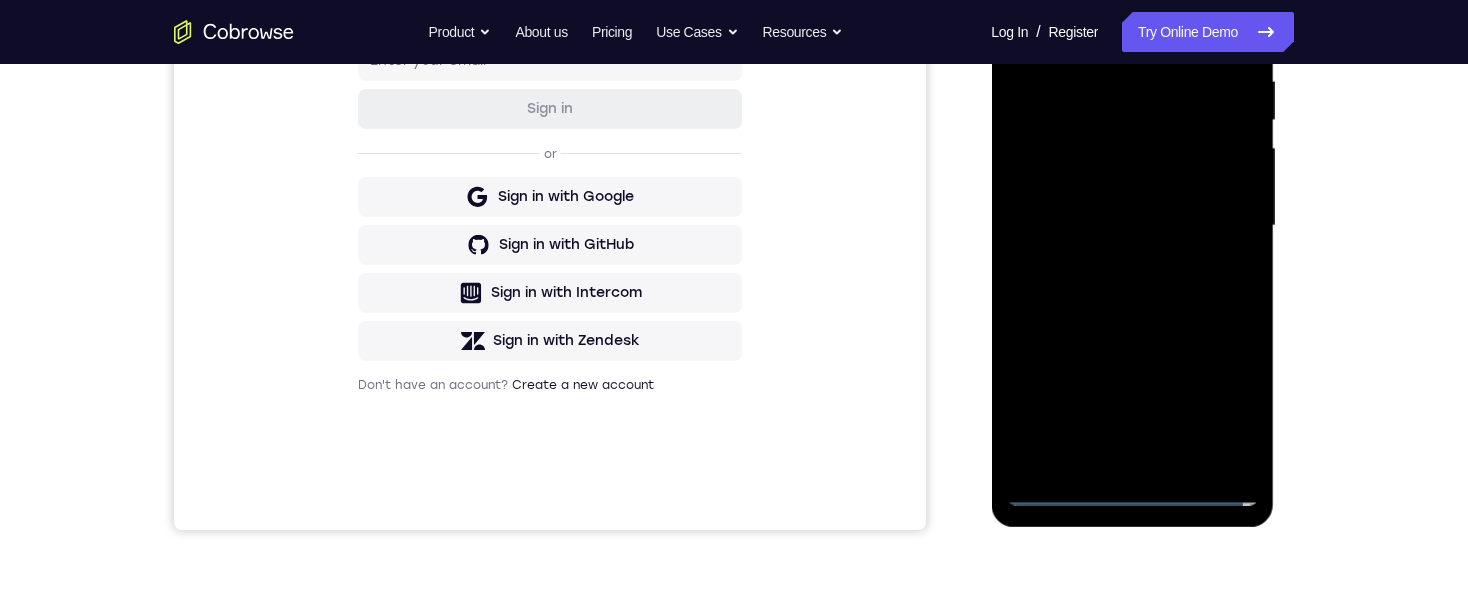 click at bounding box center [1132, 226] 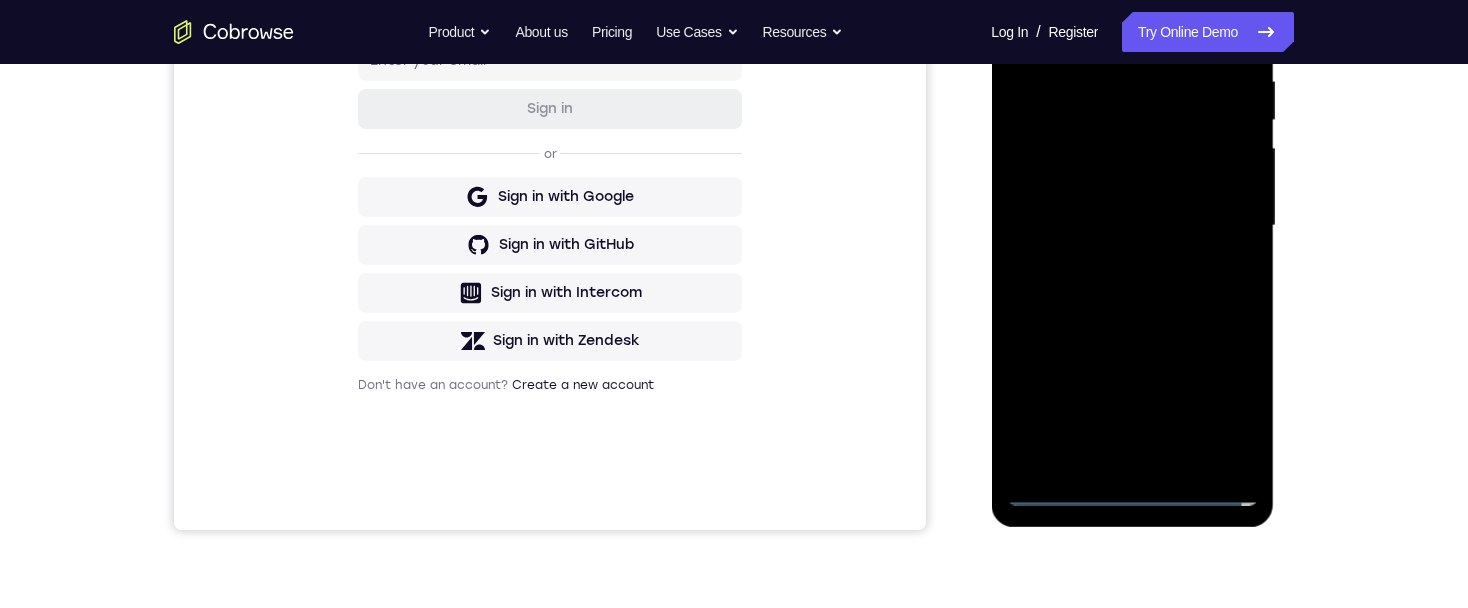 click at bounding box center [1132, 226] 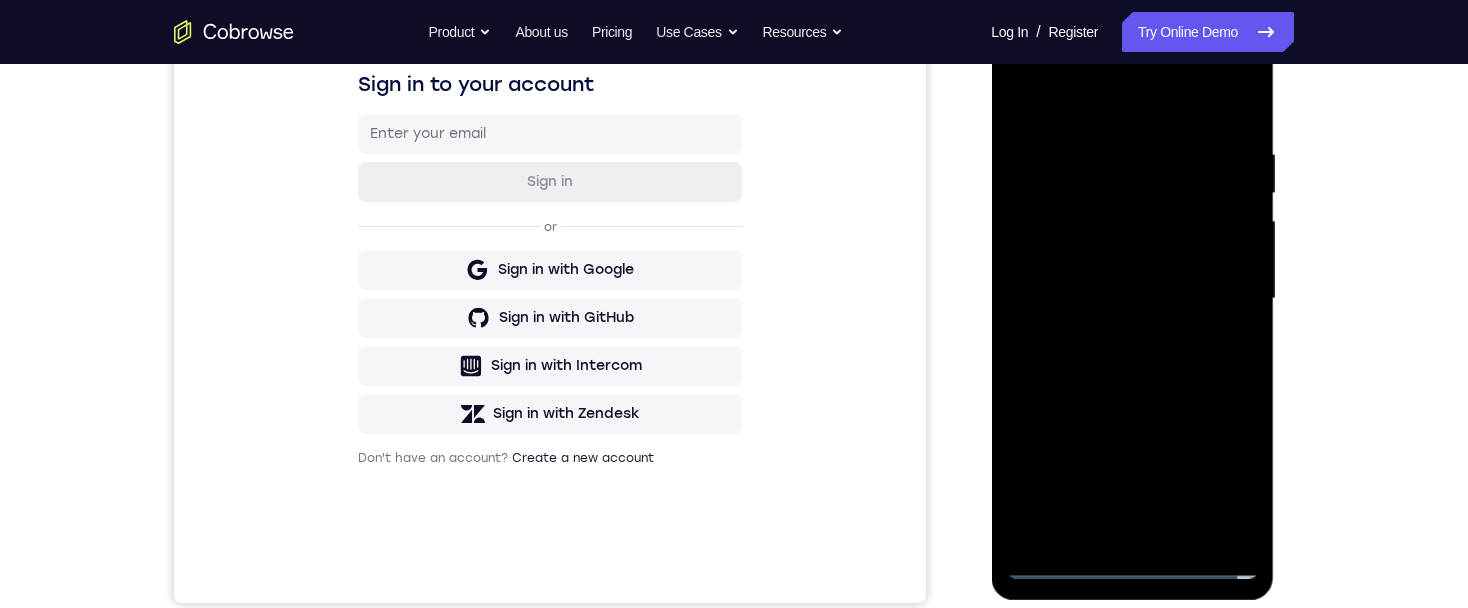 scroll, scrollTop: 320, scrollLeft: 0, axis: vertical 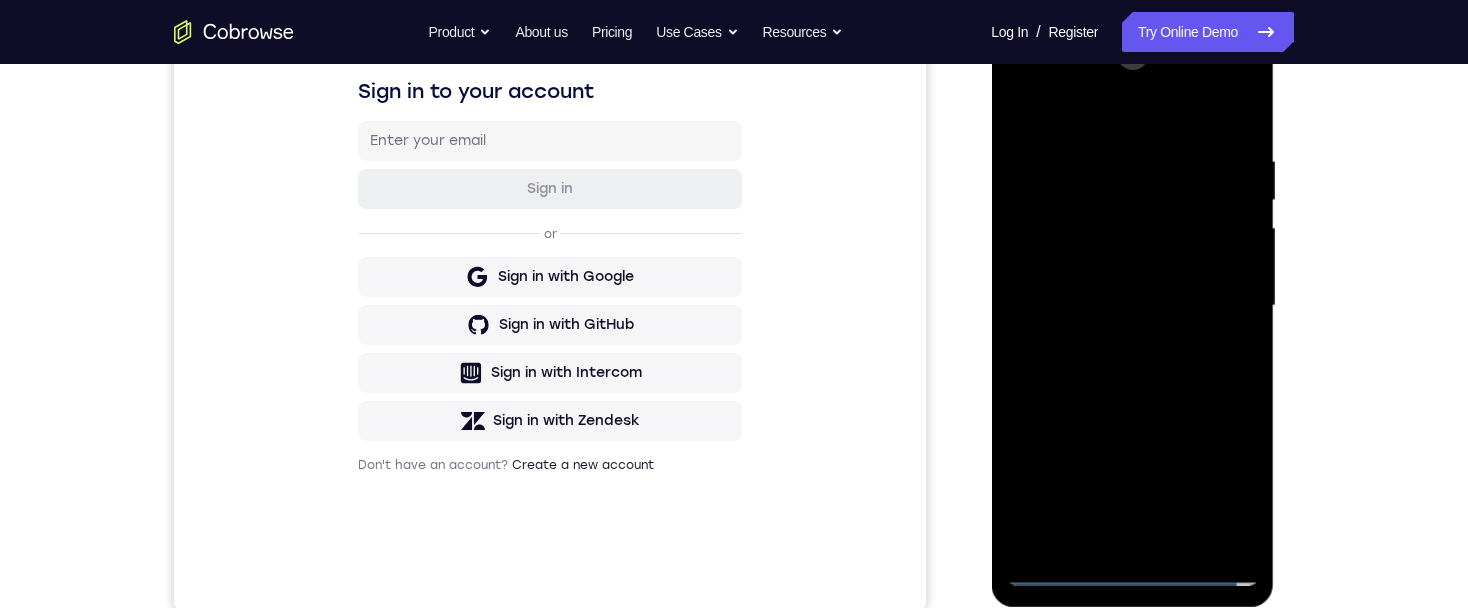 click at bounding box center [1132, 306] 